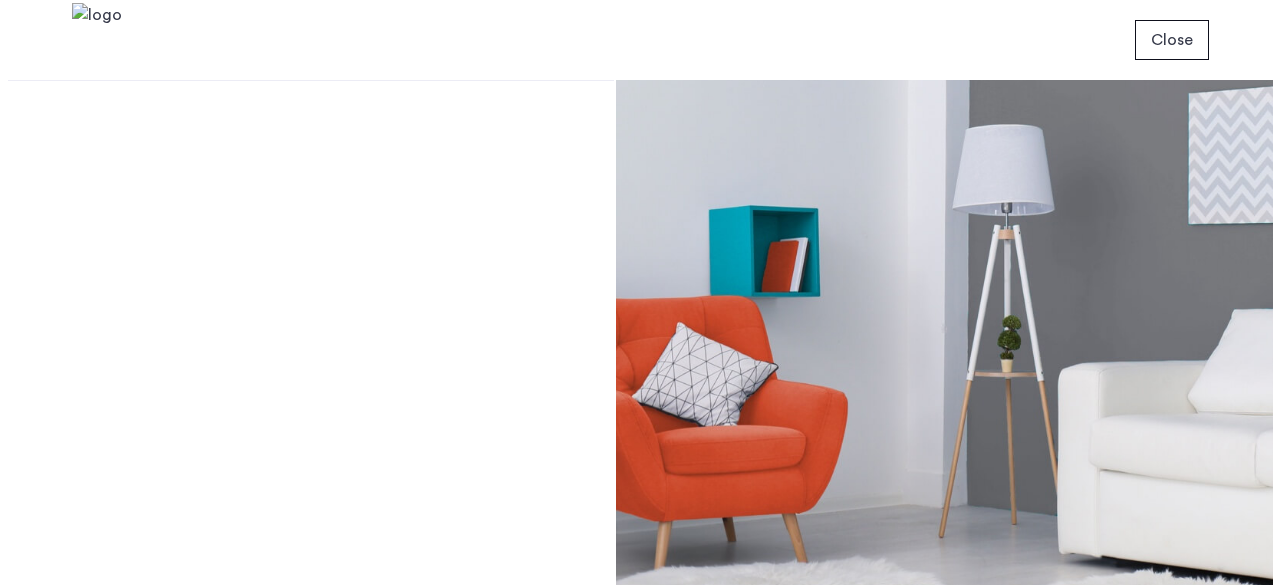 scroll, scrollTop: 0, scrollLeft: 0, axis: both 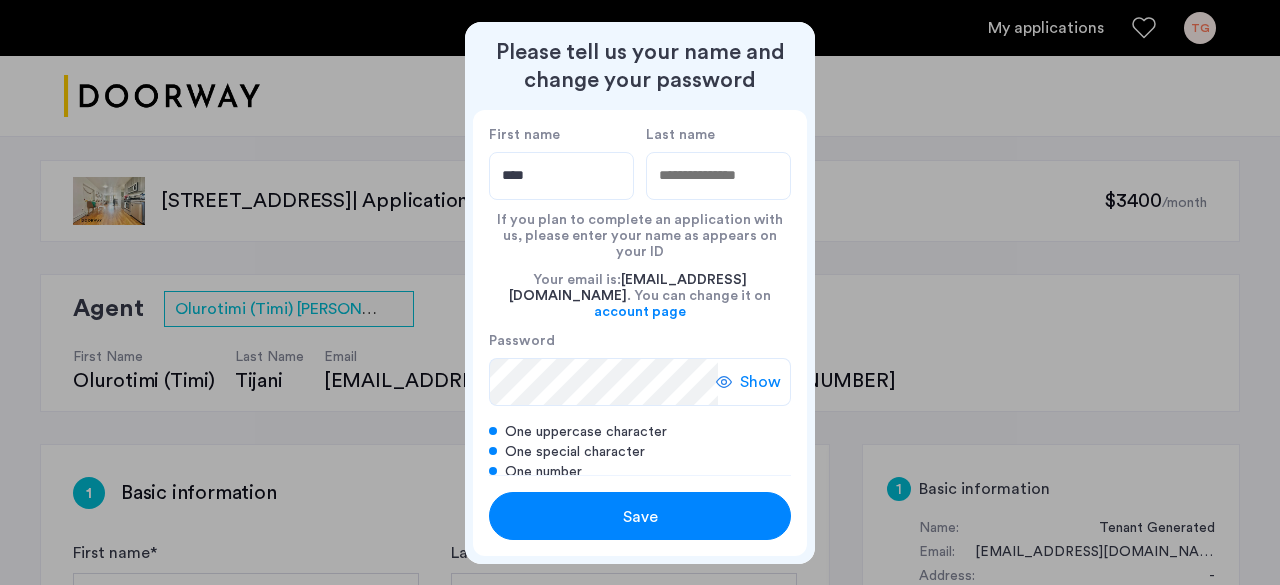 type on "****" 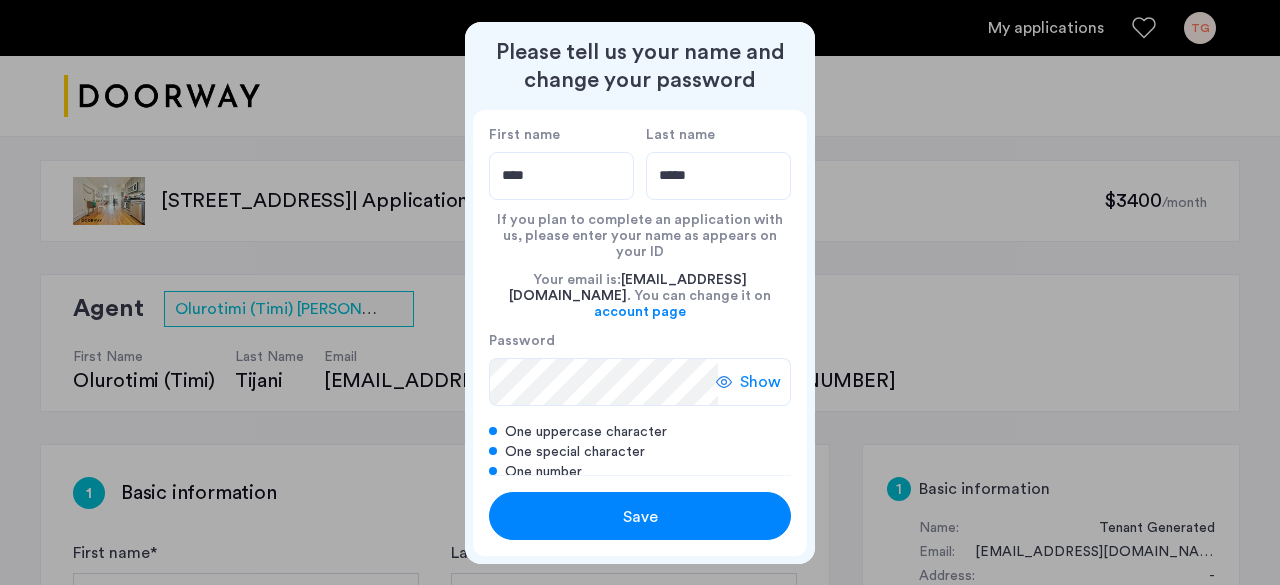 type on "*****" 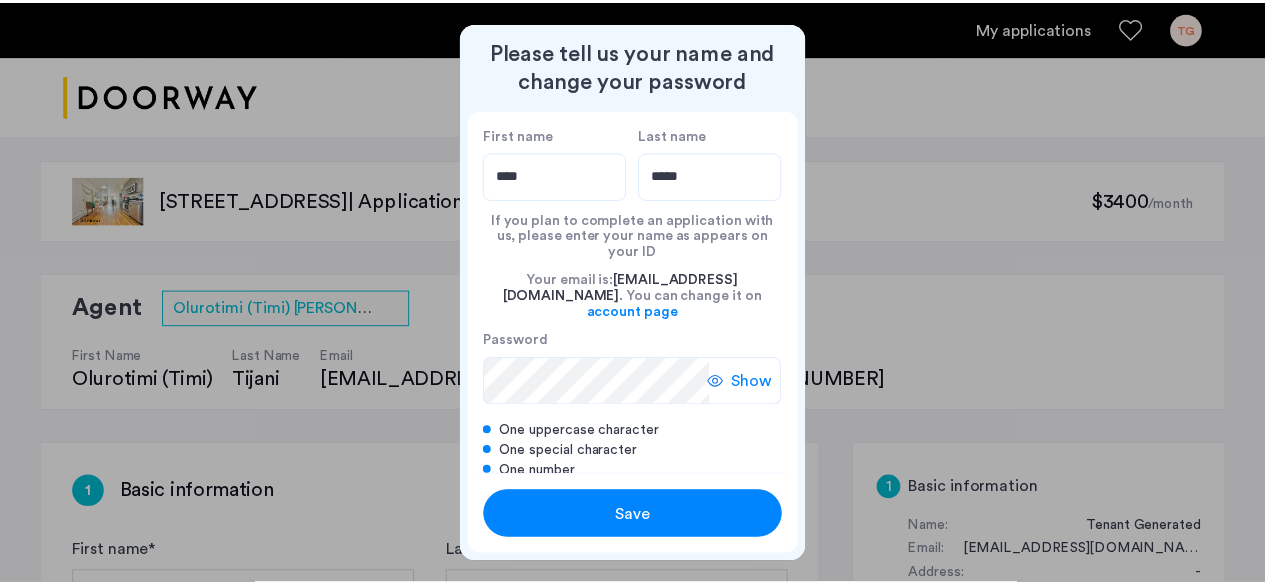scroll, scrollTop: 26, scrollLeft: 0, axis: vertical 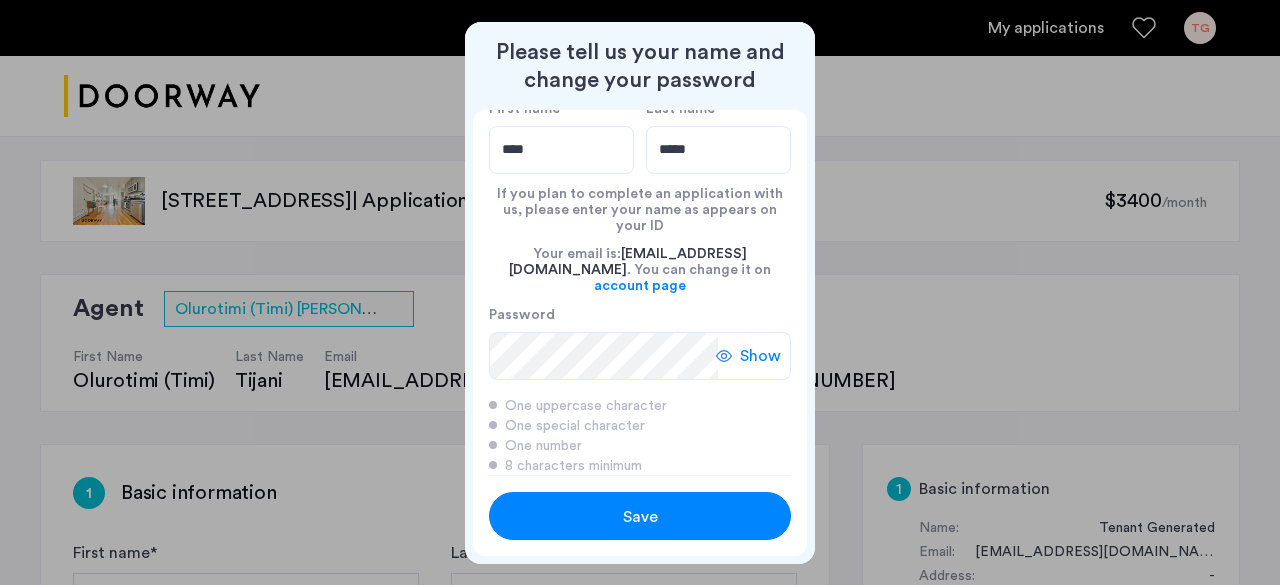click on "Save" at bounding box center [640, 517] 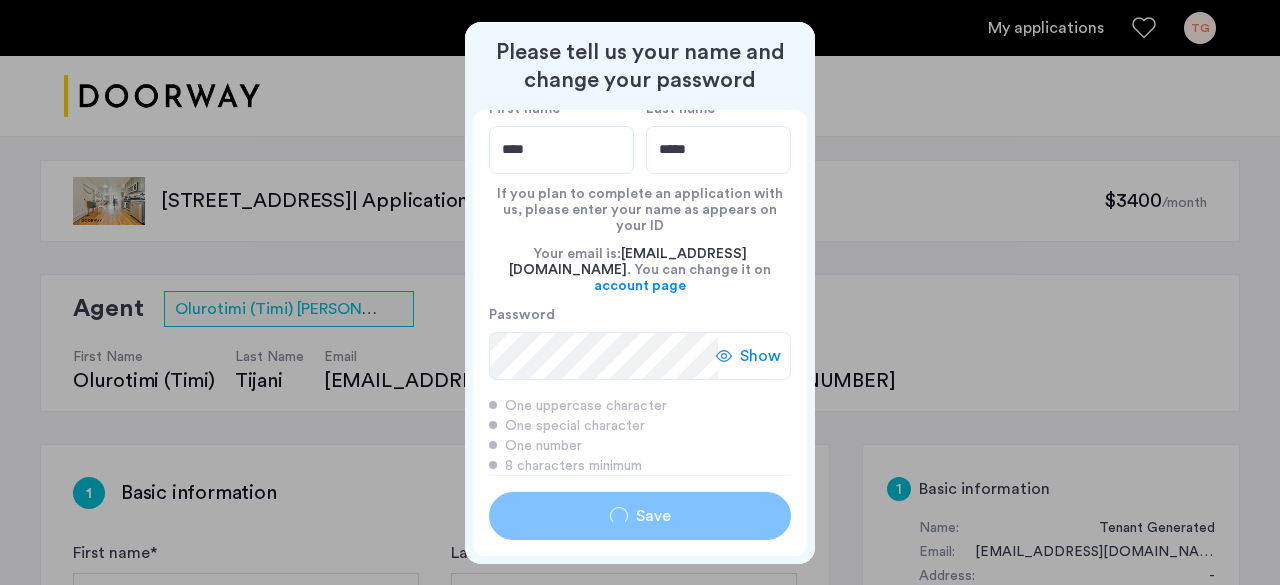 type on "****" 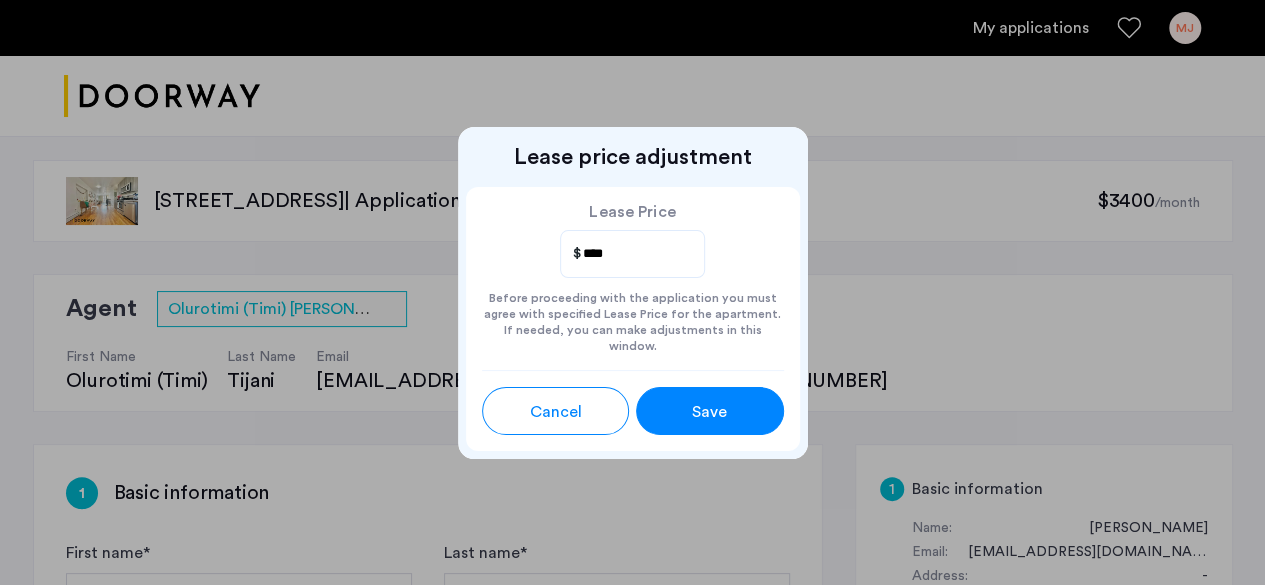 click on "Save" at bounding box center [709, 412] 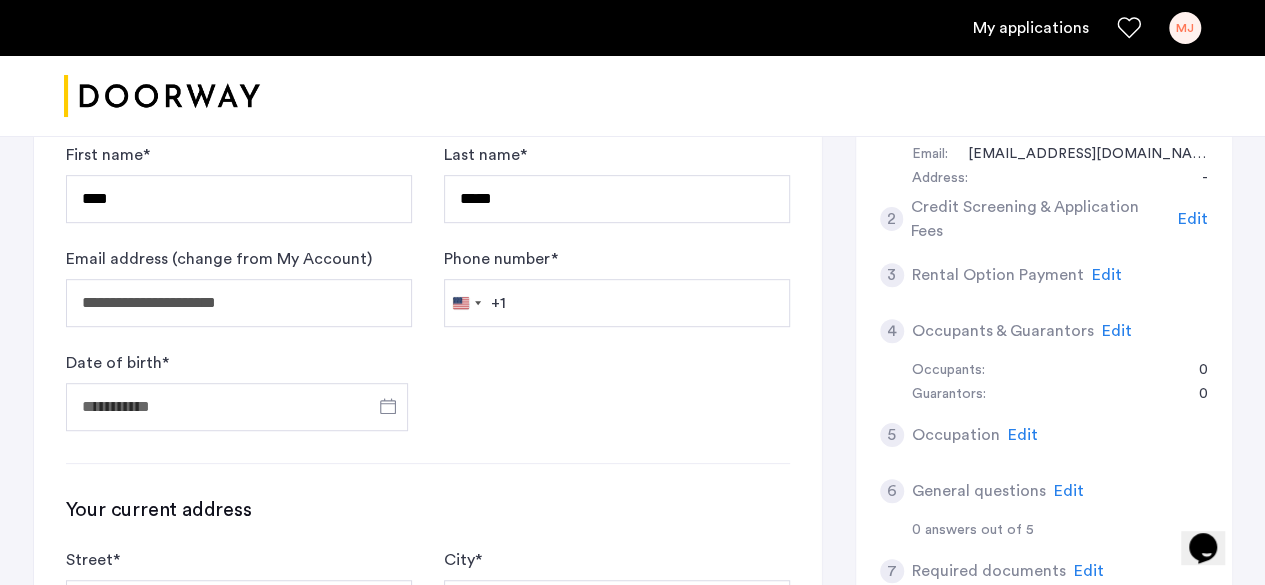 scroll, scrollTop: 404, scrollLeft: 0, axis: vertical 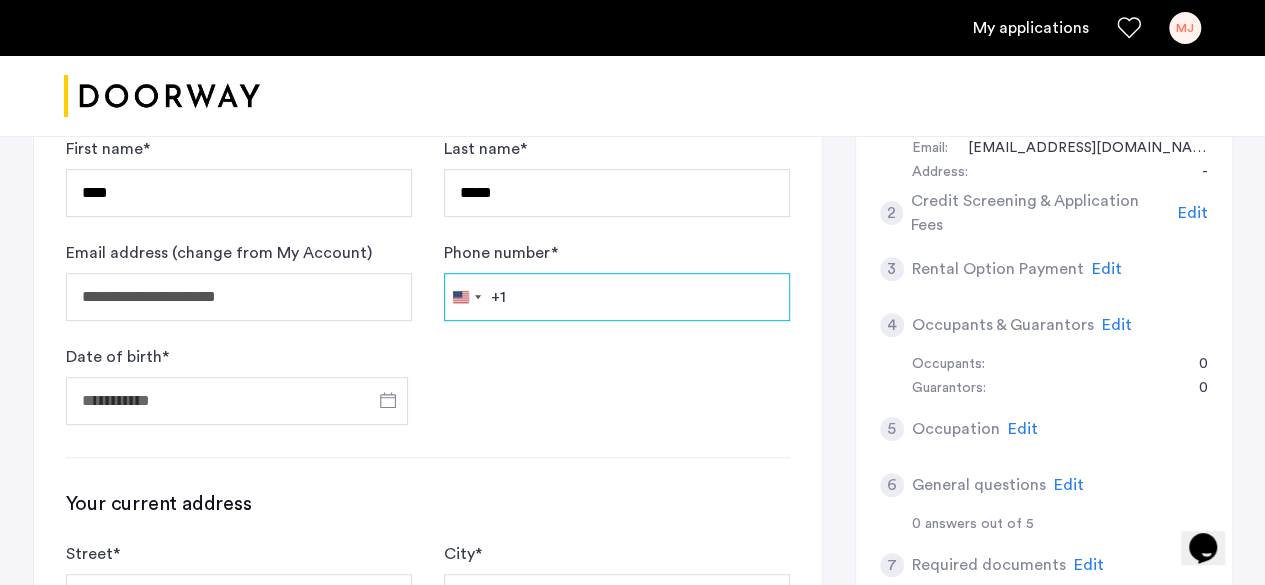 click on "Phone number  *" at bounding box center [617, 297] 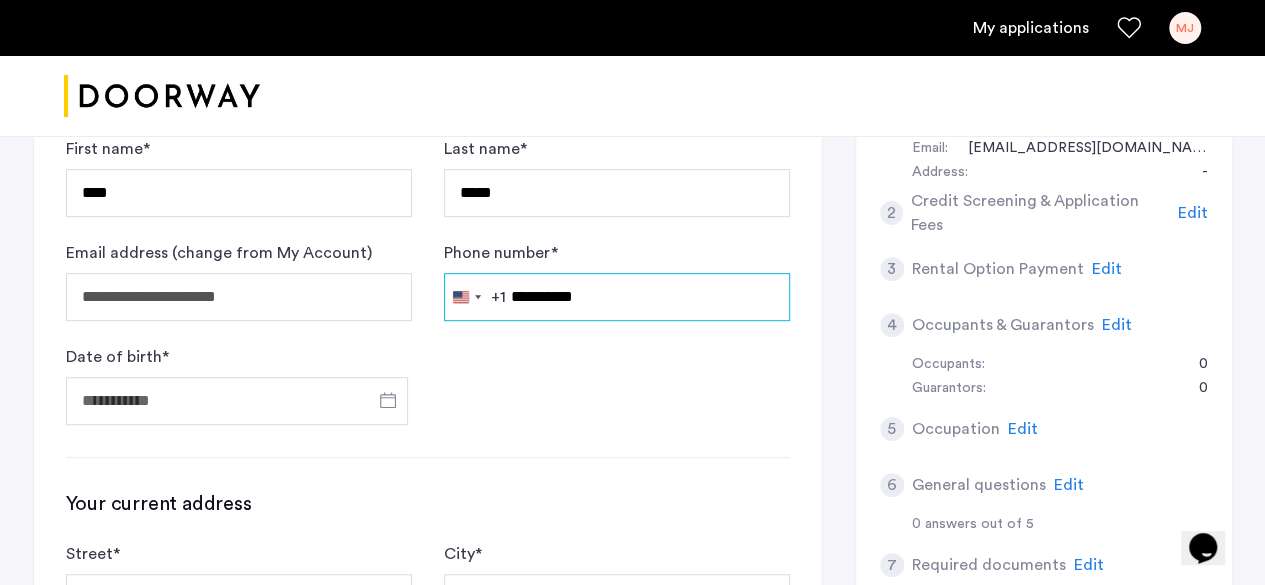 type on "**********" 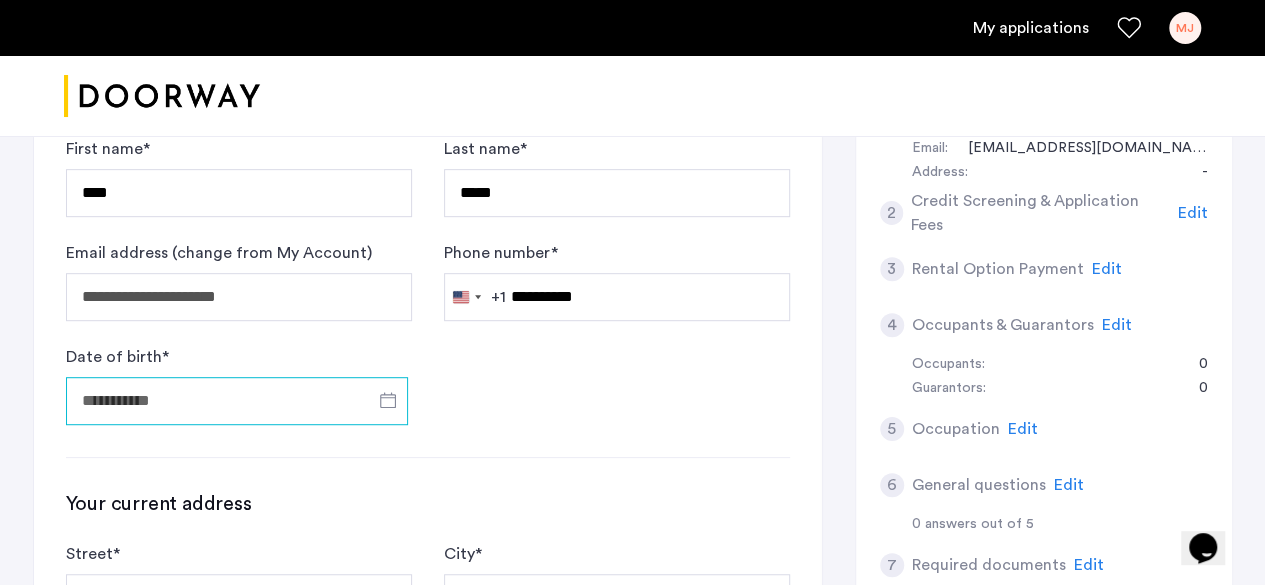 click on "Date of birth  *" at bounding box center [237, 401] 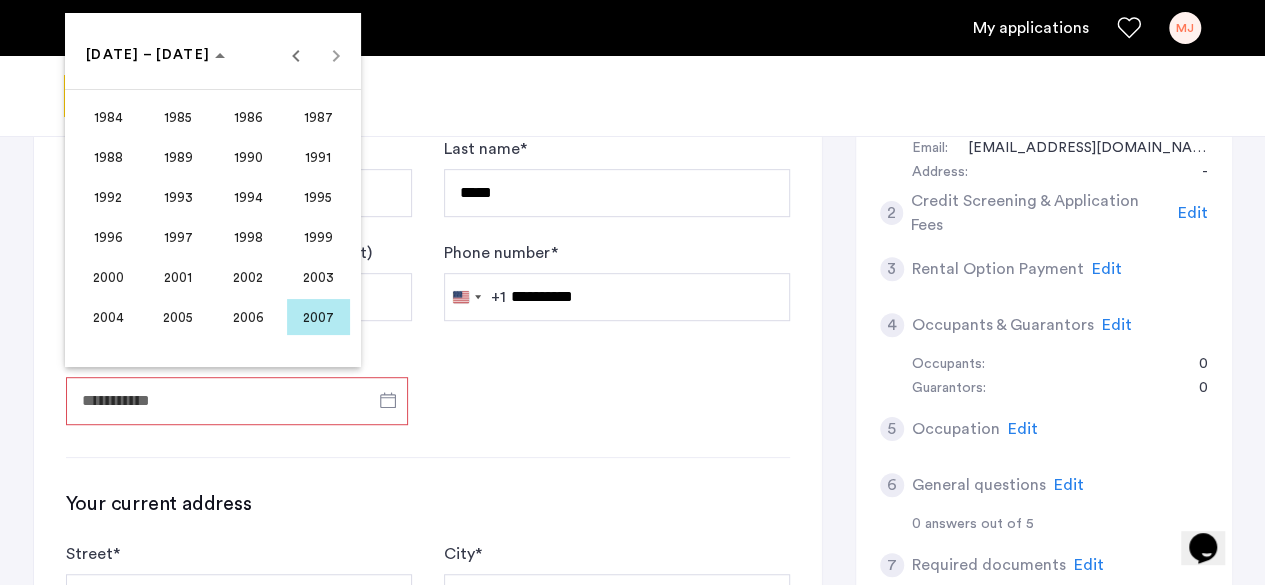 type 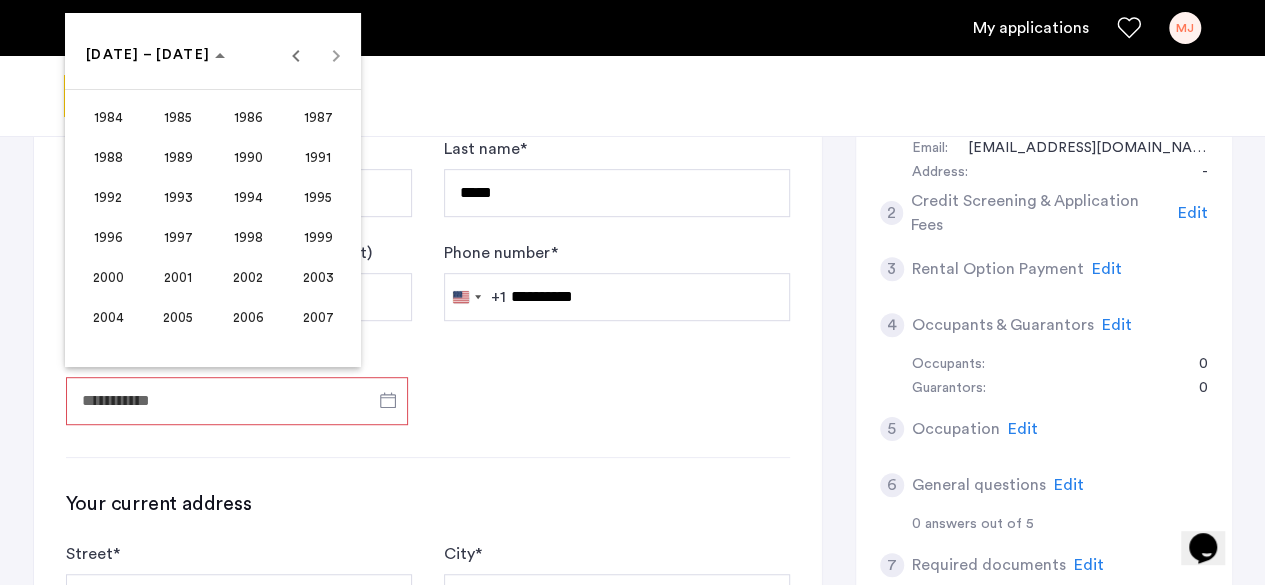 click on "1998" at bounding box center [248, 237] 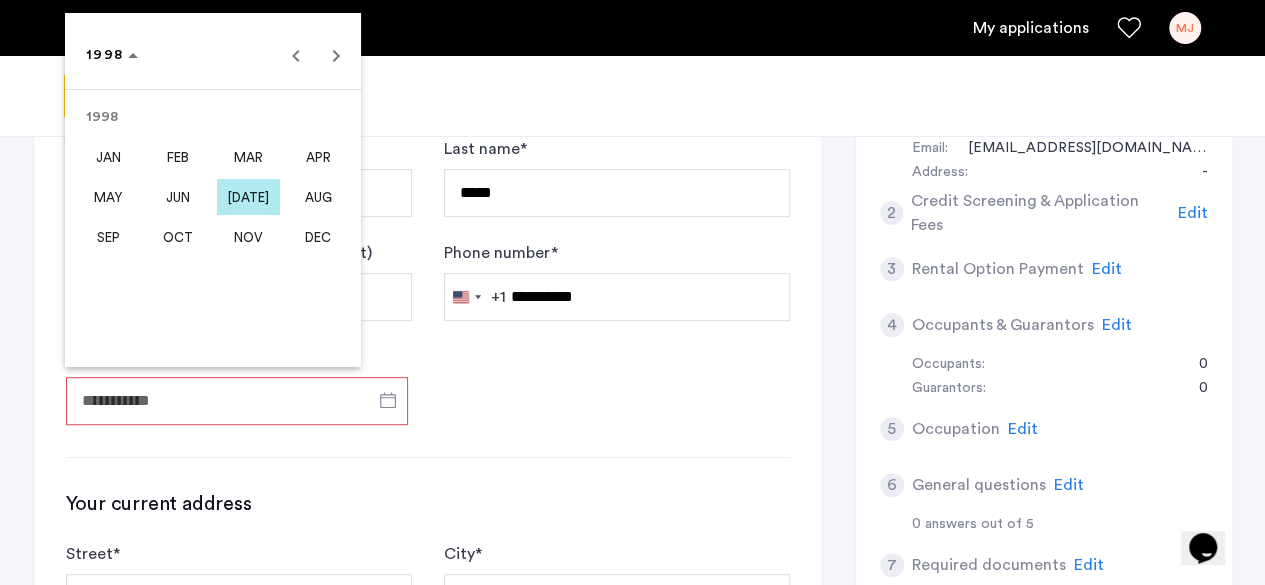 click on "[DATE]" at bounding box center [248, 197] 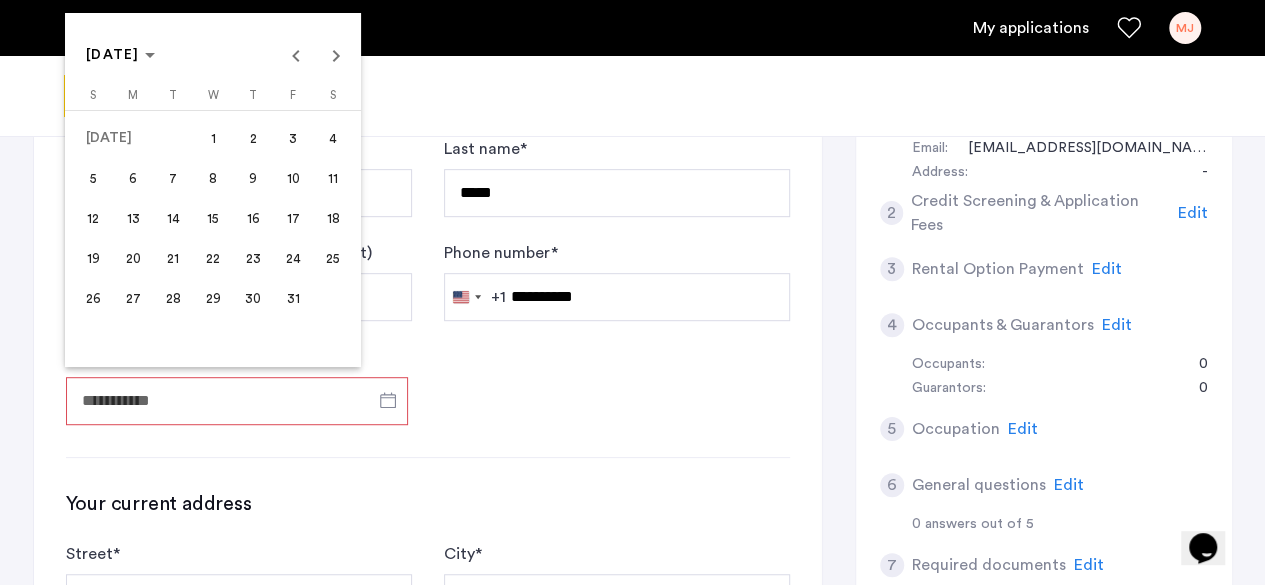 click on "1" at bounding box center [213, 138] 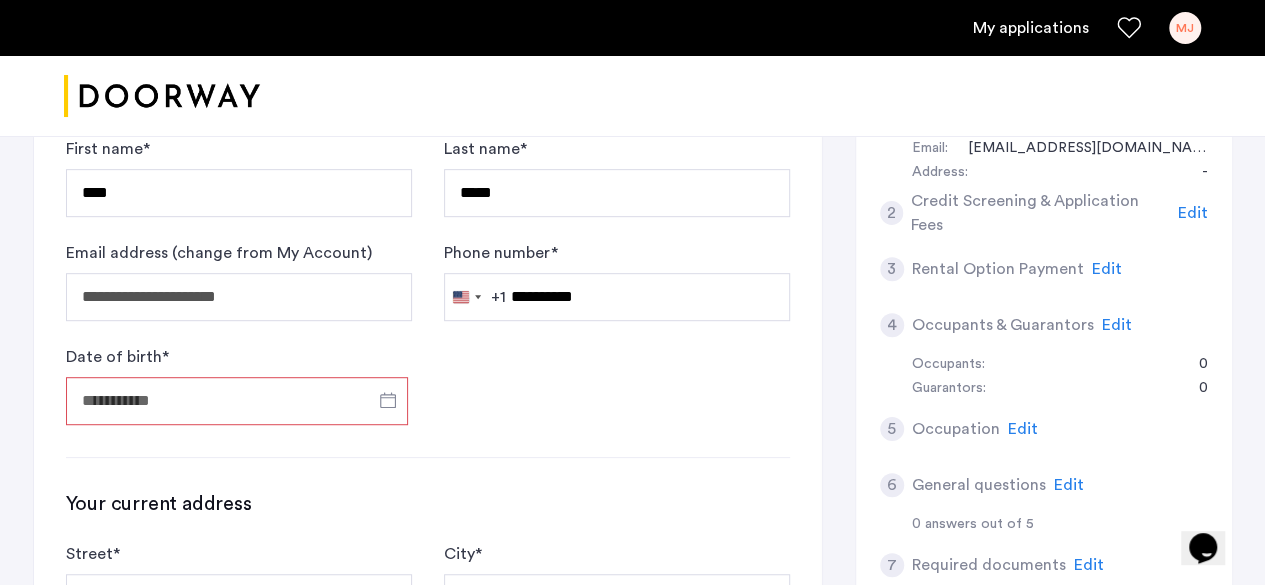 type on "**********" 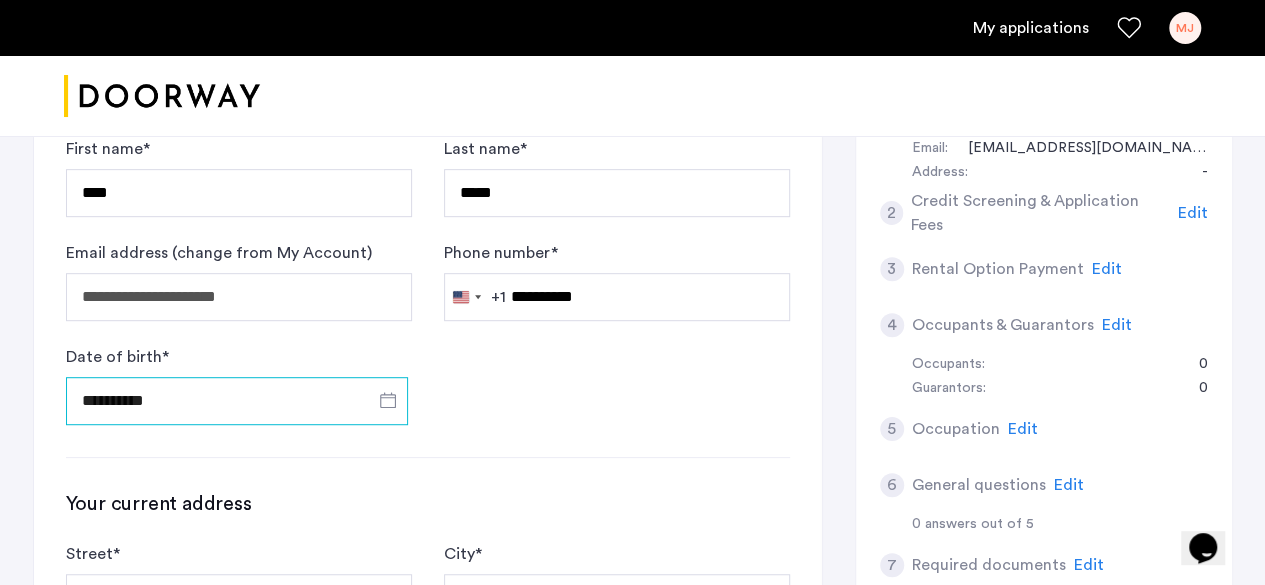 scroll, scrollTop: 543, scrollLeft: 0, axis: vertical 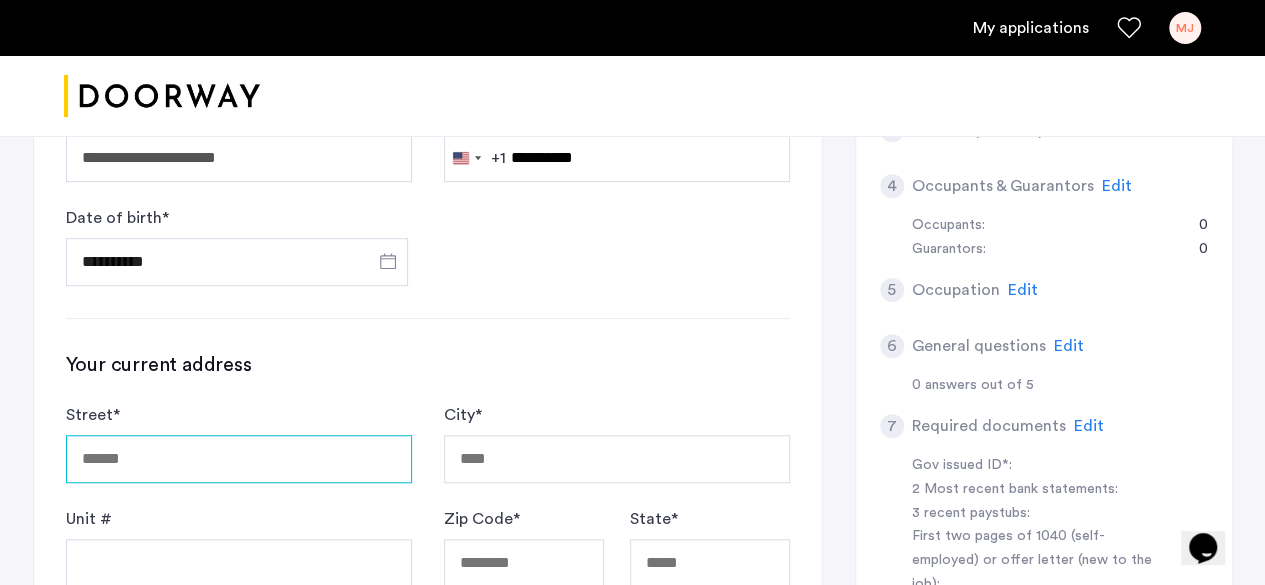 click on "Street  *" at bounding box center [239, 459] 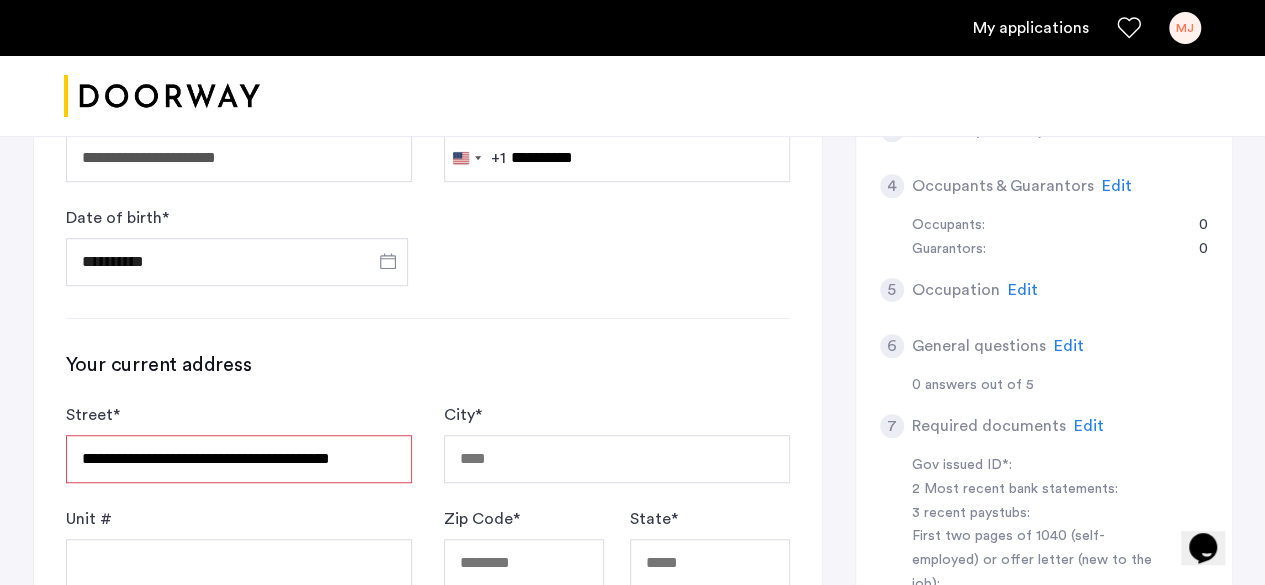type on "**********" 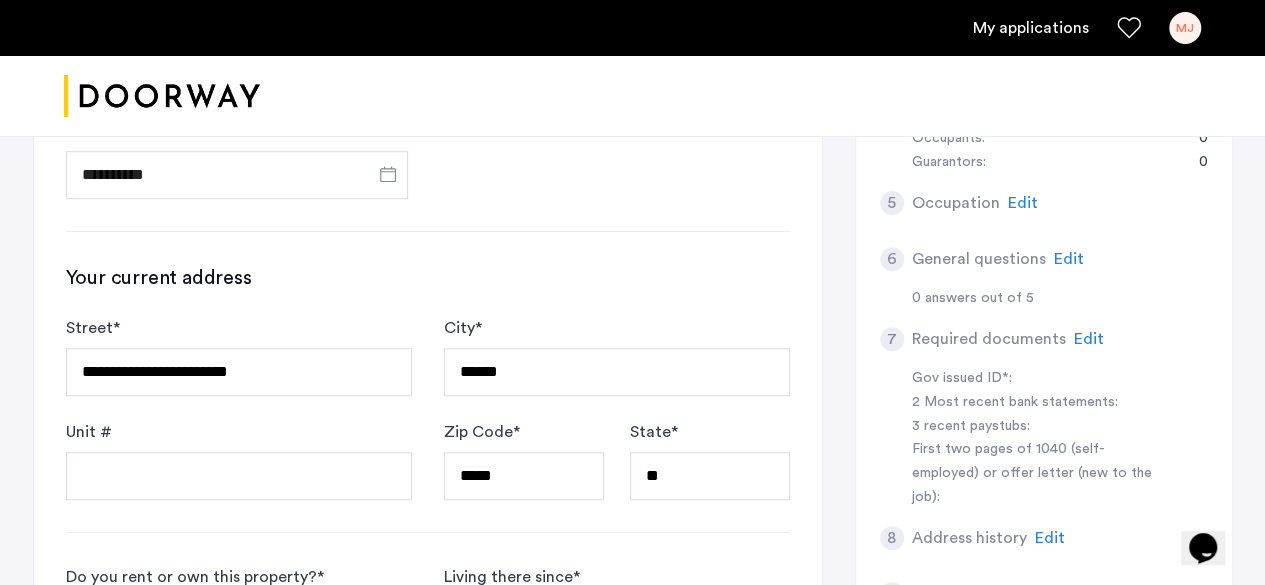 scroll, scrollTop: 675, scrollLeft: 0, axis: vertical 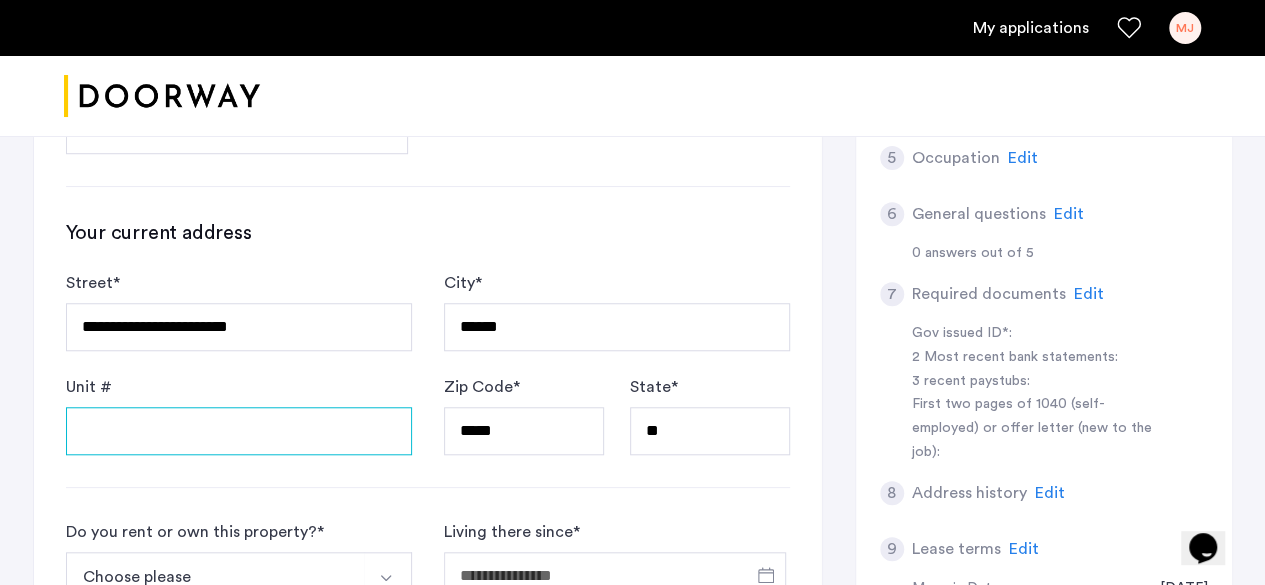 click on "Unit #" at bounding box center [239, 431] 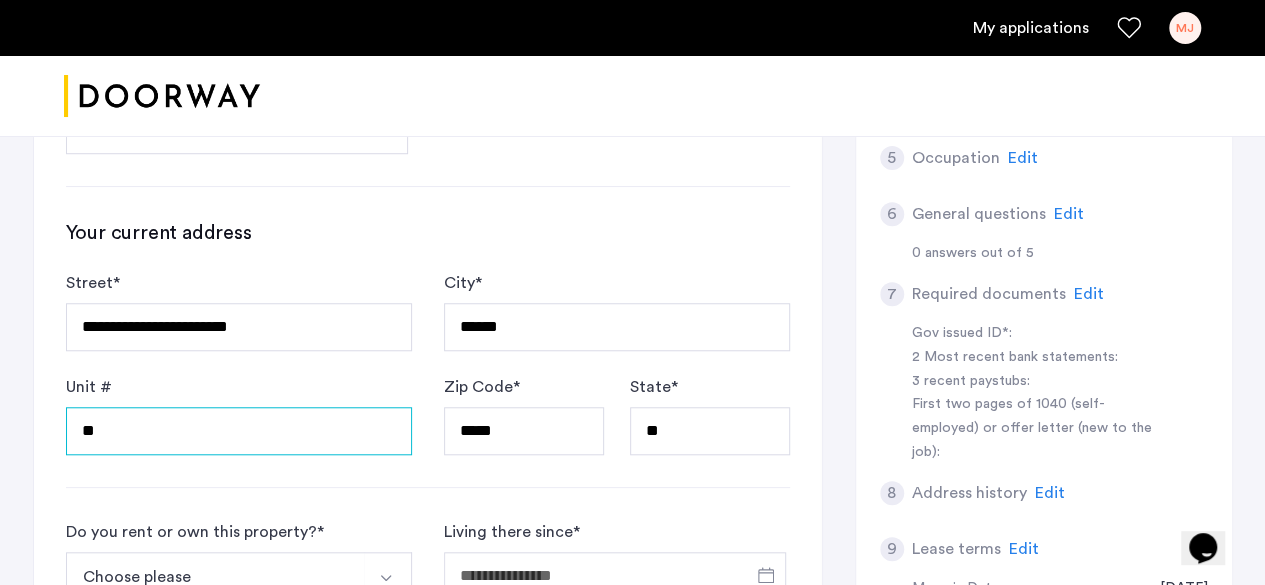 type on "**" 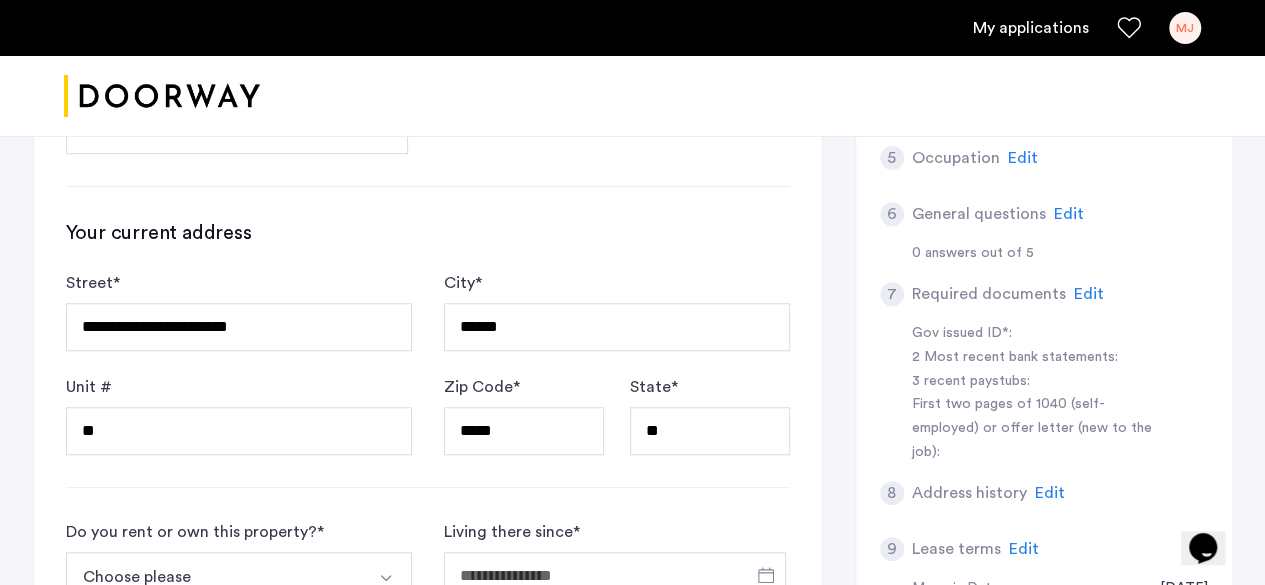 click on "**********" 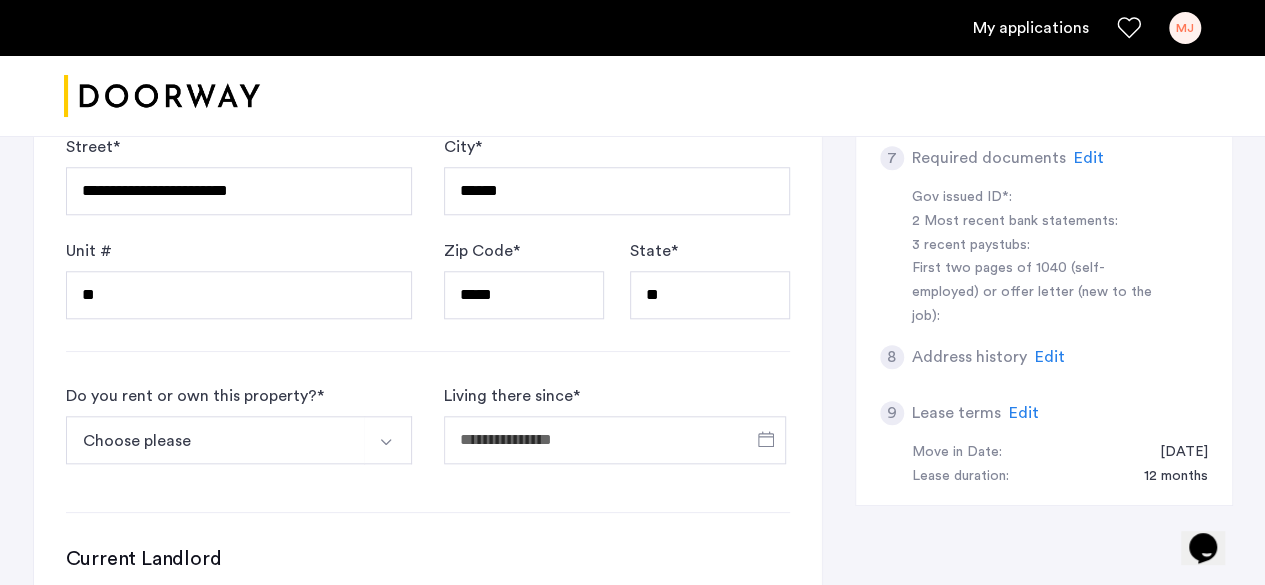scroll, scrollTop: 819, scrollLeft: 0, axis: vertical 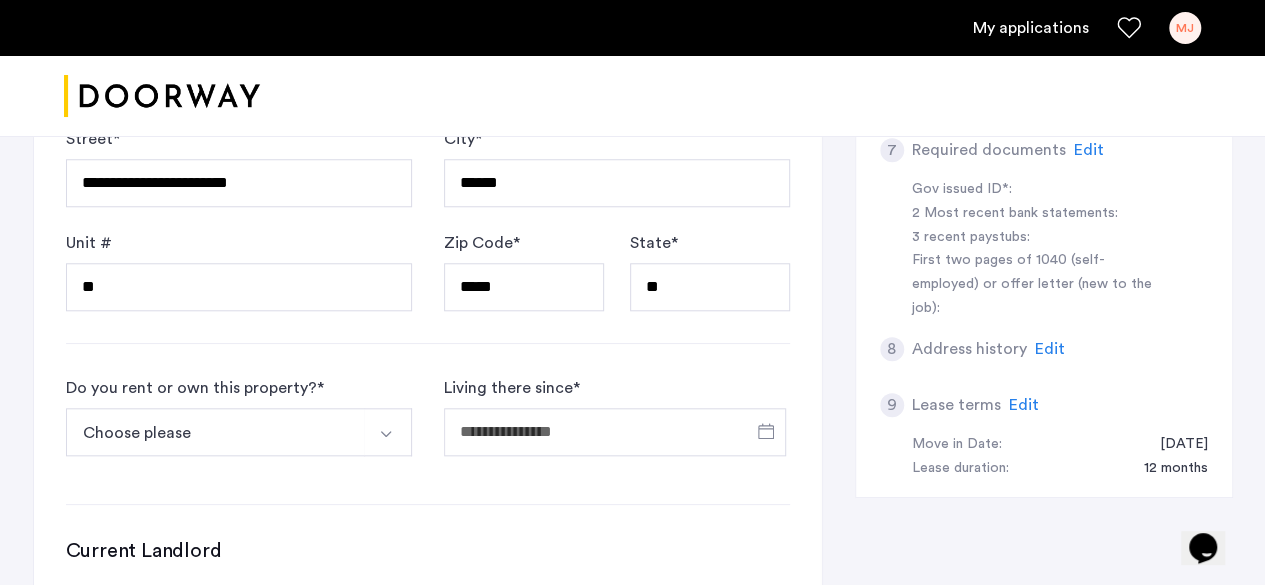 click on "Choose please" at bounding box center [215, 432] 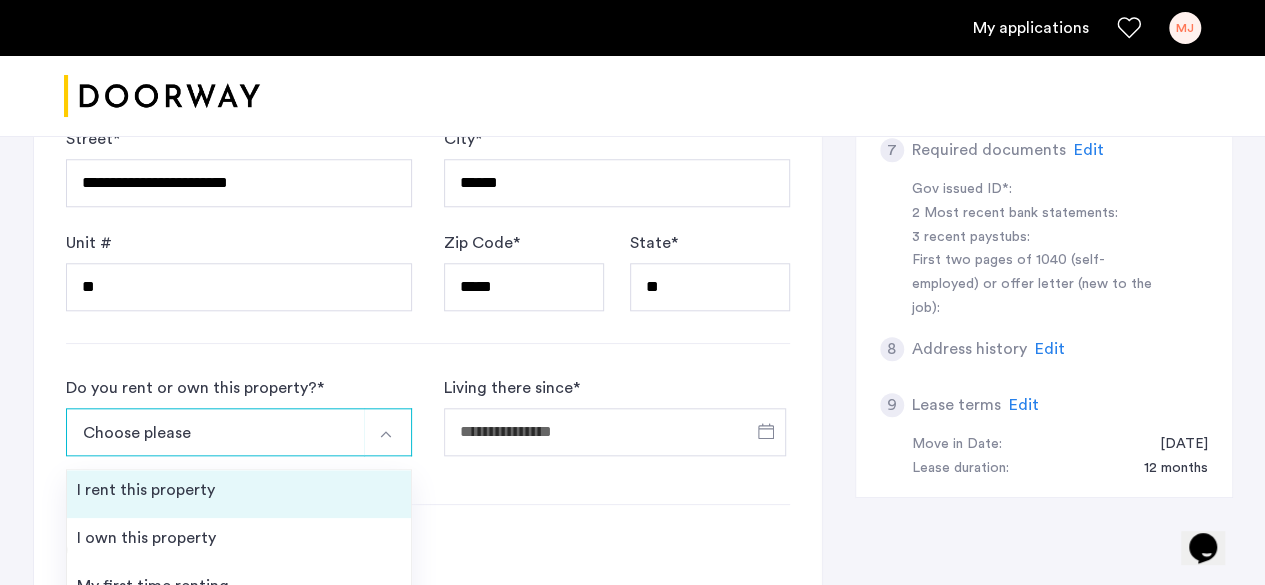 click on "I rent this property" at bounding box center [239, 494] 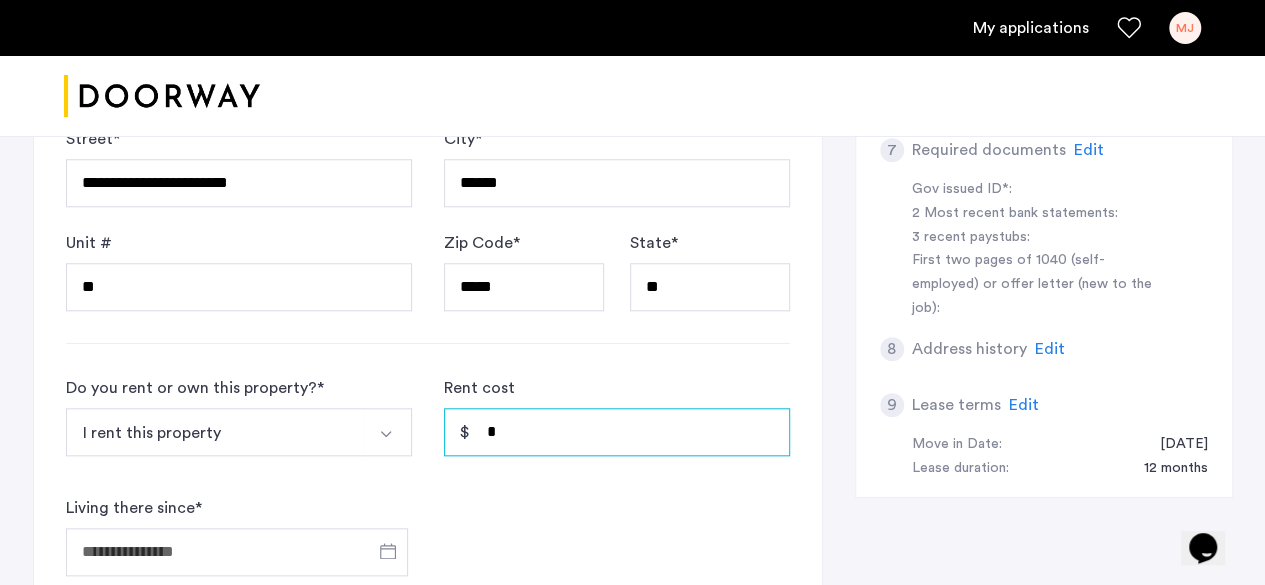 click on "*" at bounding box center [617, 432] 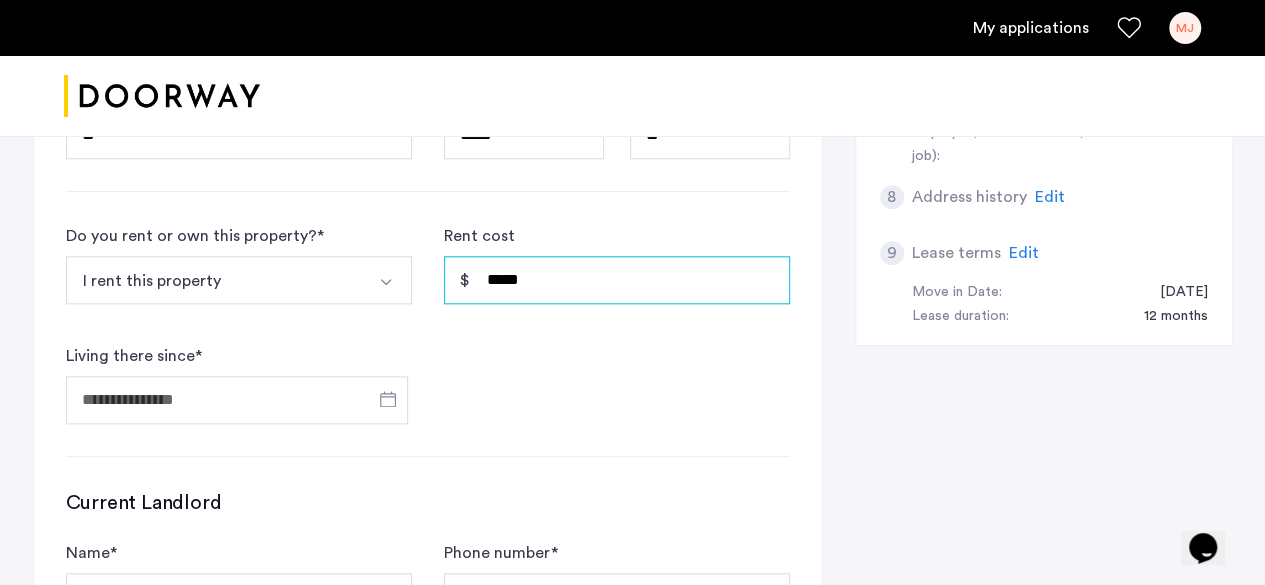 scroll, scrollTop: 973, scrollLeft: 0, axis: vertical 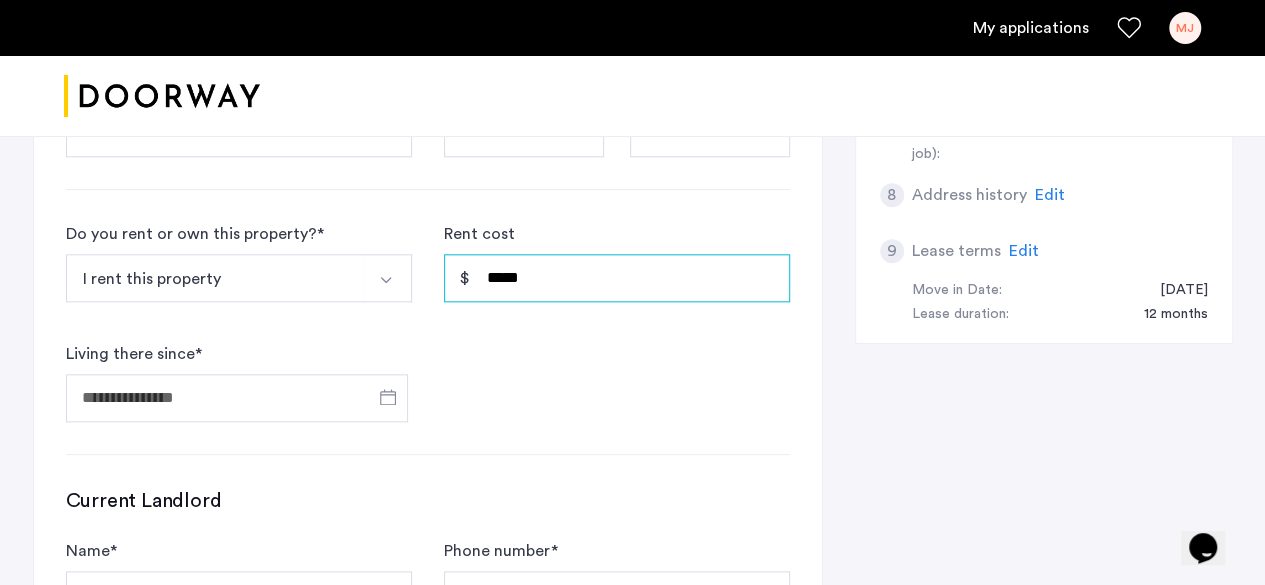 type on "*****" 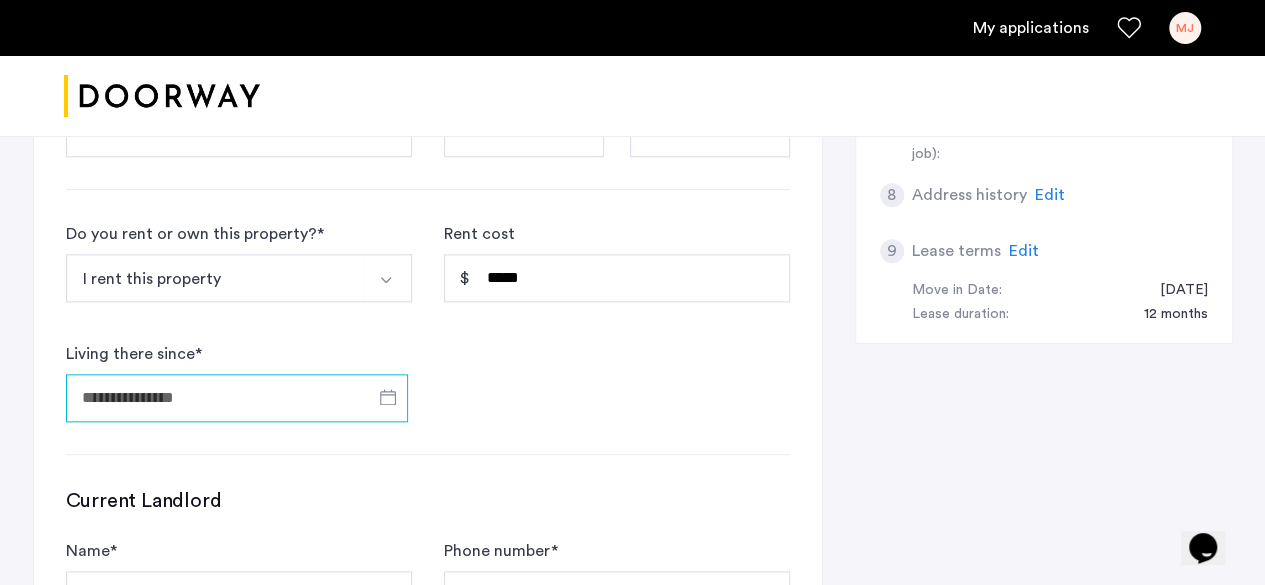 click on "Living there since  *" at bounding box center (237, 398) 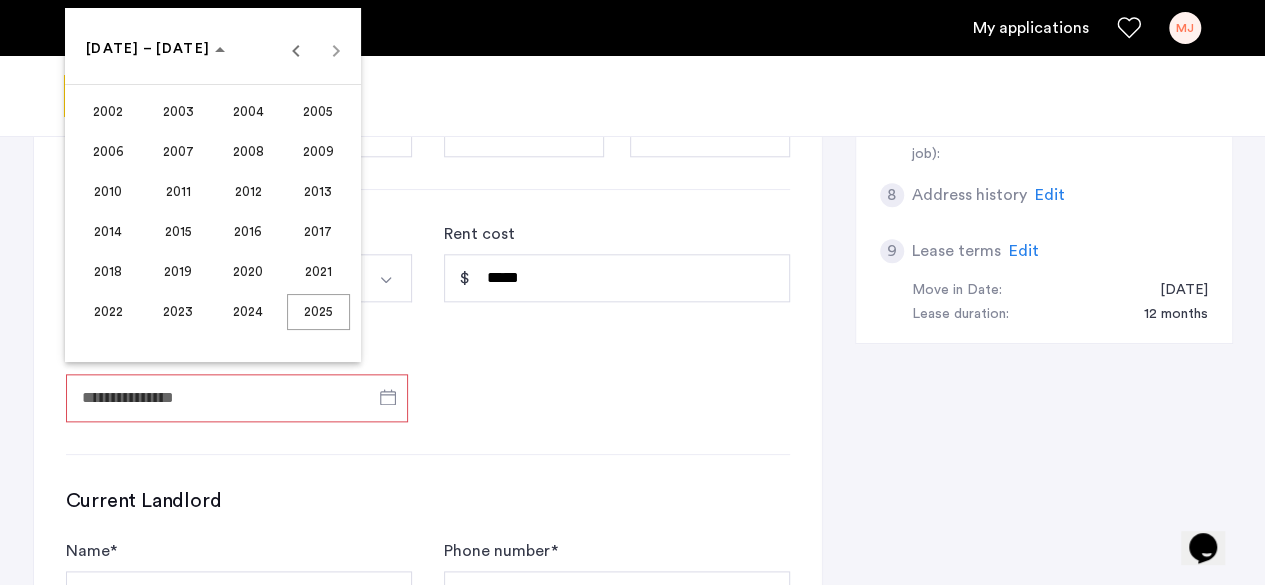 click on "2023" at bounding box center [178, 312] 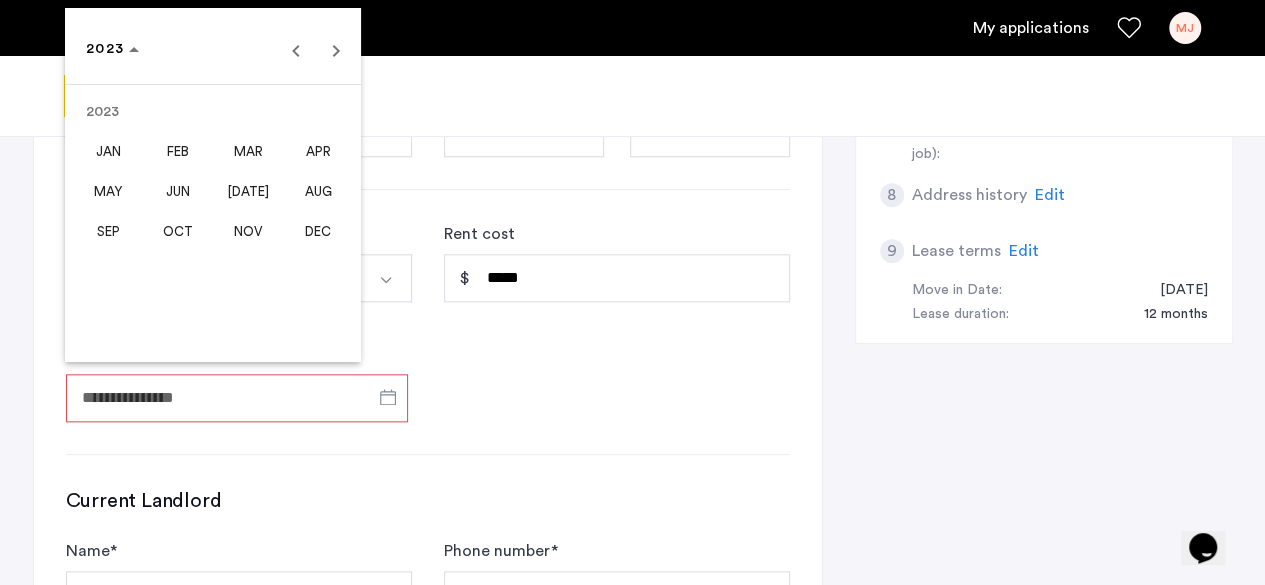 click on "SEP" at bounding box center [108, 232] 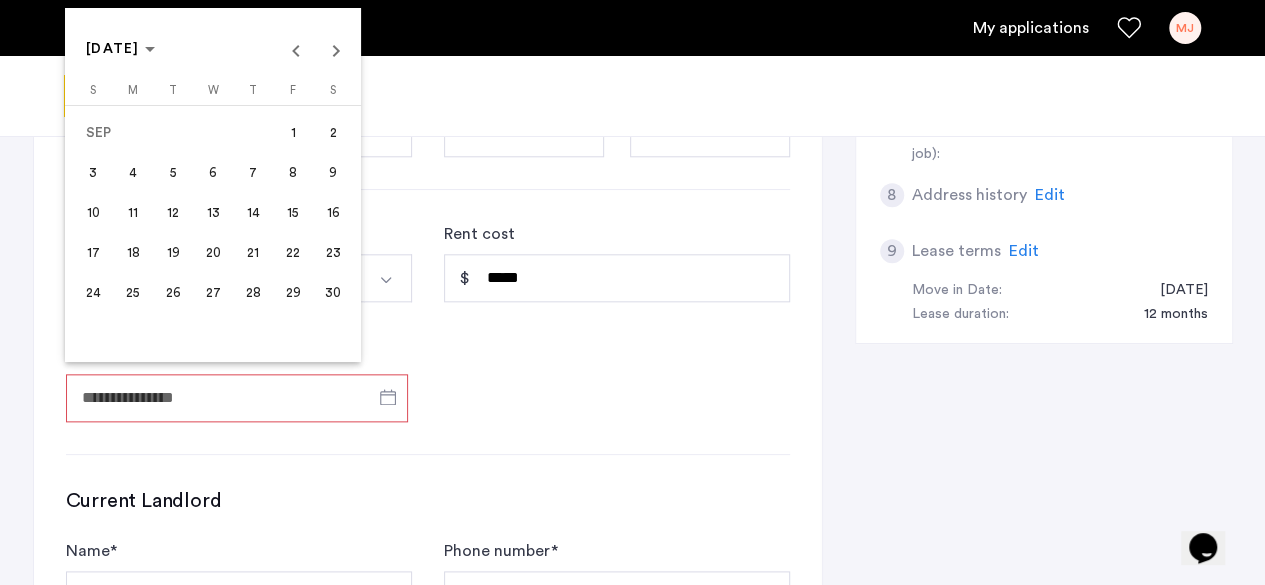 click on "1" at bounding box center (293, 133) 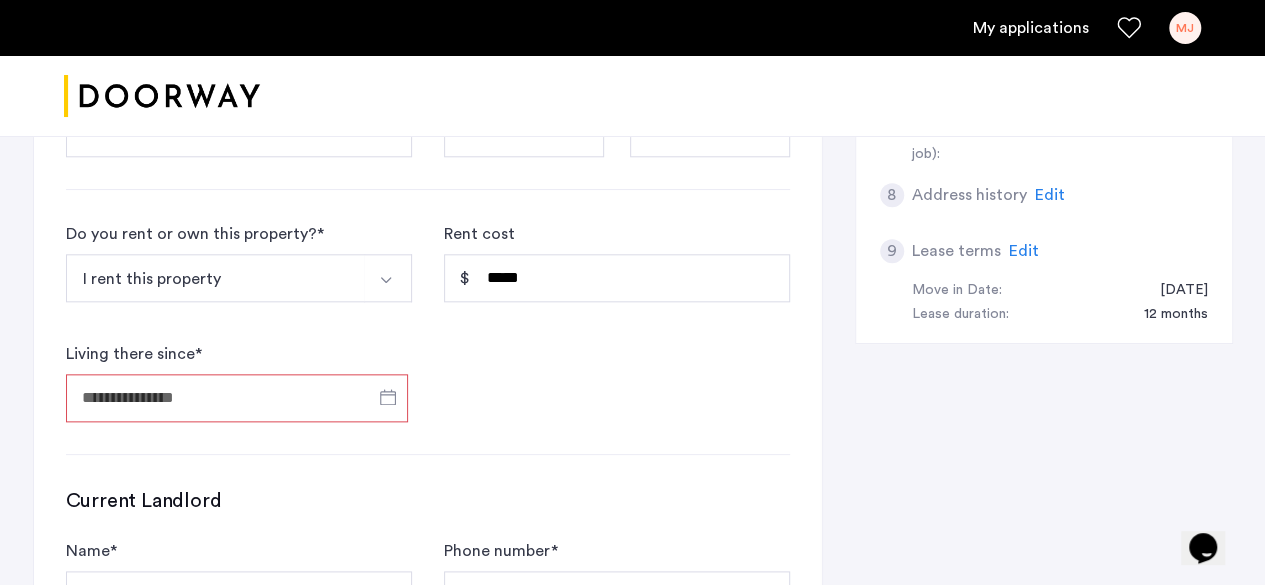 type on "**********" 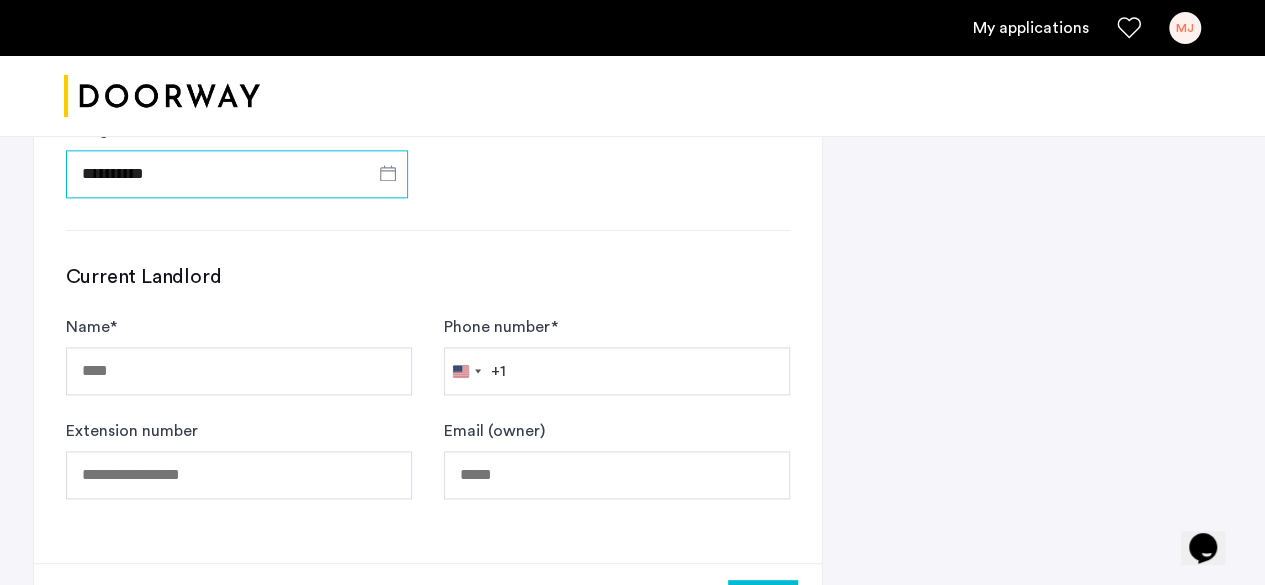 scroll, scrollTop: 1198, scrollLeft: 0, axis: vertical 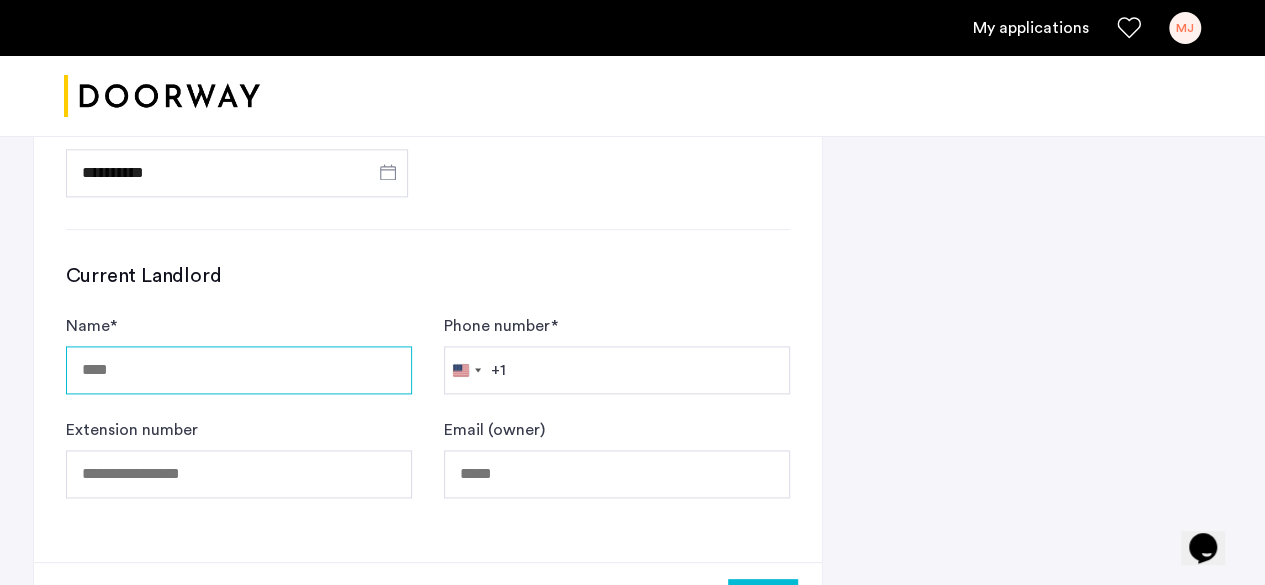 click on "Name  *" at bounding box center [239, 370] 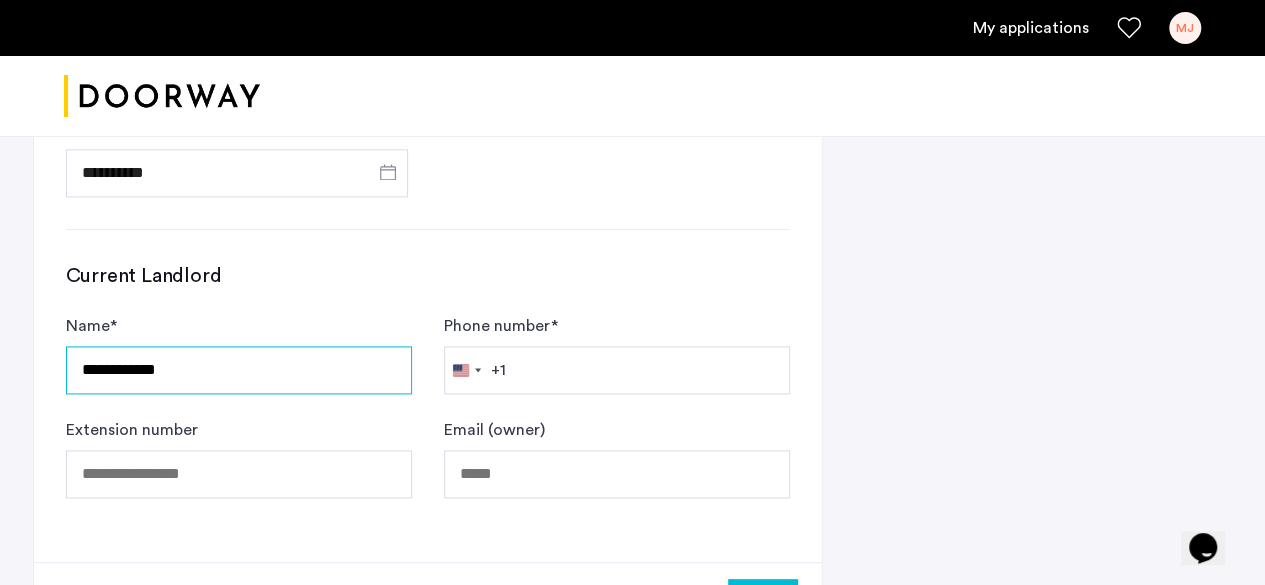 type on "**********" 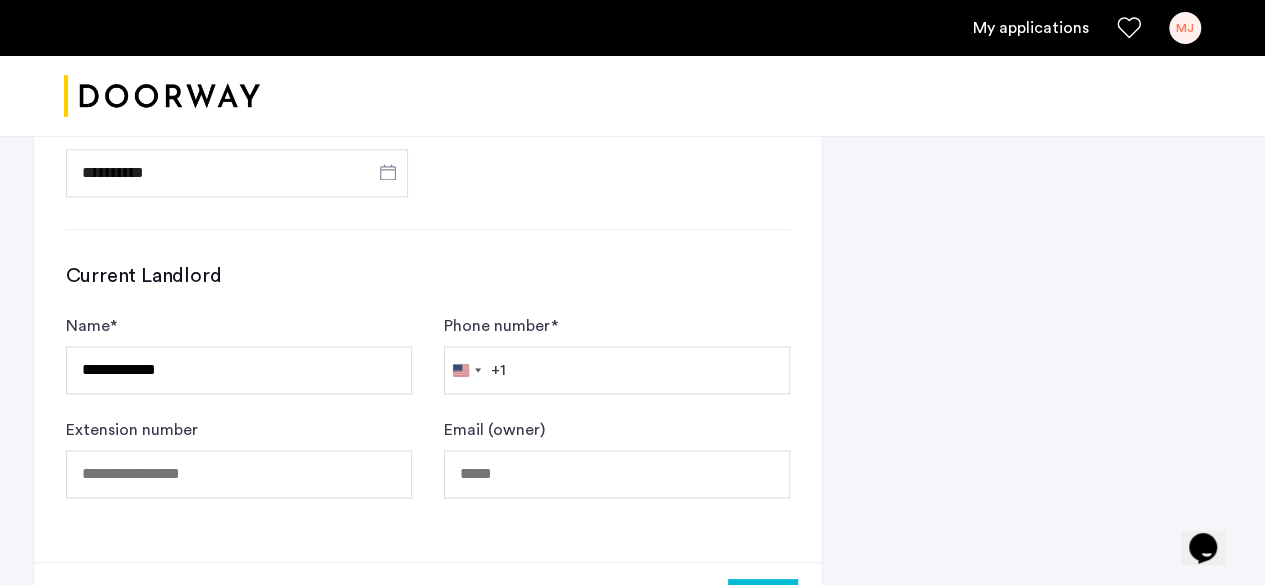 type 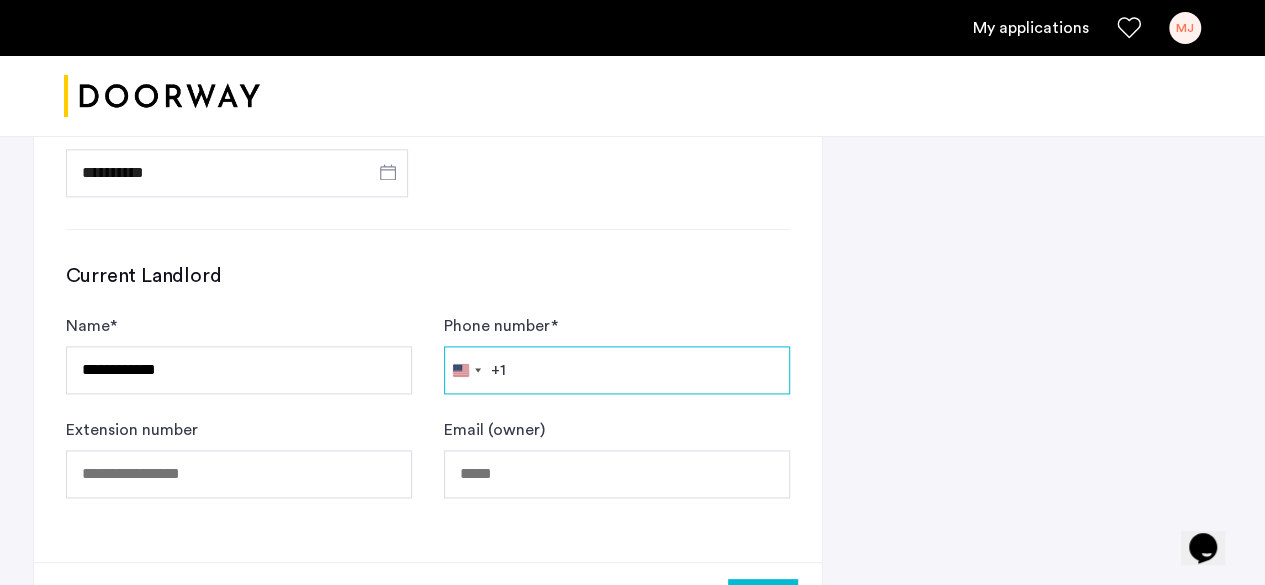 click on "Phone number  *" at bounding box center (617, 370) 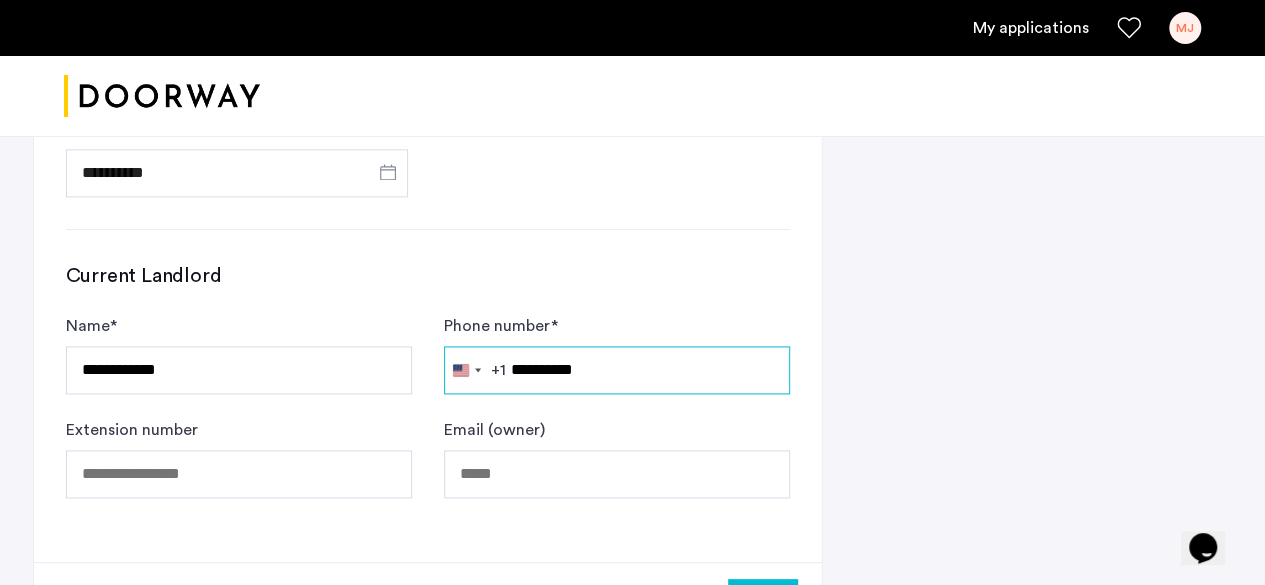 type on "**********" 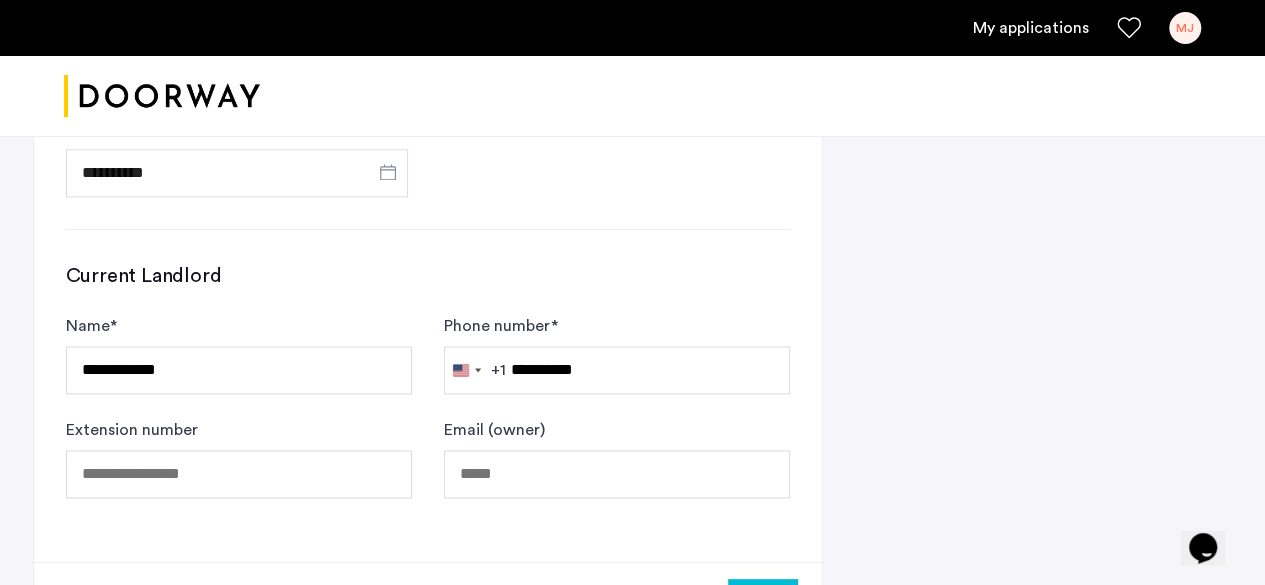 click on "**********" 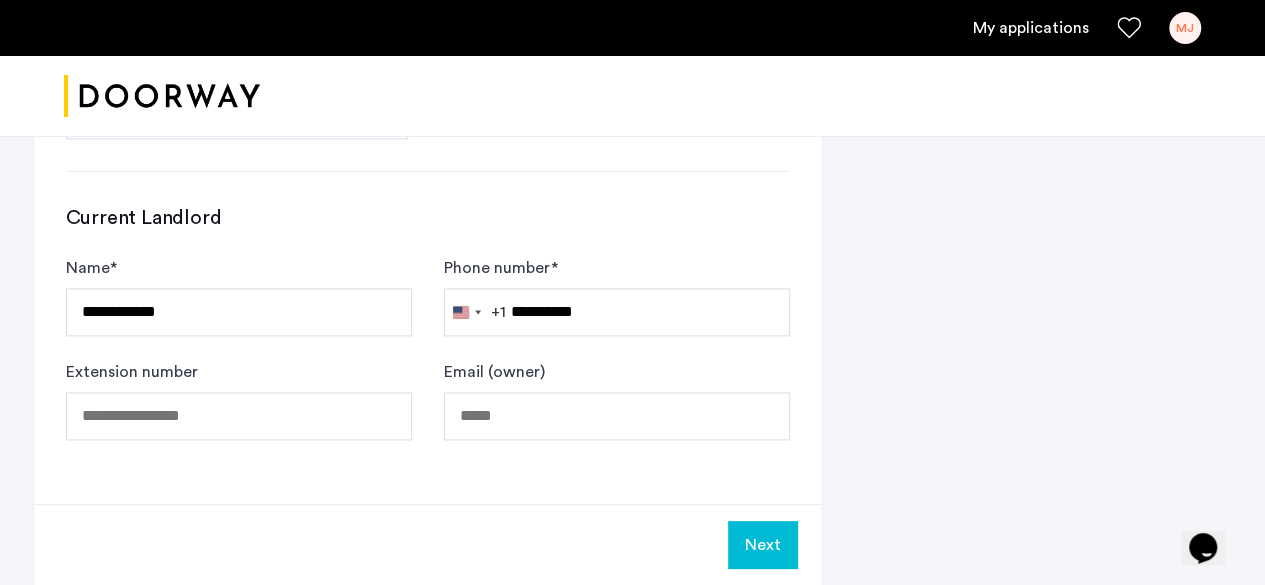 scroll, scrollTop: 1378, scrollLeft: 0, axis: vertical 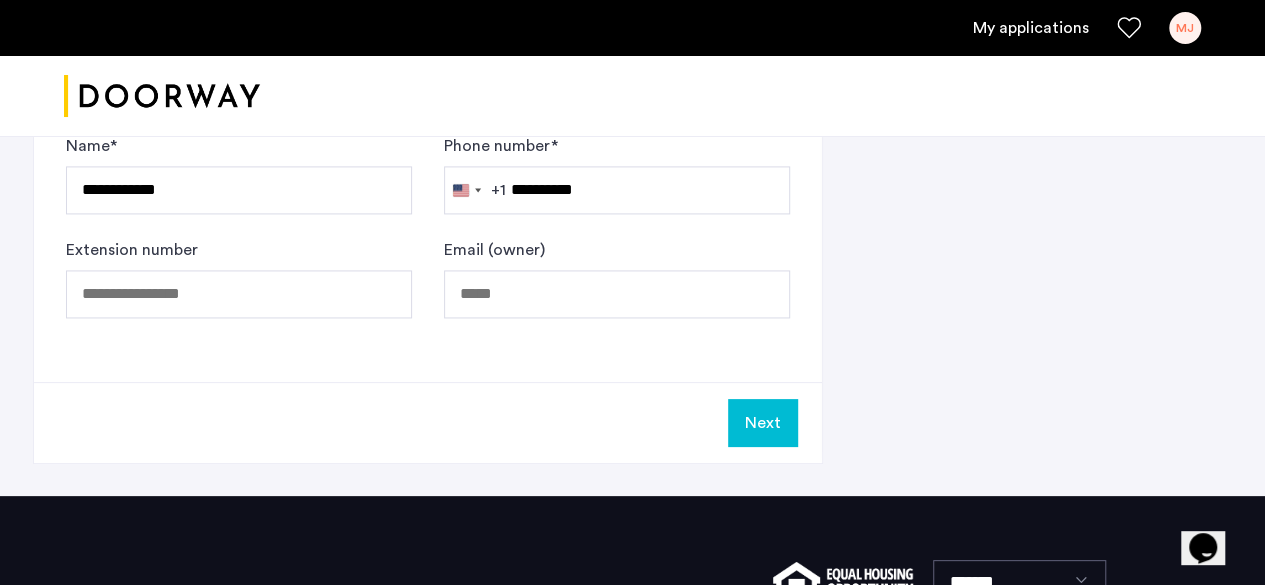 click on "Next" 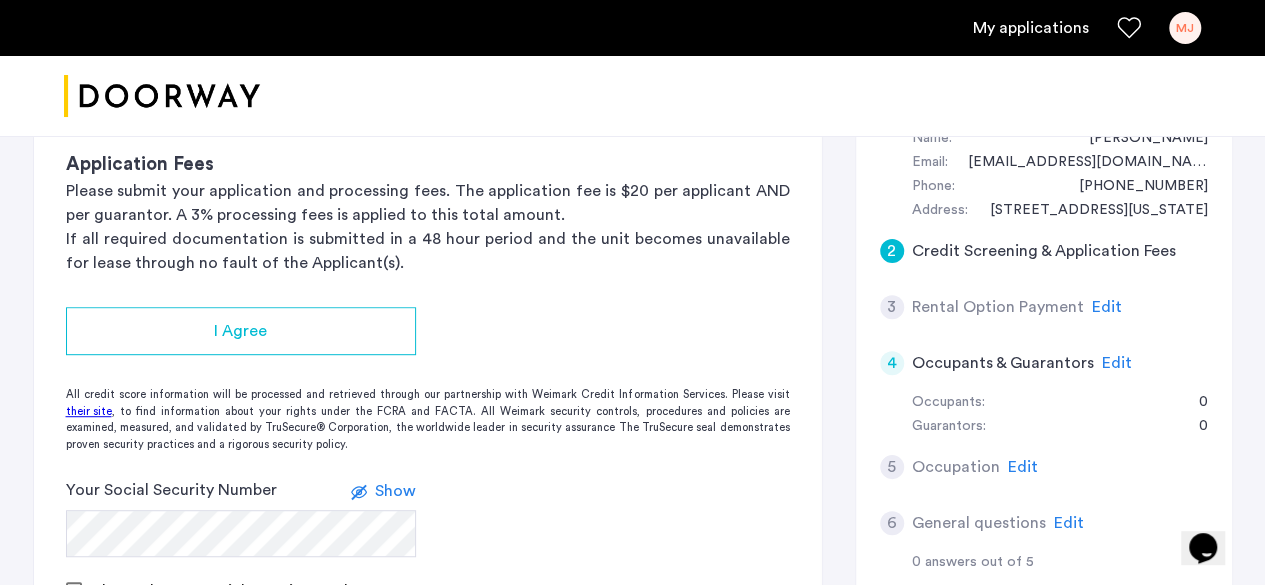 scroll, scrollTop: 389, scrollLeft: 0, axis: vertical 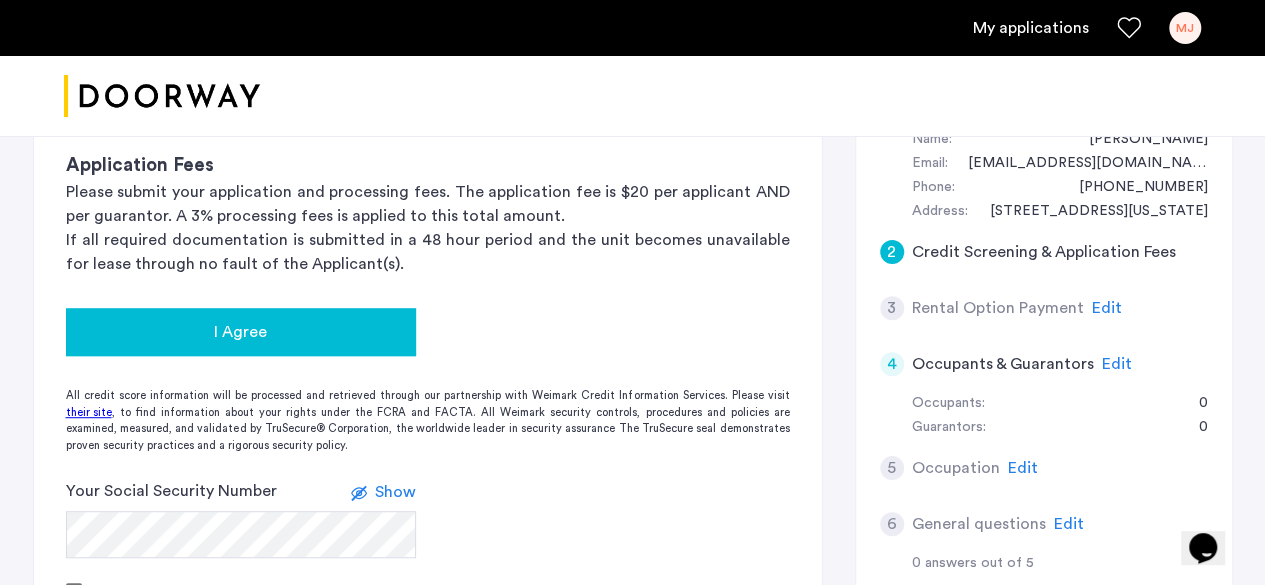 click on "I Agree" 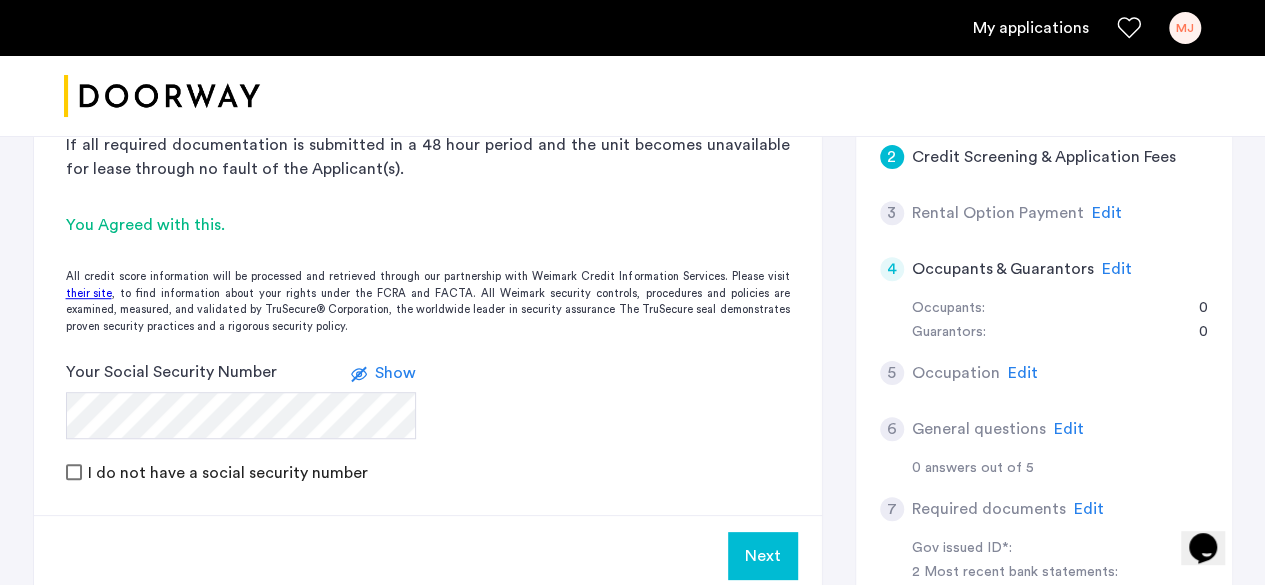scroll, scrollTop: 483, scrollLeft: 0, axis: vertical 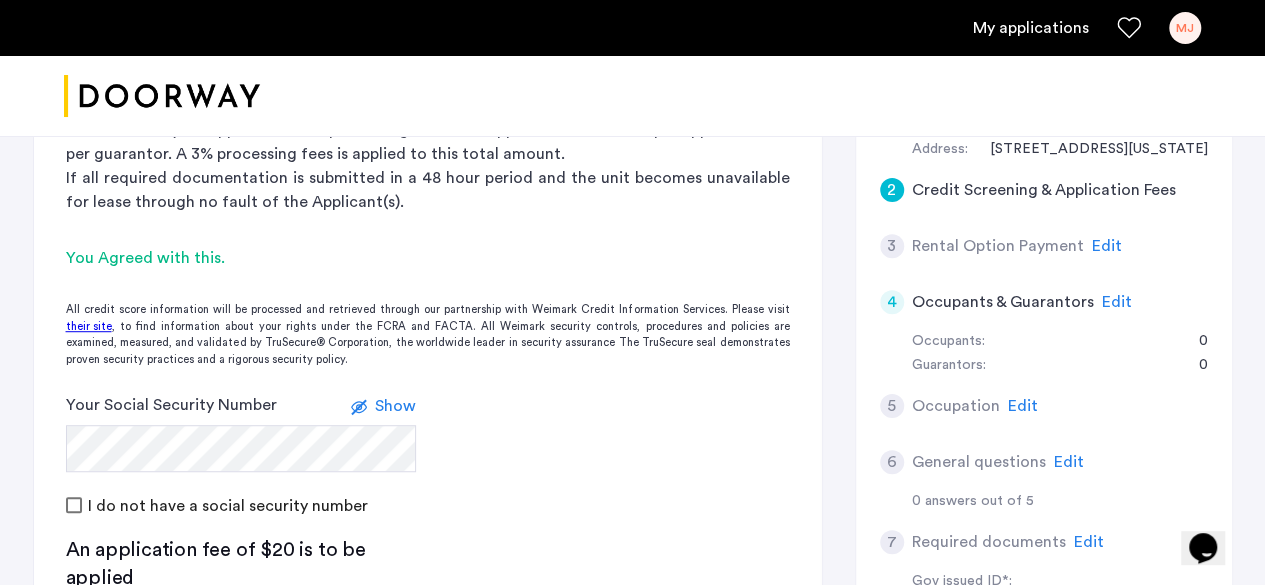 click on "Edit" 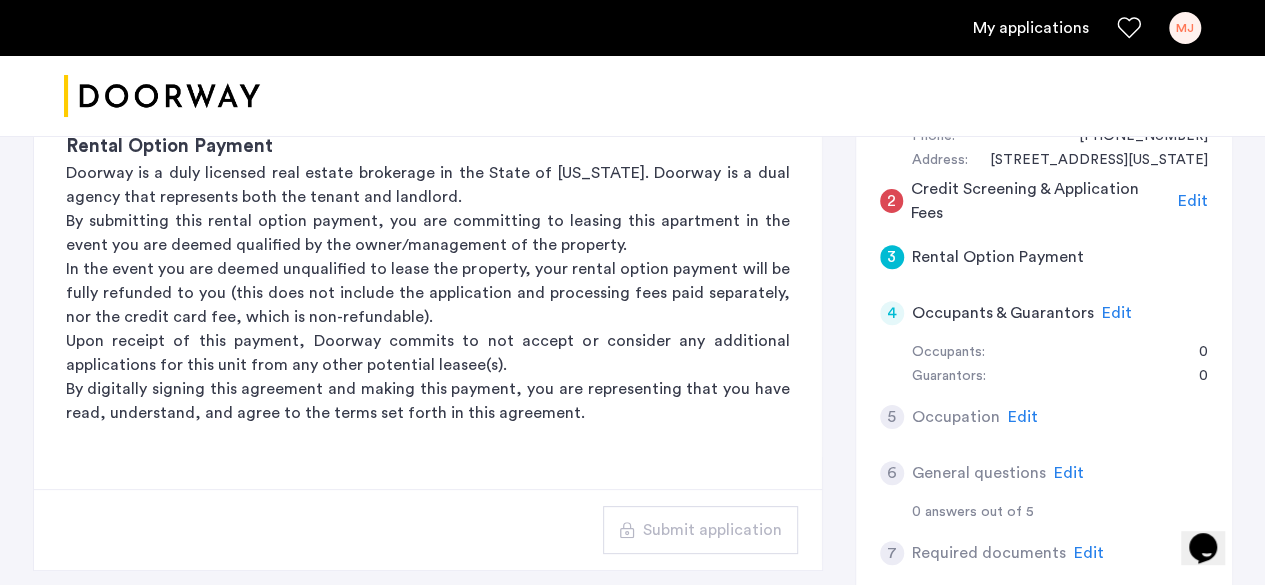 scroll, scrollTop: 439, scrollLeft: 0, axis: vertical 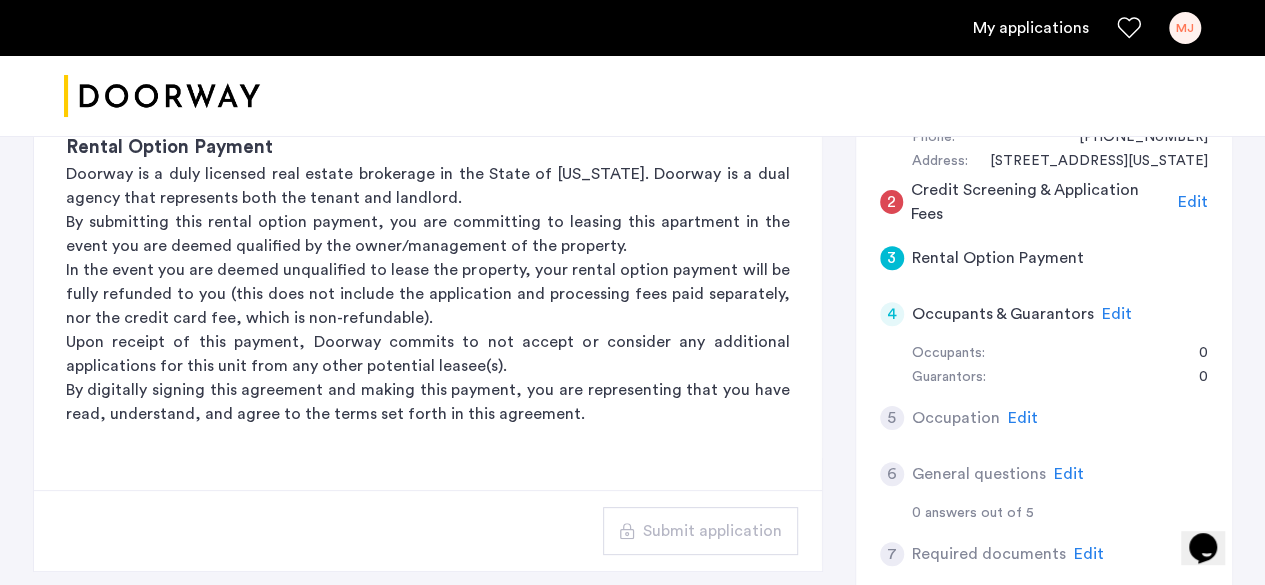 click on "Edit" 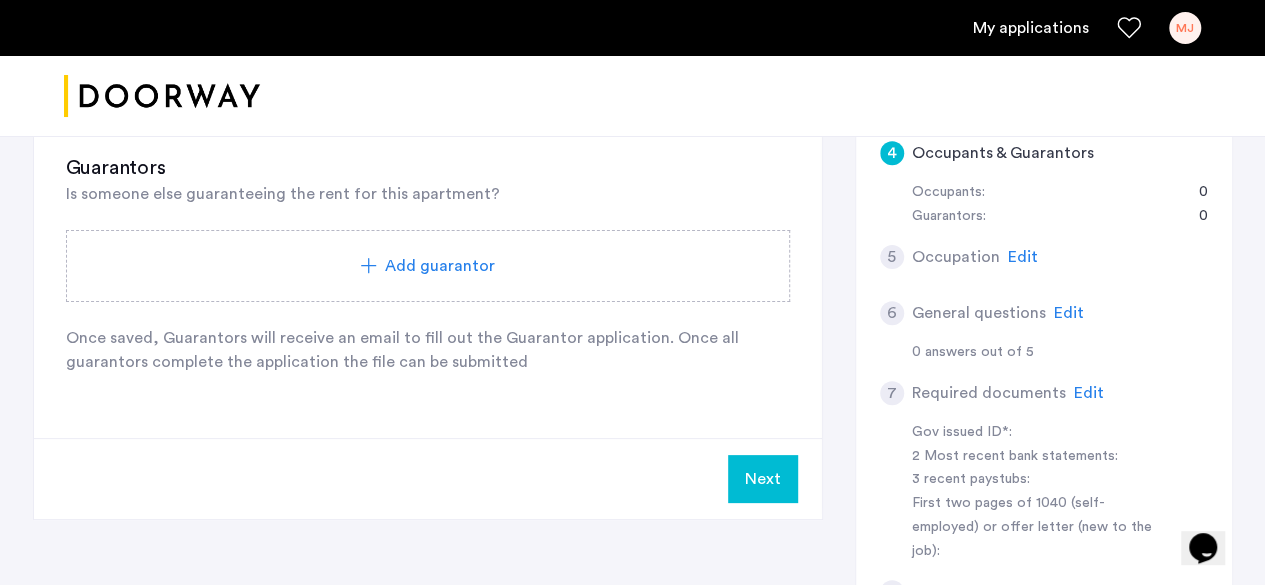 scroll, scrollTop: 276, scrollLeft: 0, axis: vertical 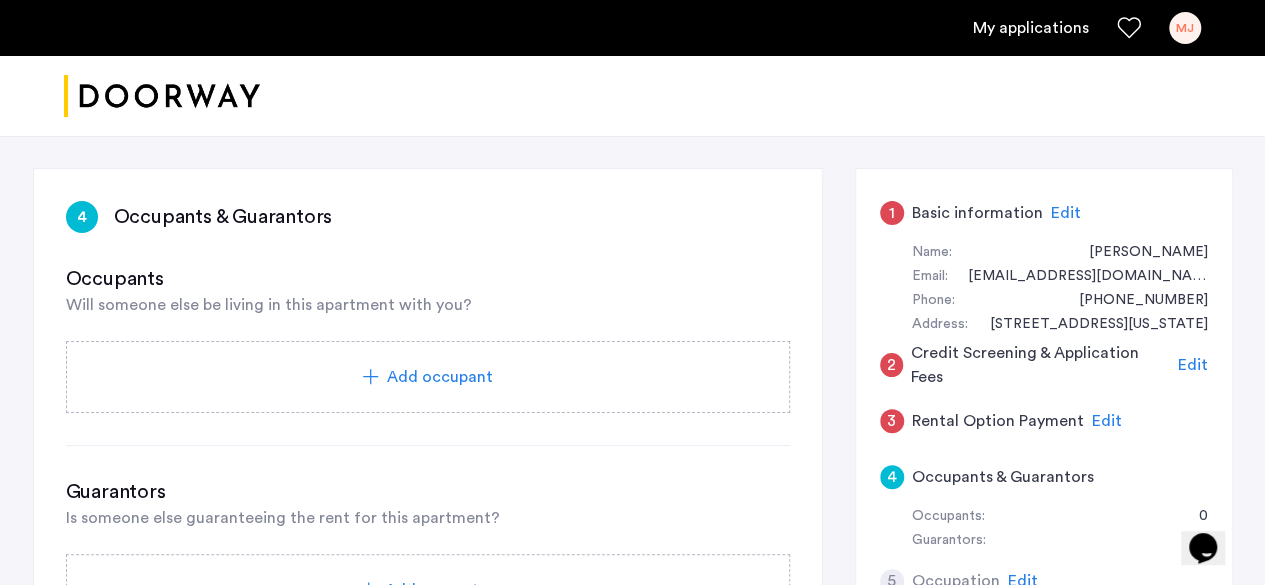 click on "Edit" 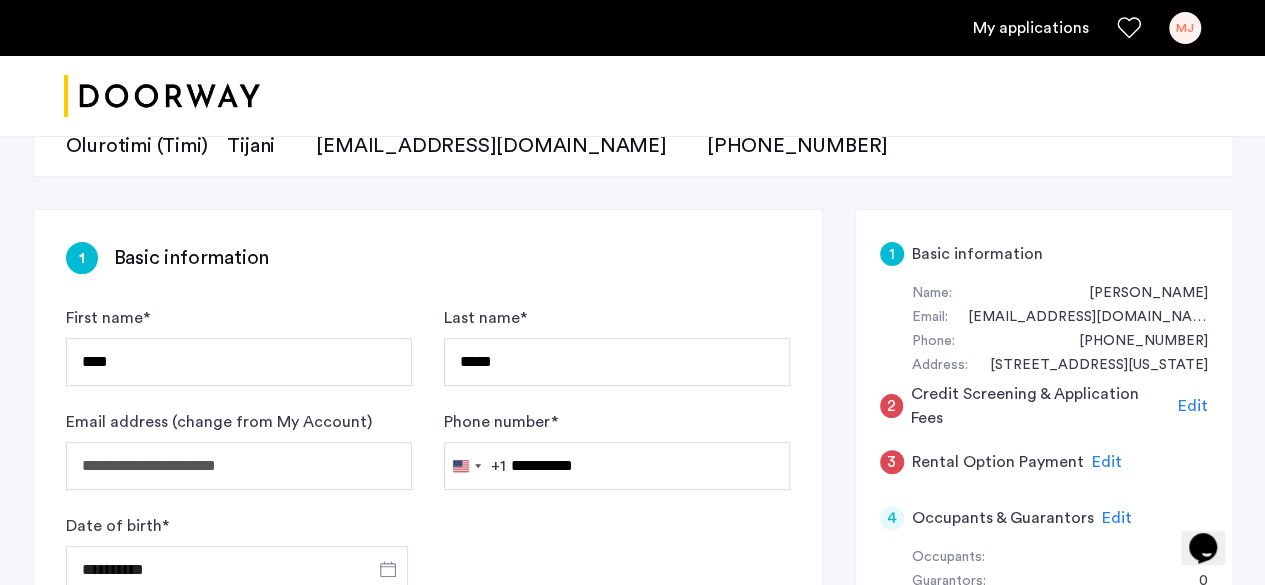 scroll, scrollTop: 237, scrollLeft: 0, axis: vertical 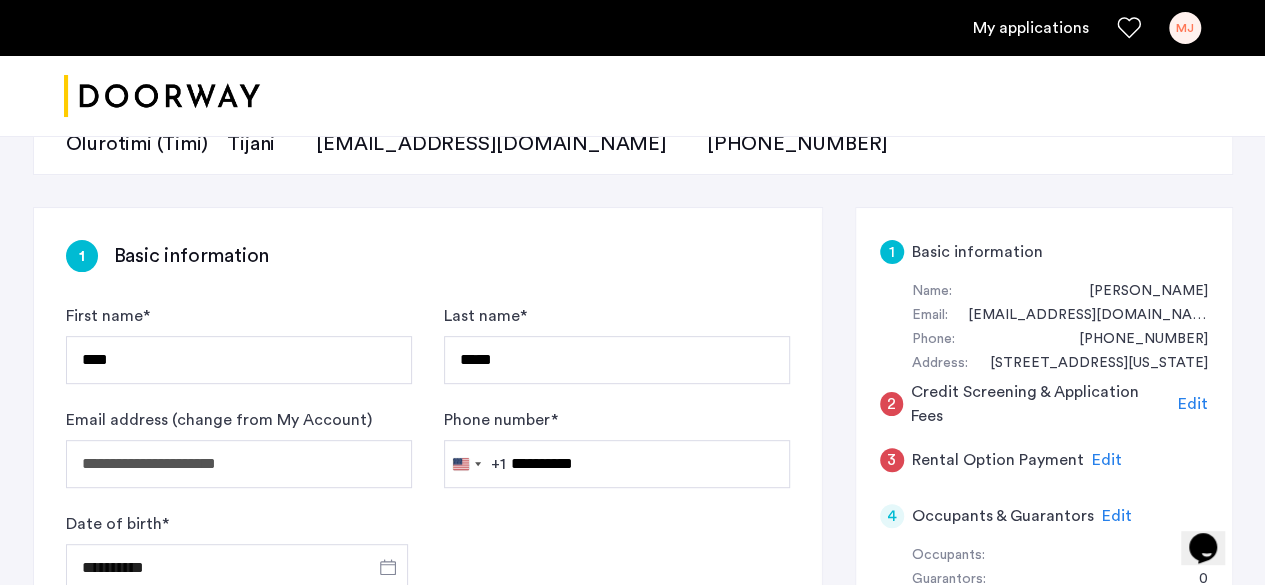 click on "Edit" 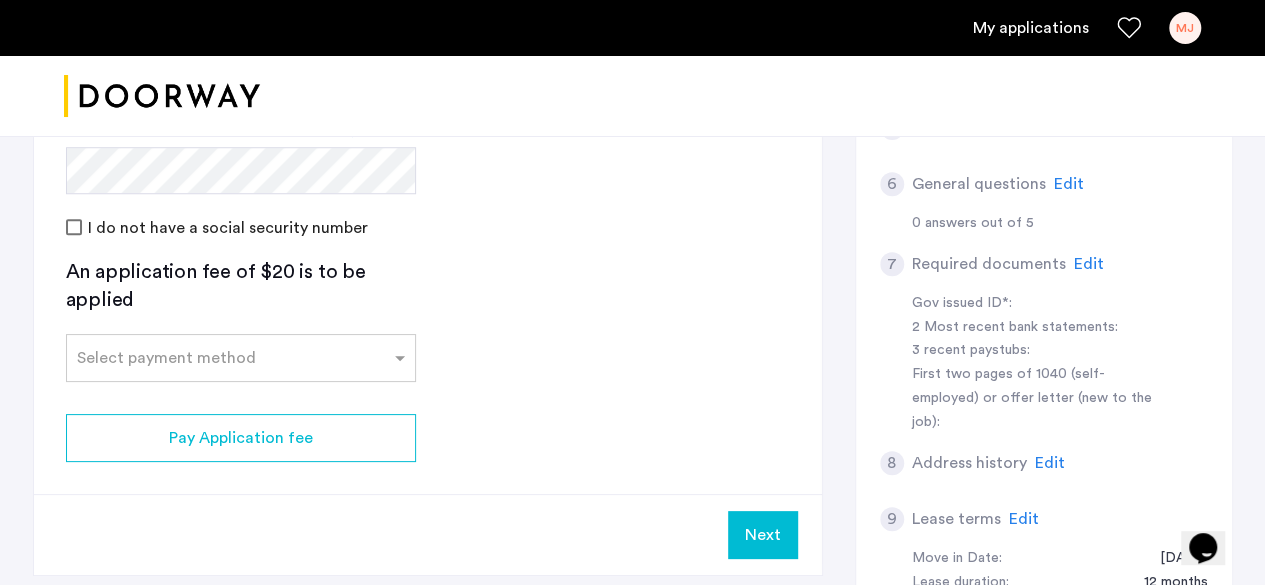 scroll, scrollTop: 730, scrollLeft: 0, axis: vertical 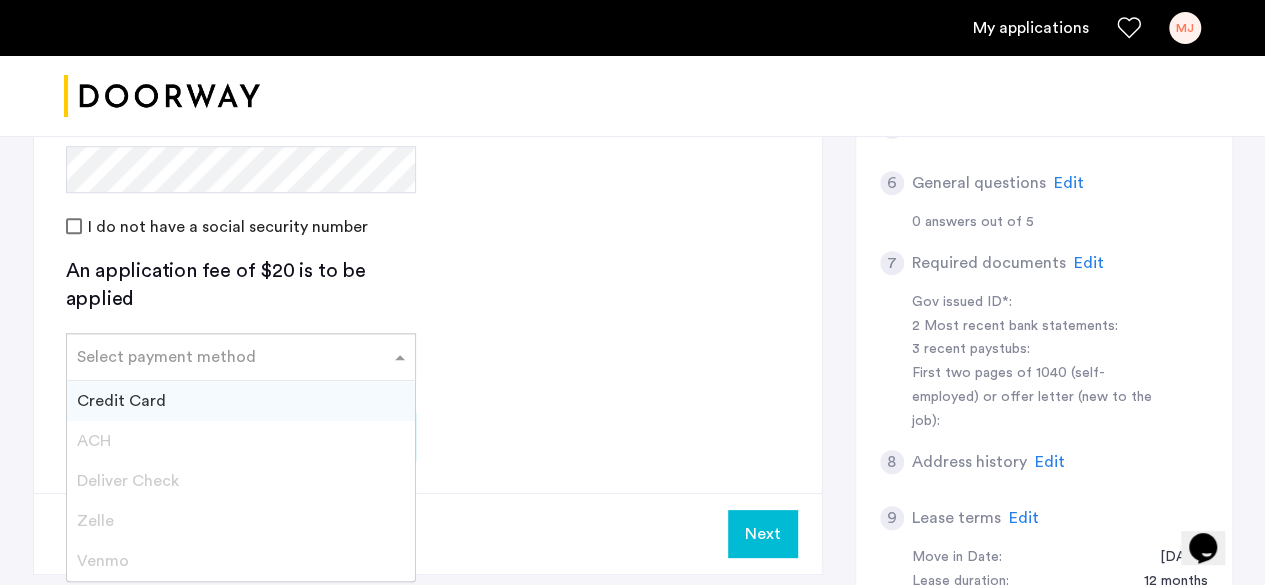 click 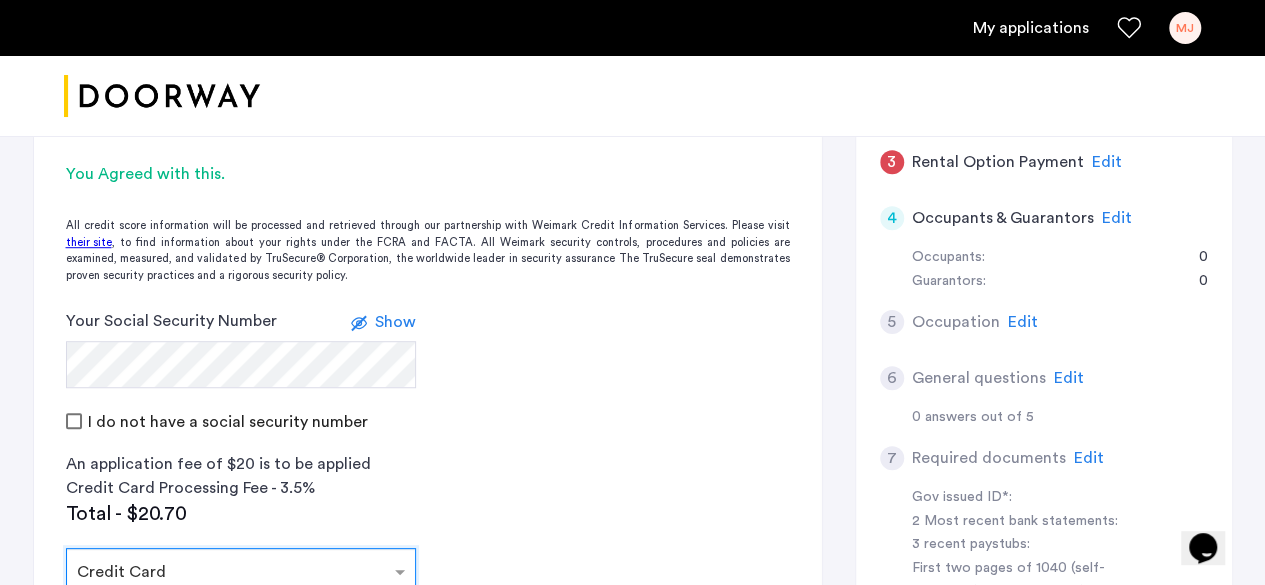 scroll, scrollTop: 536, scrollLeft: 0, axis: vertical 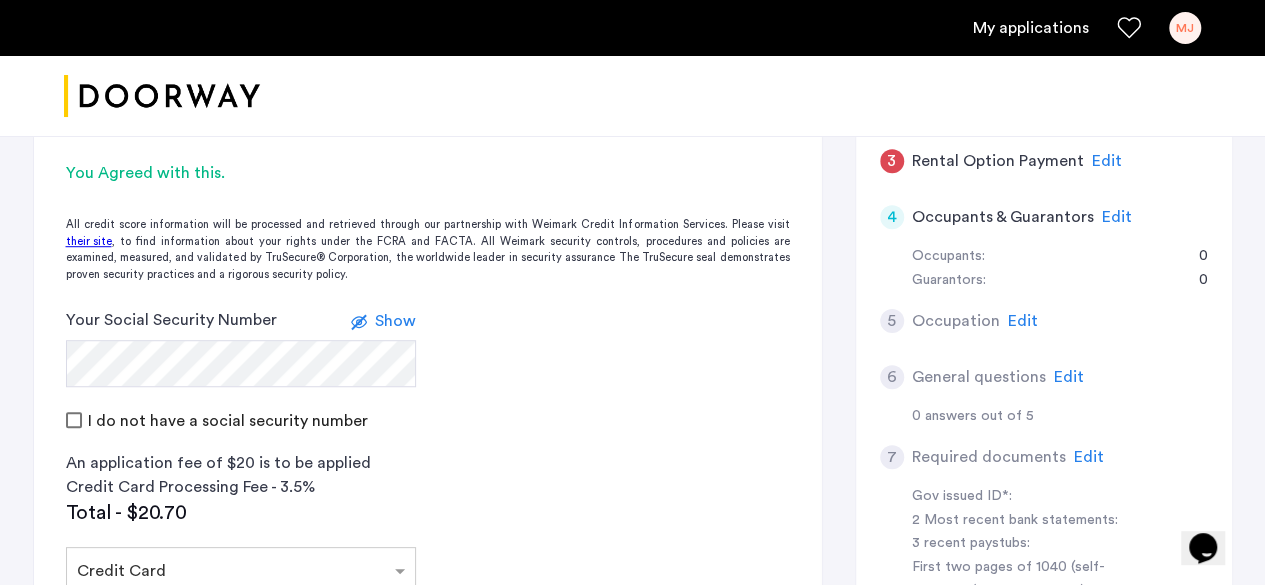 click on "Edit" 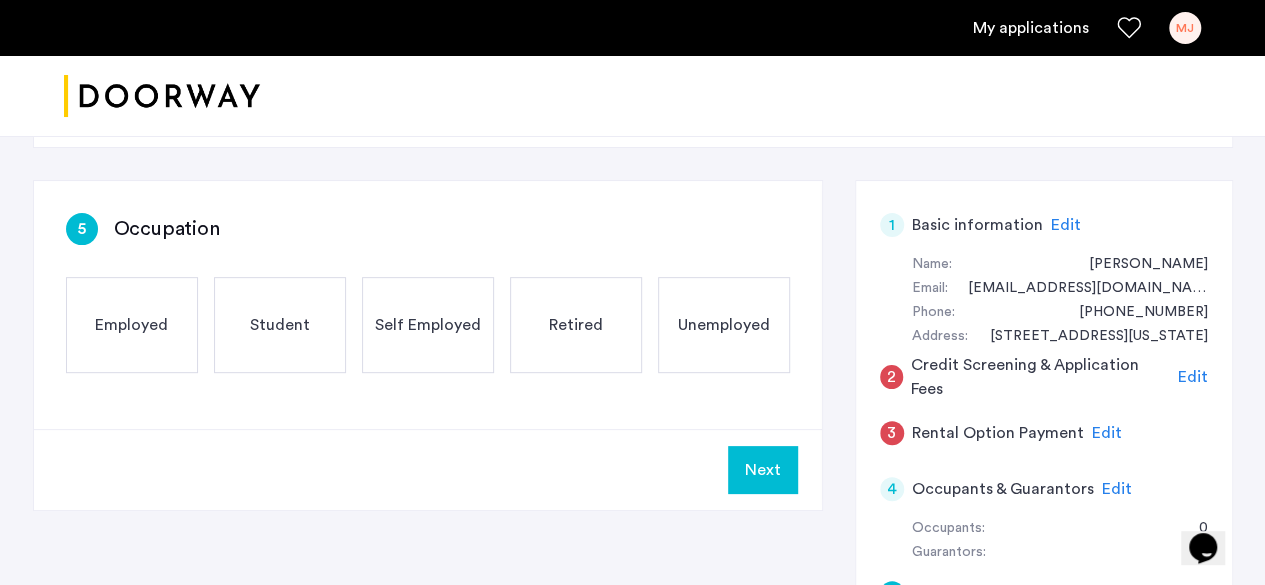 scroll, scrollTop: 263, scrollLeft: 0, axis: vertical 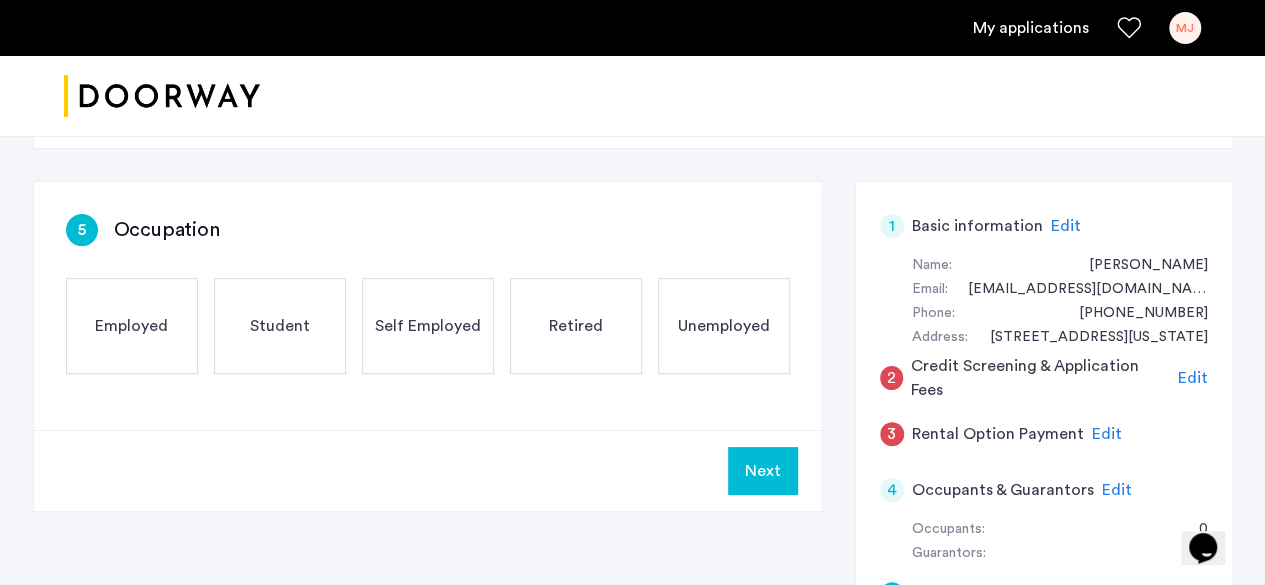 click on "Employed" 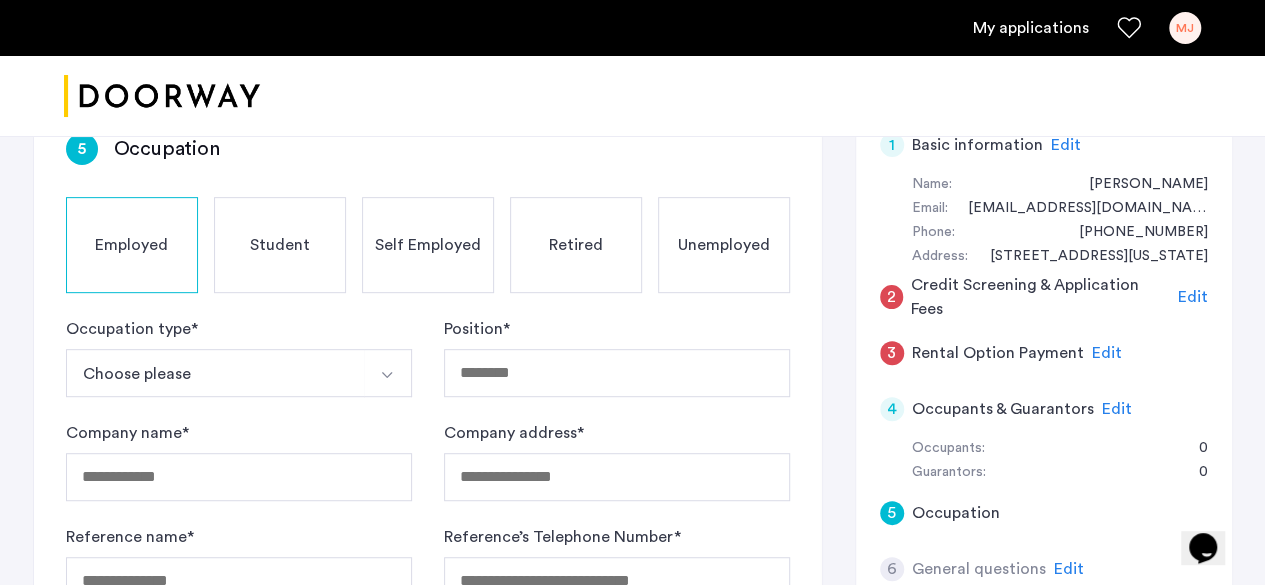 scroll, scrollTop: 382, scrollLeft: 0, axis: vertical 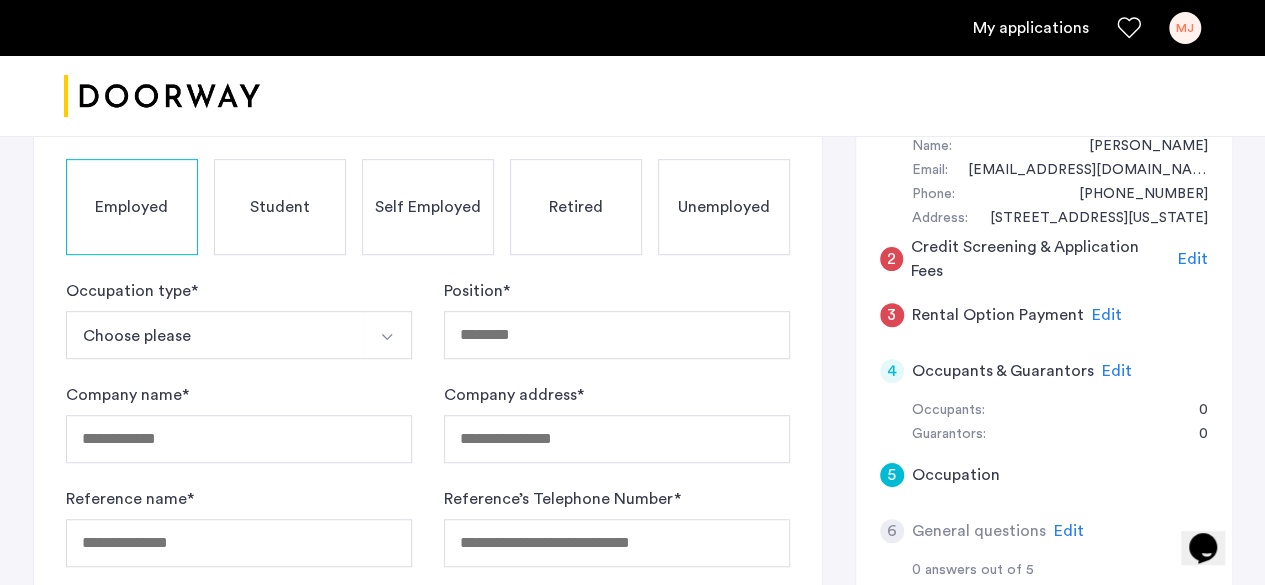 click on "Choose please" at bounding box center (215, 335) 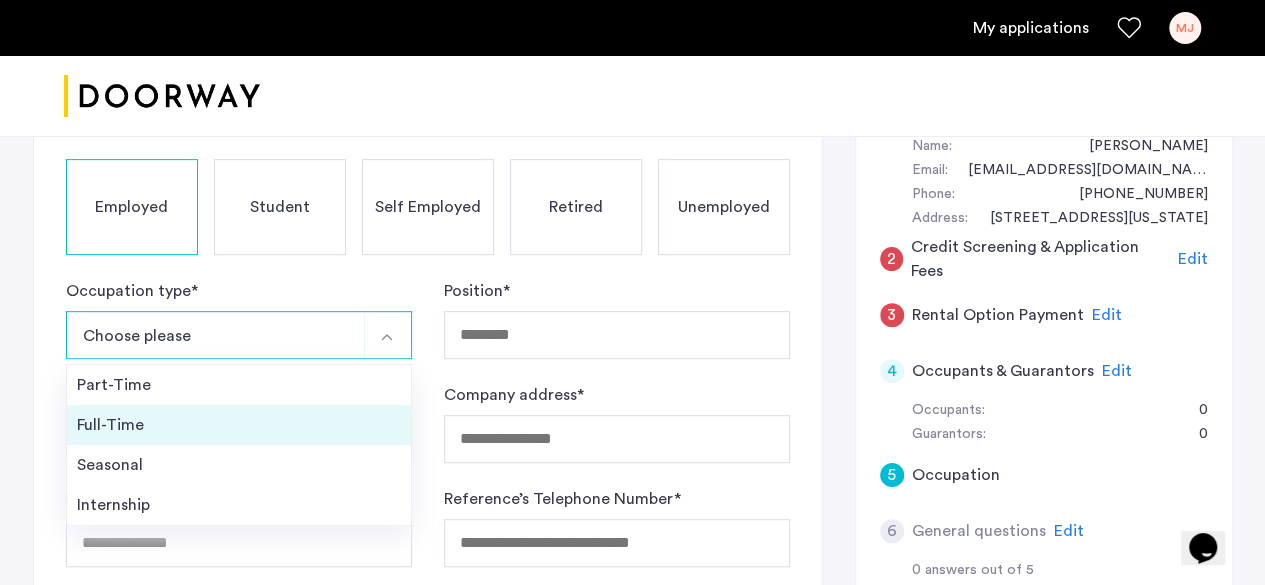 click on "Full-Time" at bounding box center (239, 425) 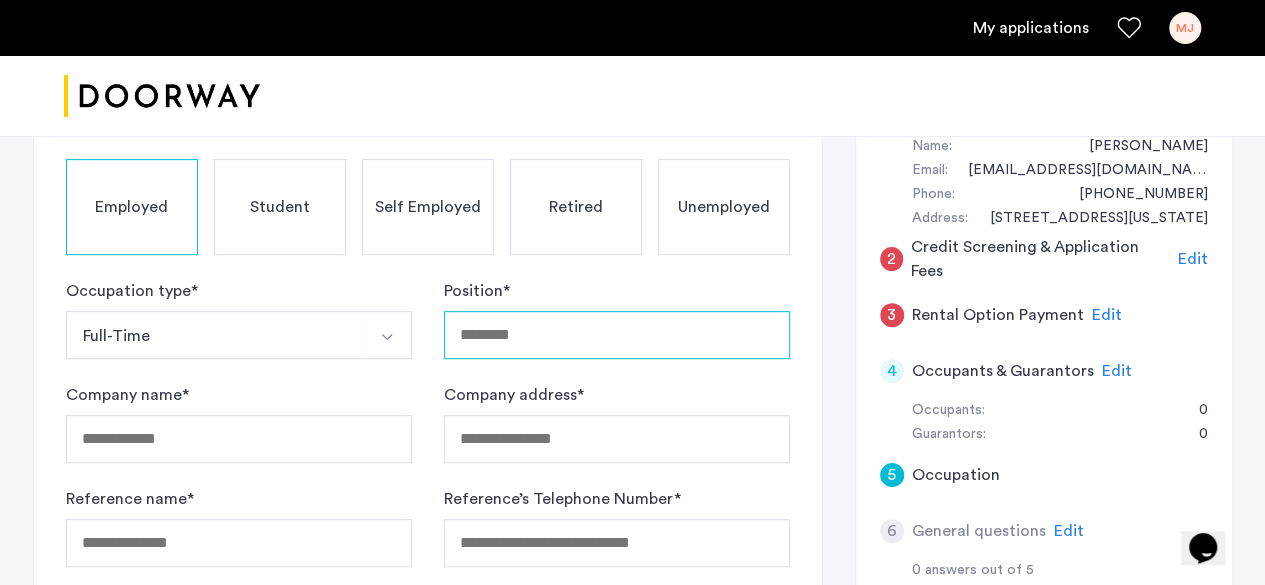 click on "Position  *" at bounding box center [617, 335] 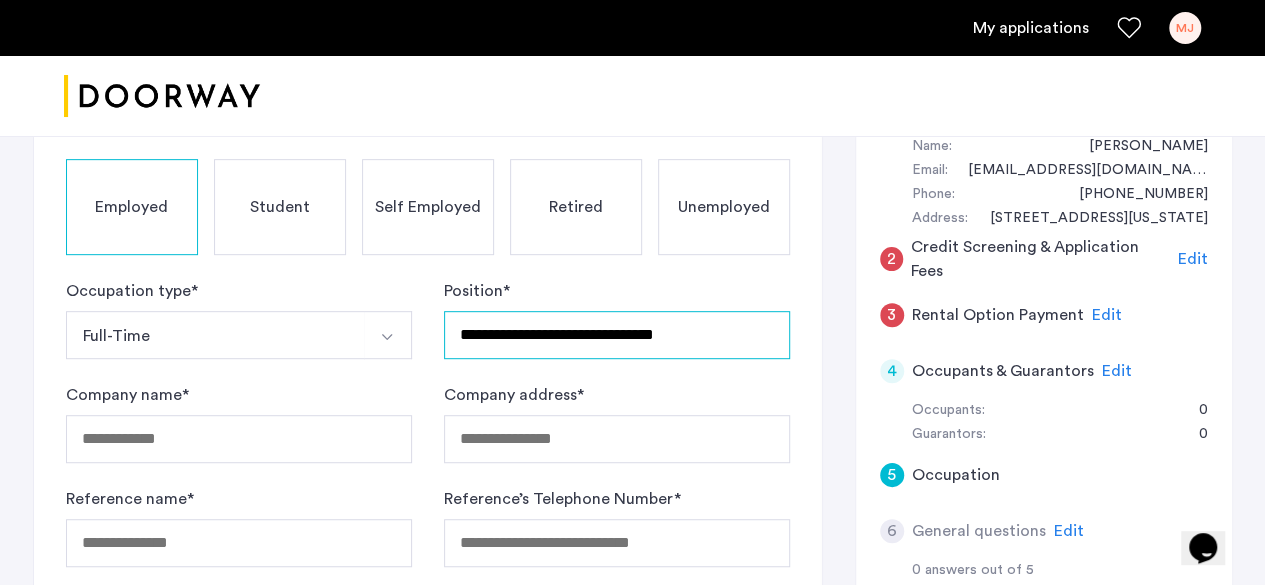 type on "**********" 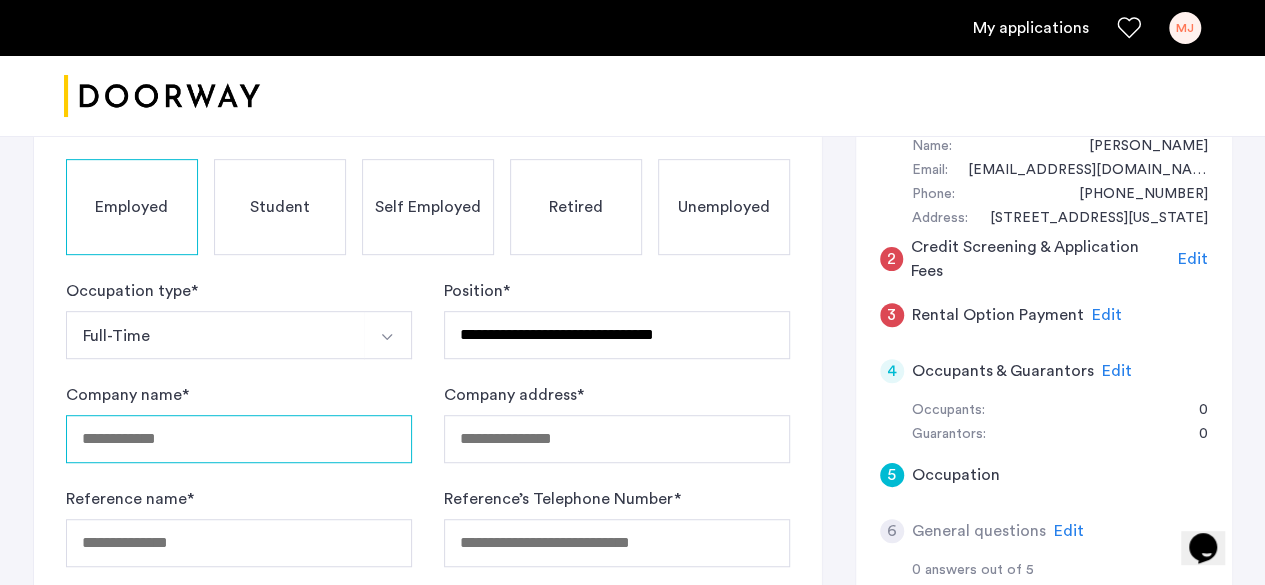 click on "Company name  *" at bounding box center [239, 439] 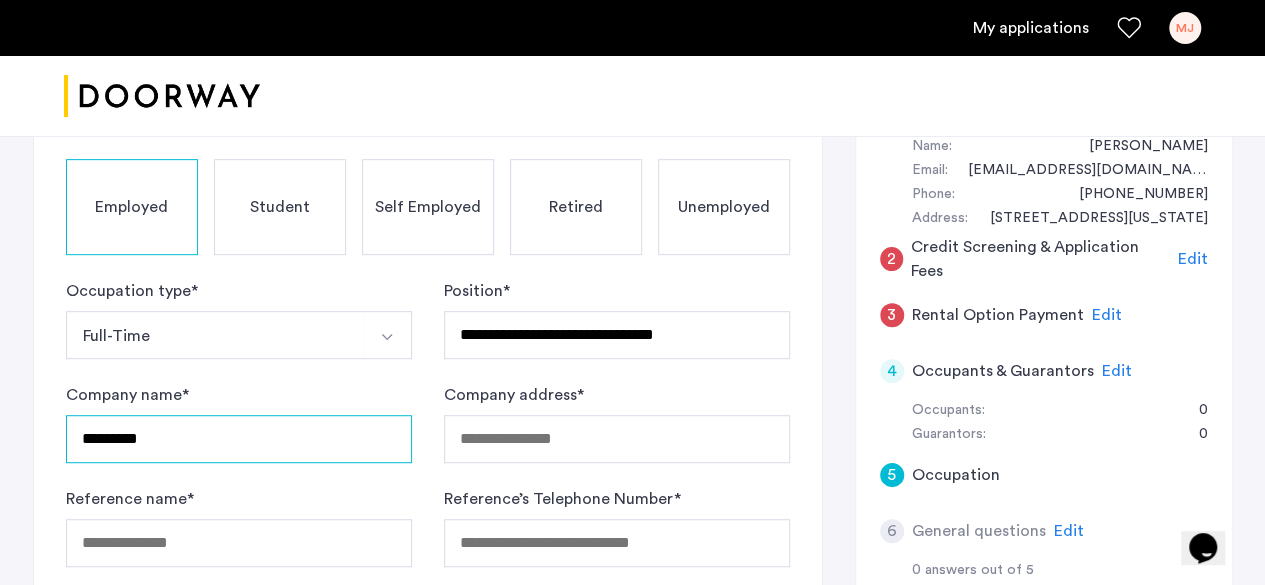 type on "*********" 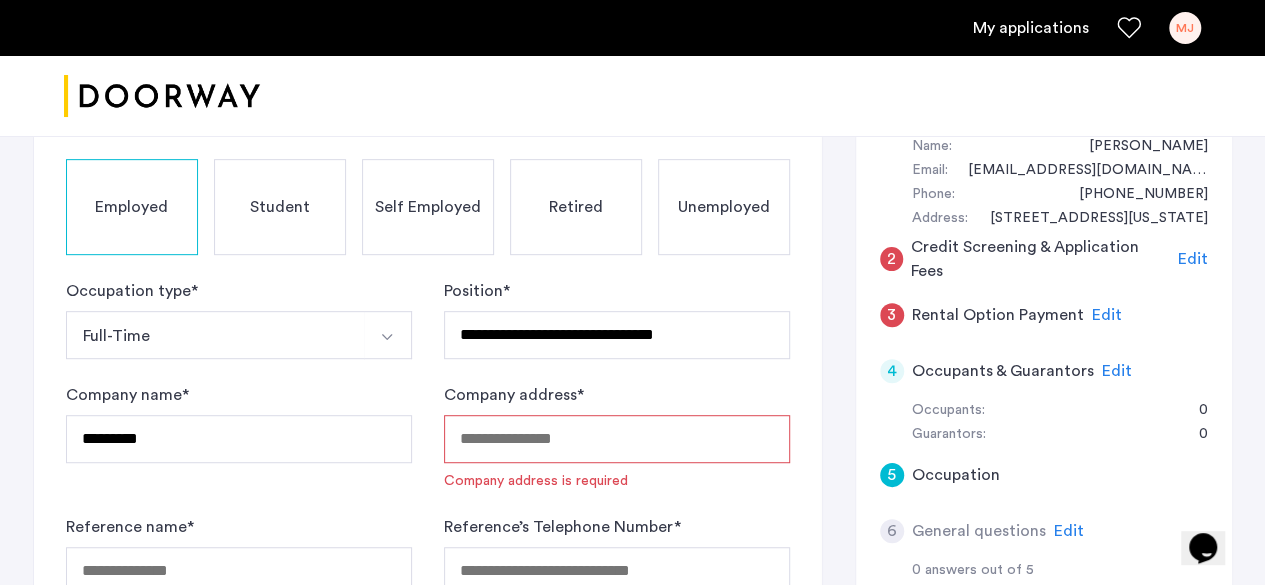 paste on "**********" 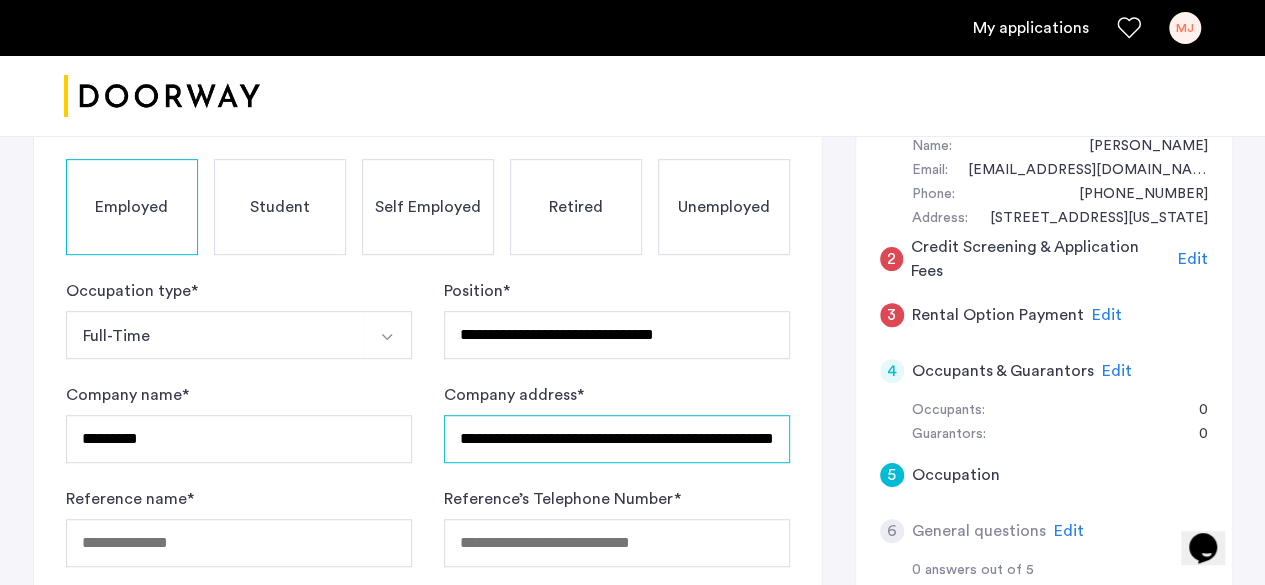 scroll, scrollTop: 0, scrollLeft: 60, axis: horizontal 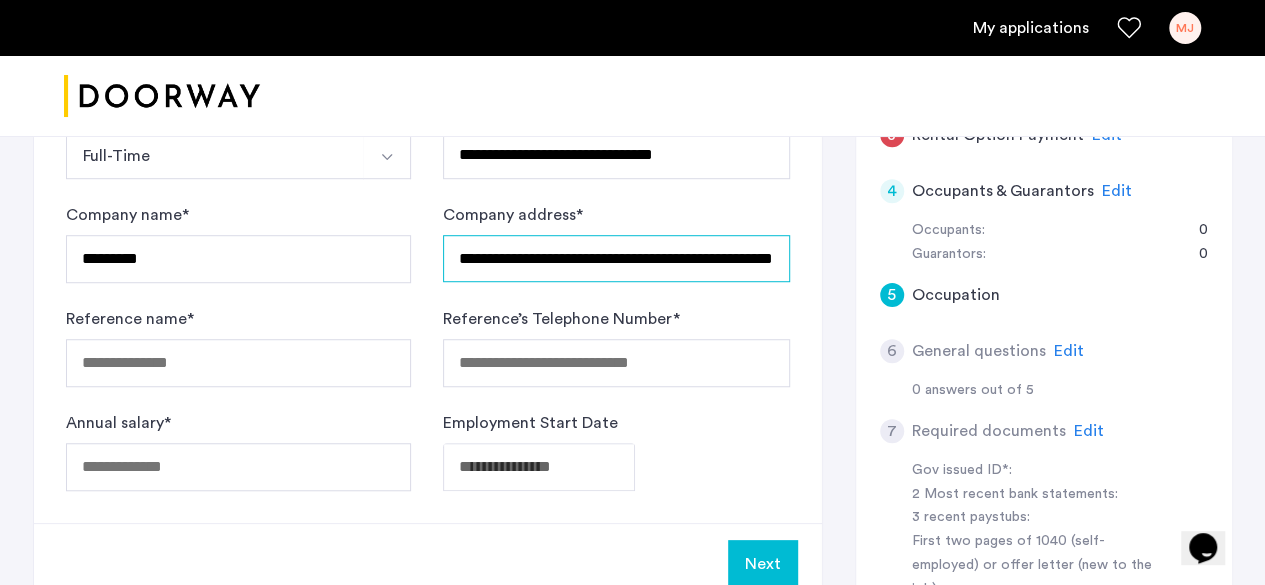 type on "**********" 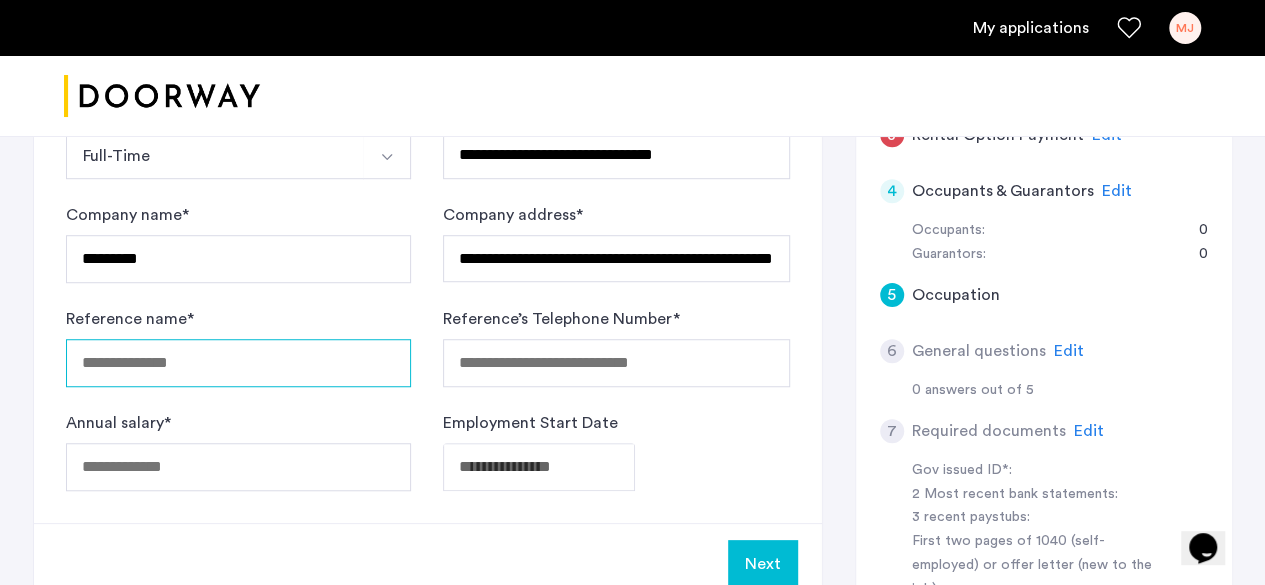 click on "Reference name  *" at bounding box center [239, 363] 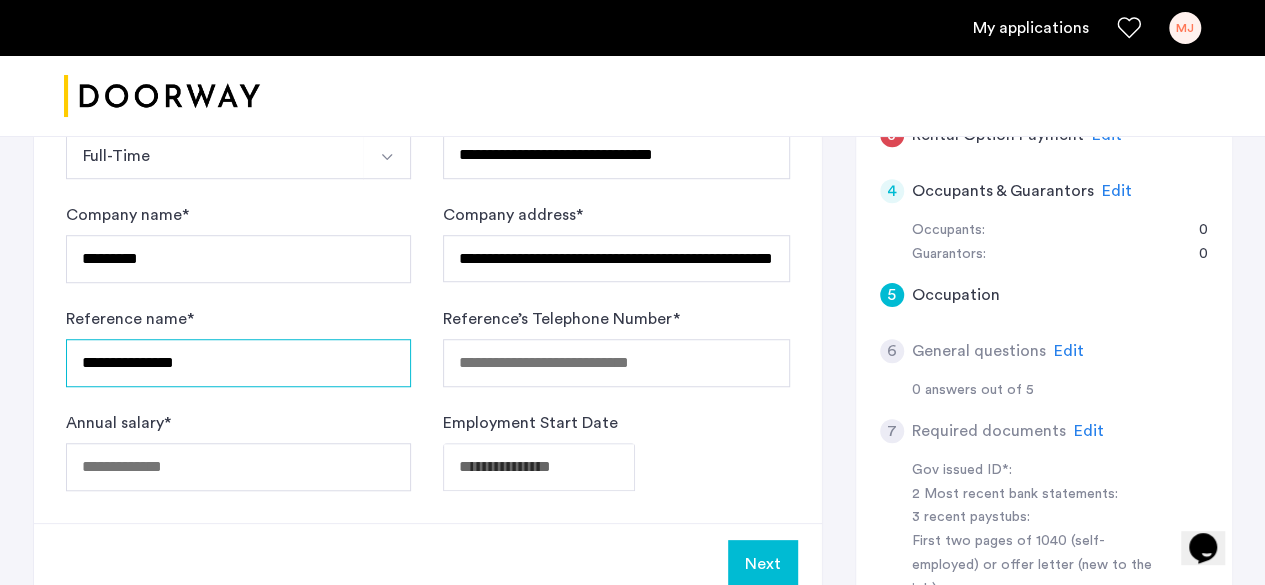 type on "**********" 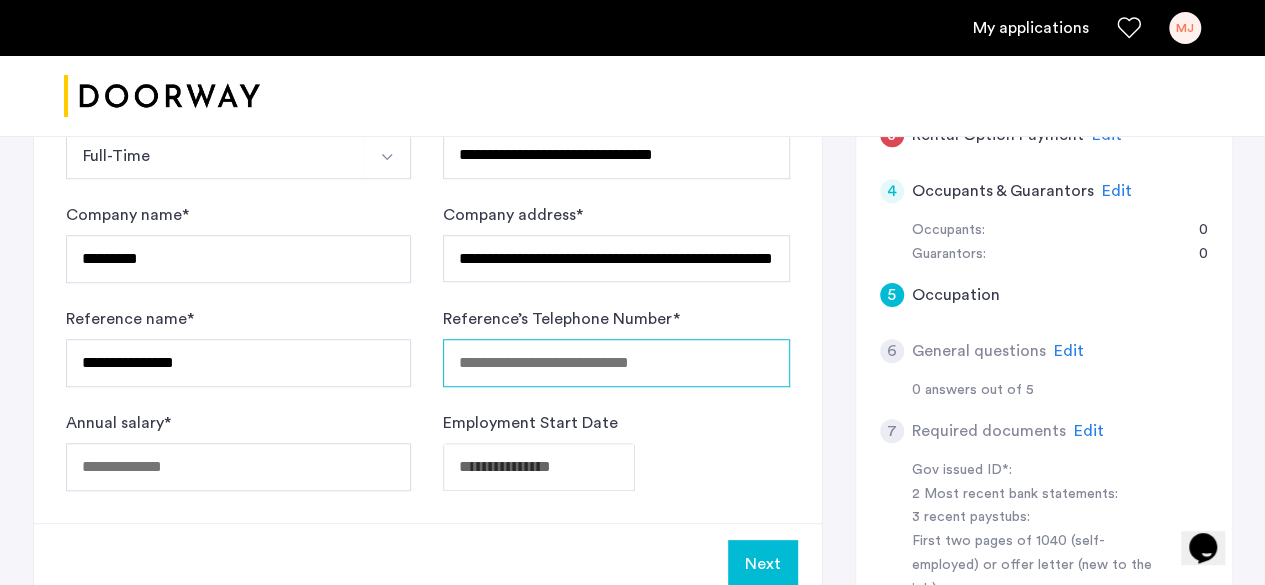 click on "Reference’s Telephone Number  *" at bounding box center (616, 363) 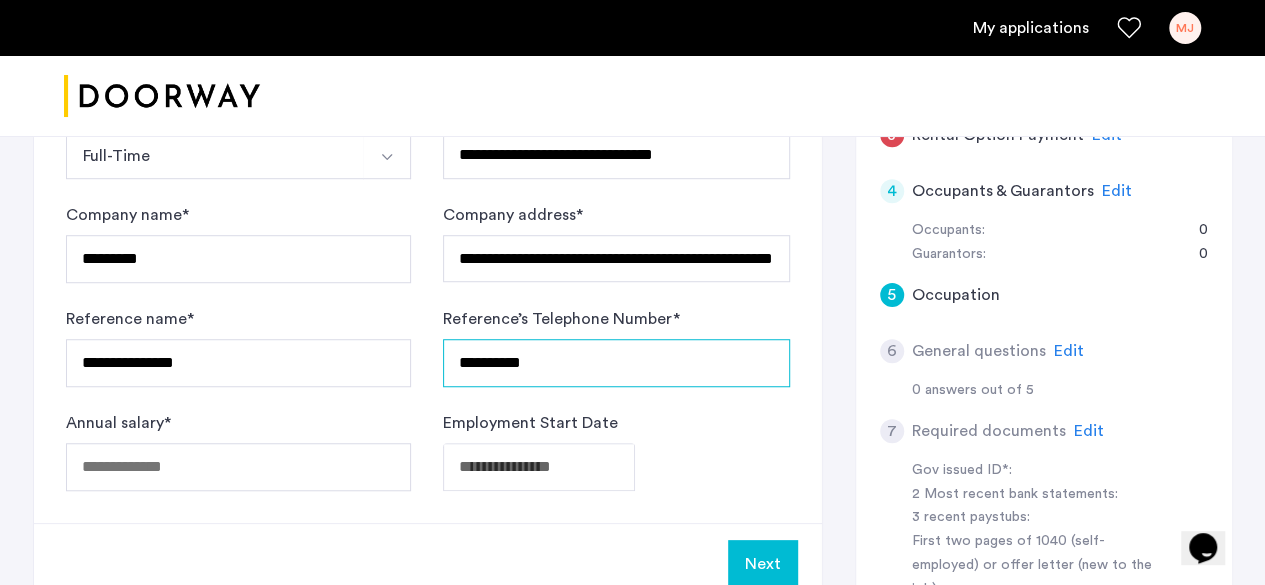 scroll, scrollTop: 580, scrollLeft: 0, axis: vertical 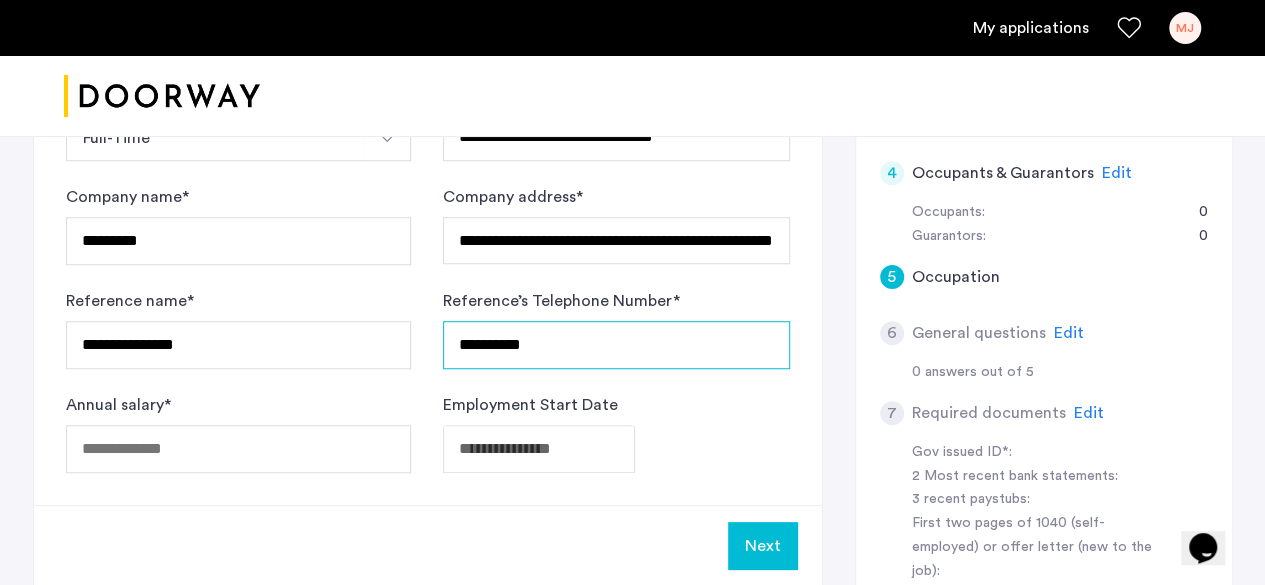 type on "**********" 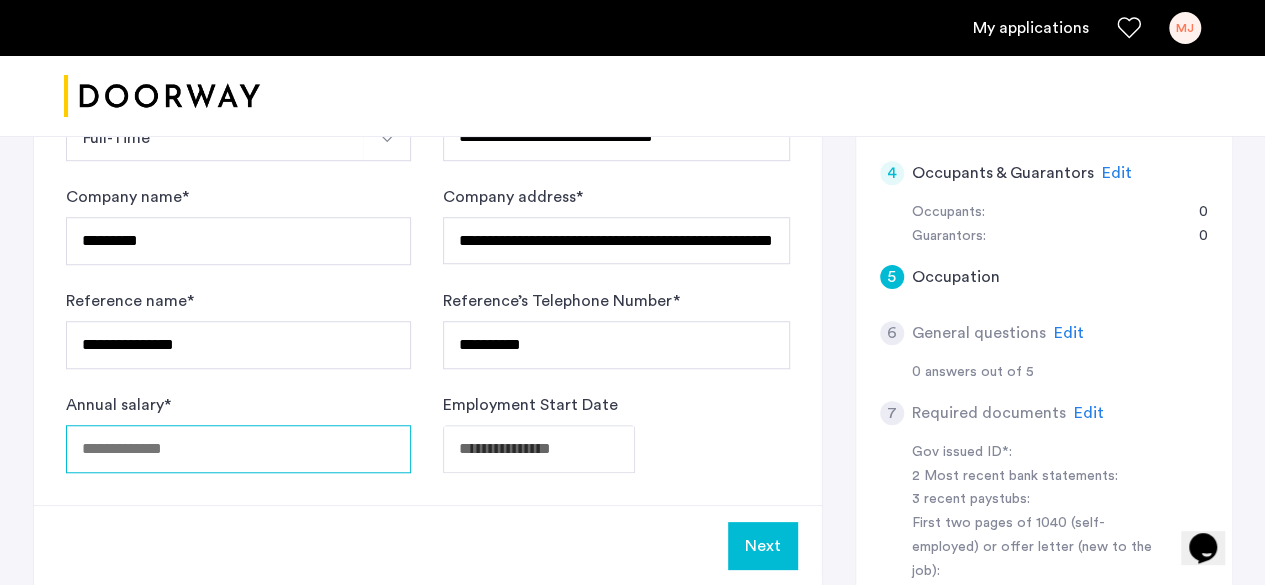click on "Annual salary  *" at bounding box center [239, 449] 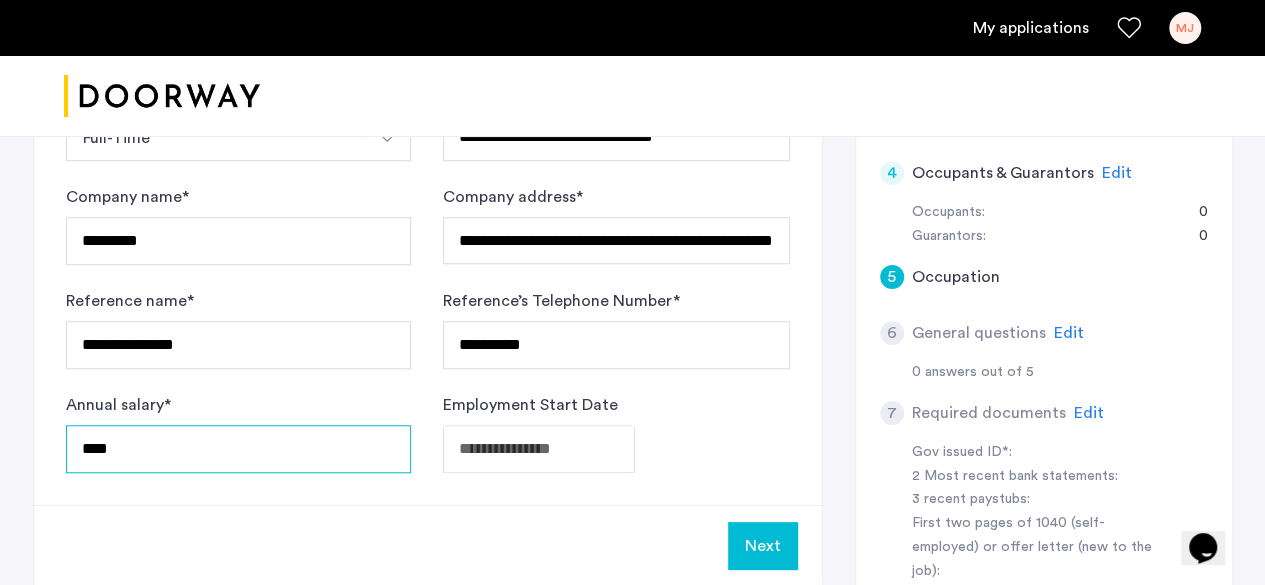 type on "****" 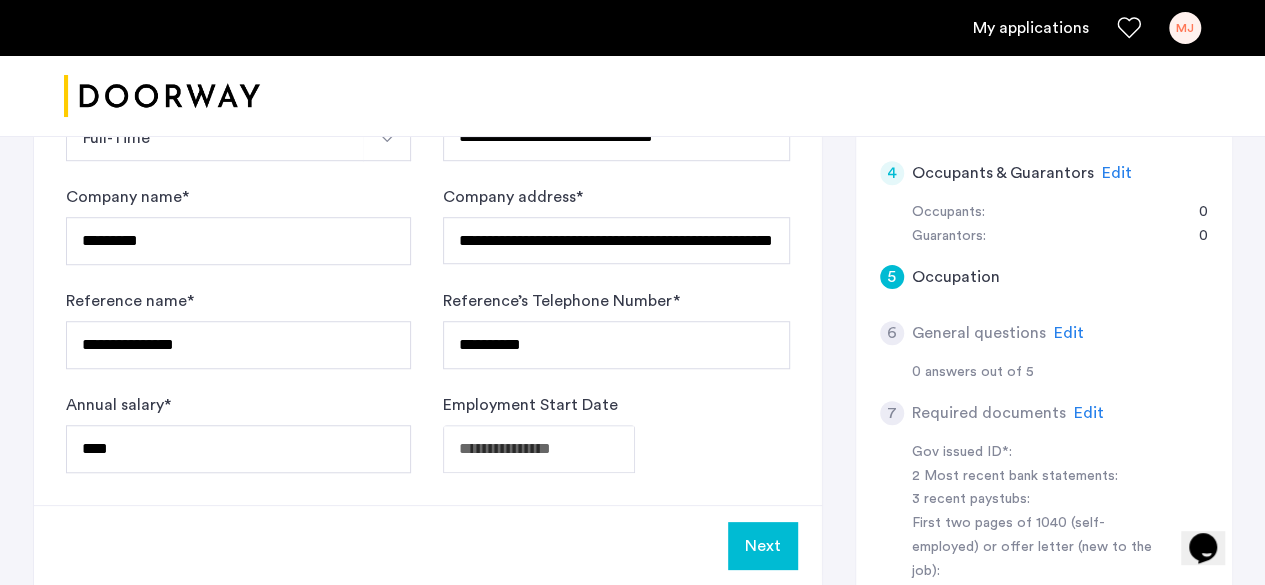 click on "**********" at bounding box center [632, -288] 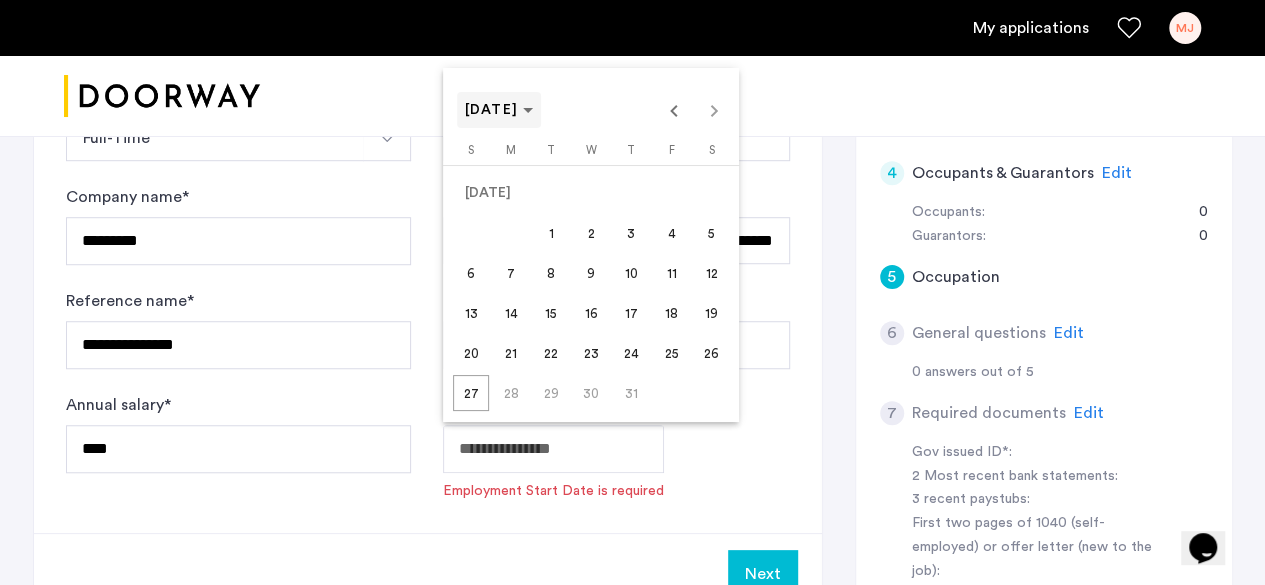 click on "[DATE]" at bounding box center [499, 110] 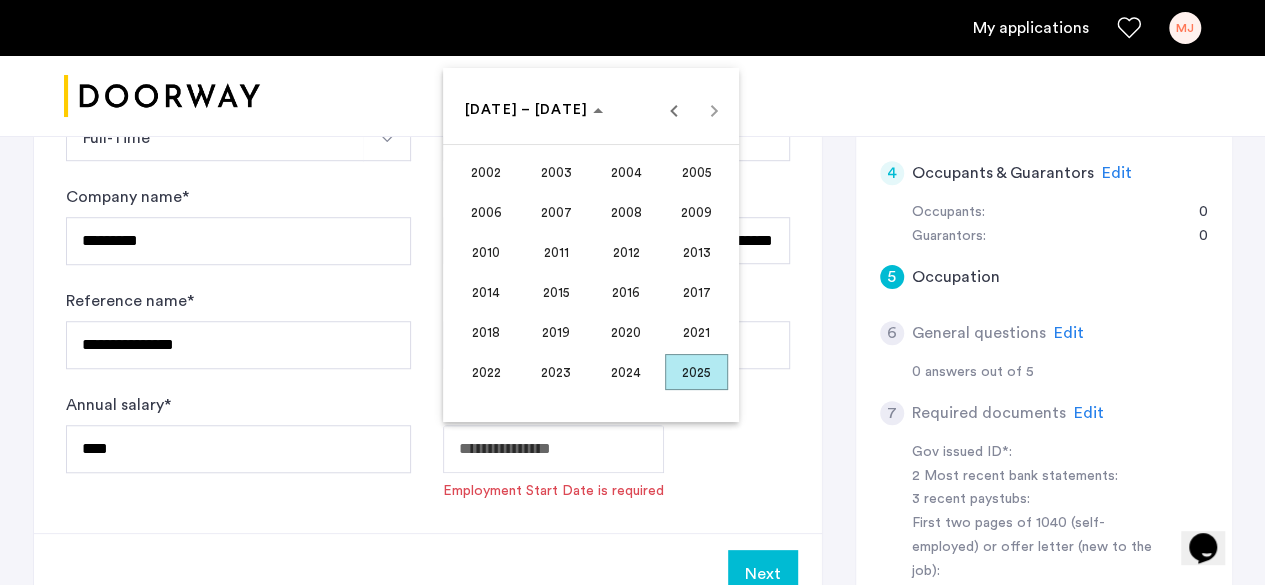 click on "2022" at bounding box center (486, 372) 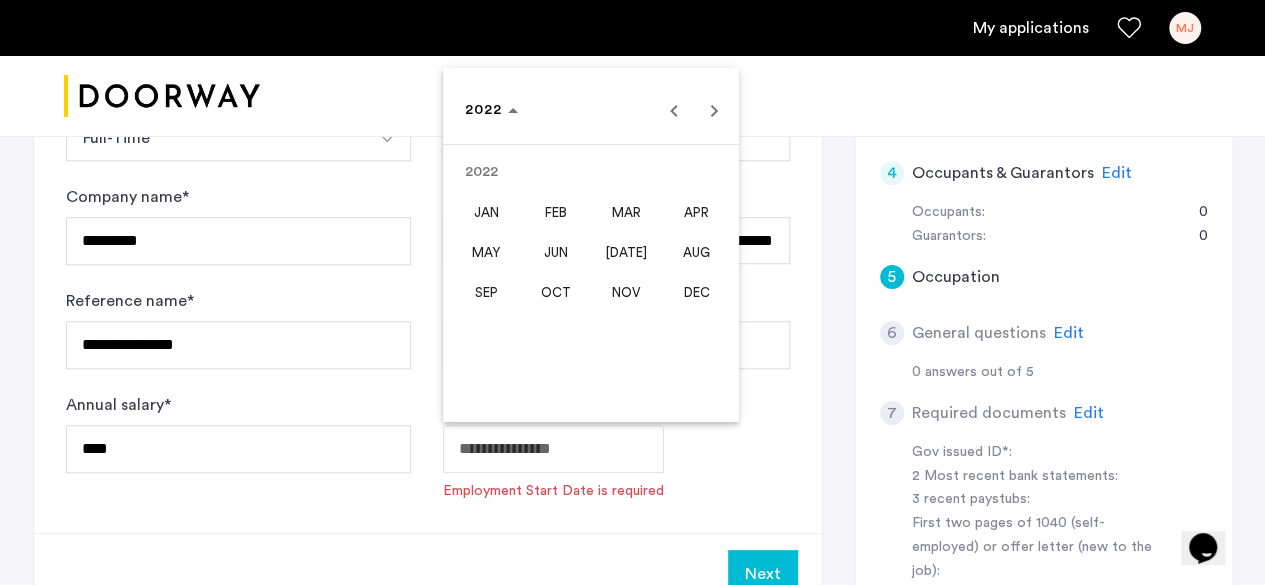 click on "OCT" at bounding box center [556, 292] 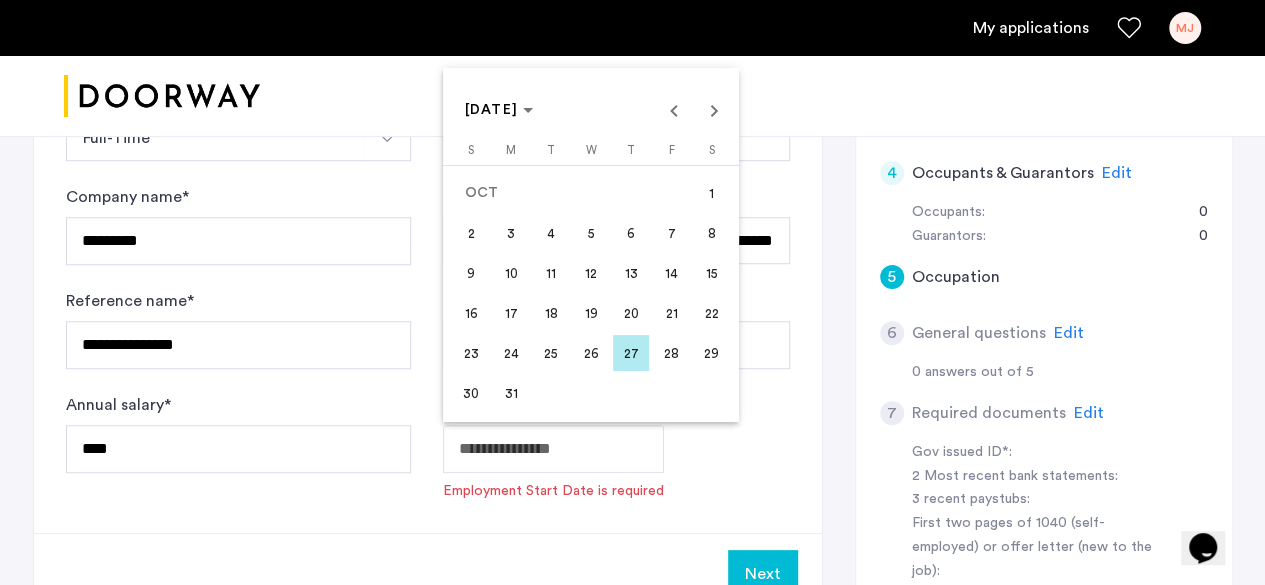 click on "3" at bounding box center [511, 233] 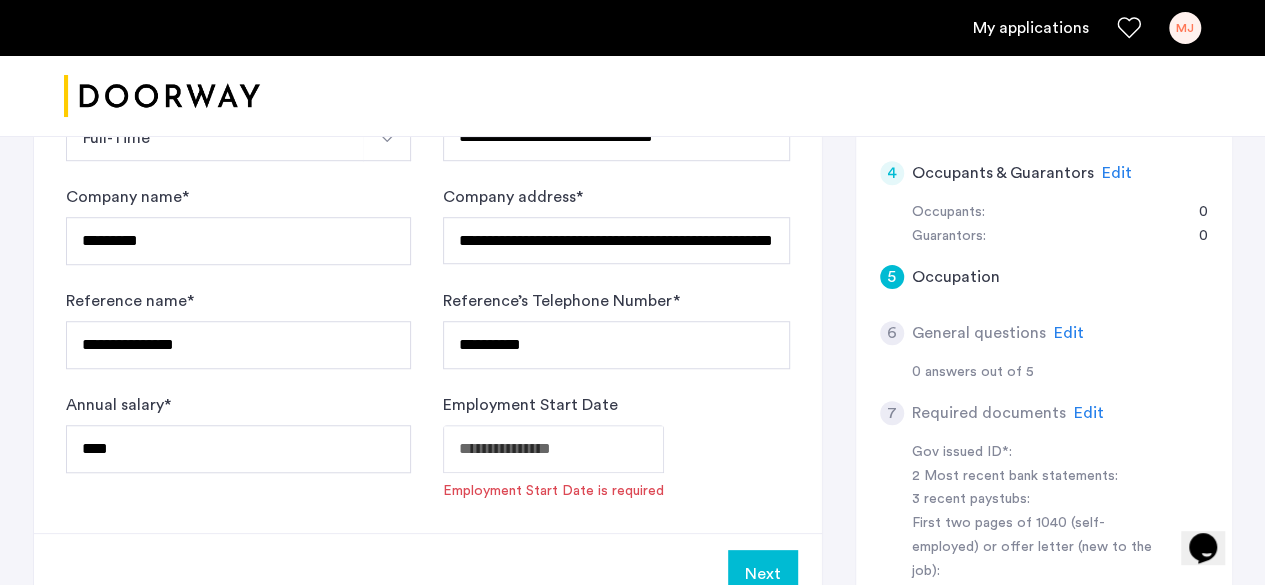 type on "**********" 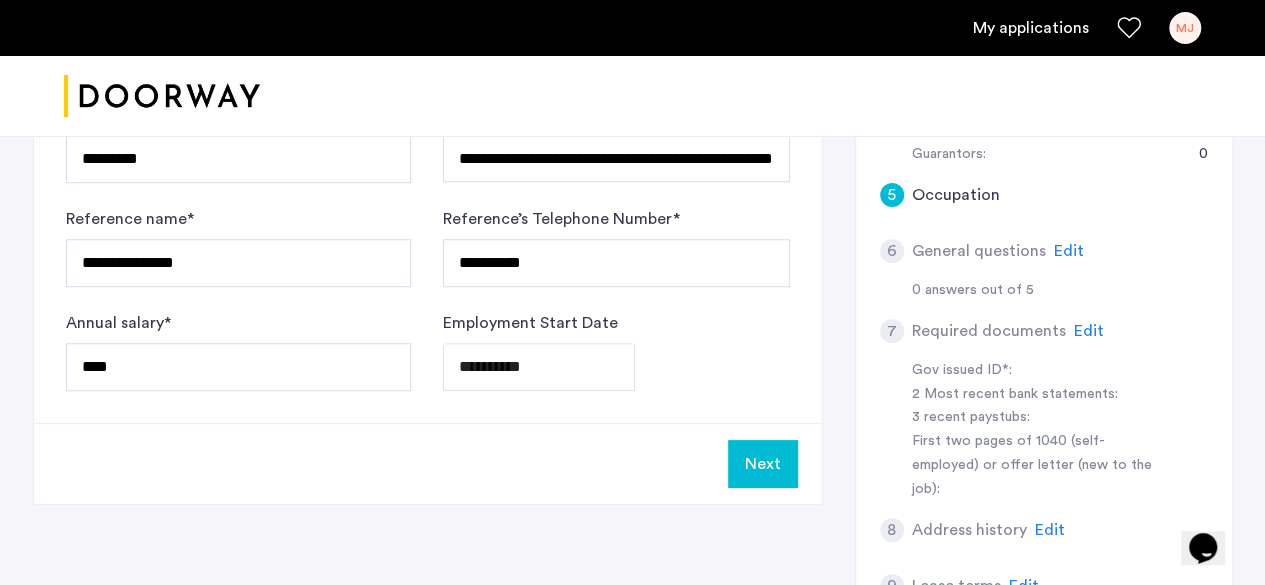 scroll, scrollTop: 660, scrollLeft: 0, axis: vertical 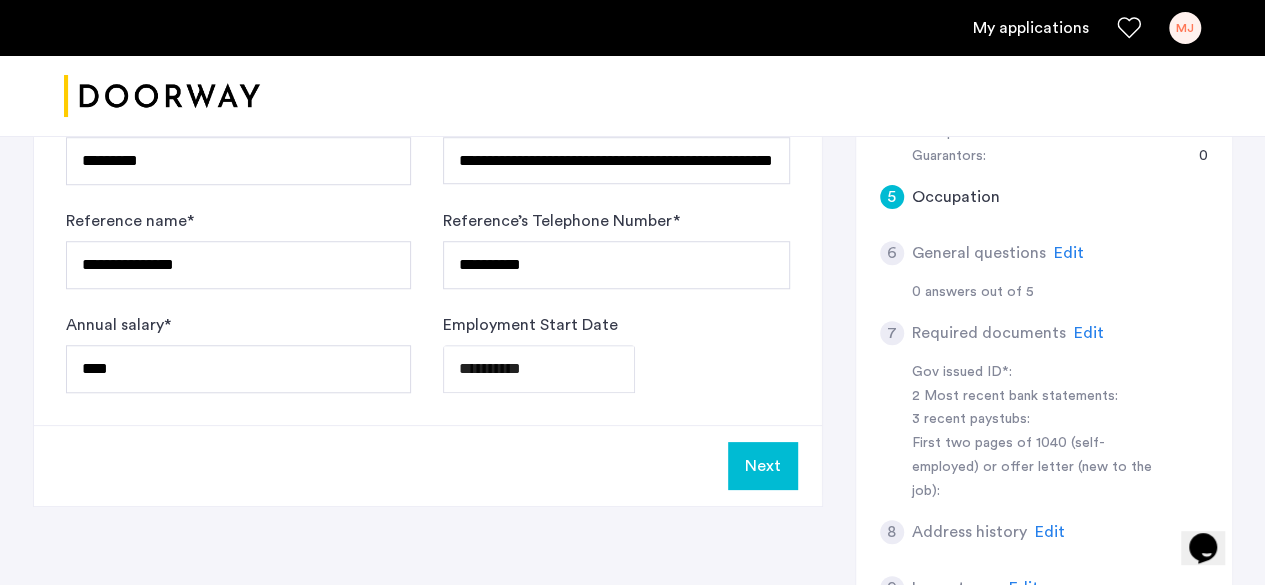 click on "Next" 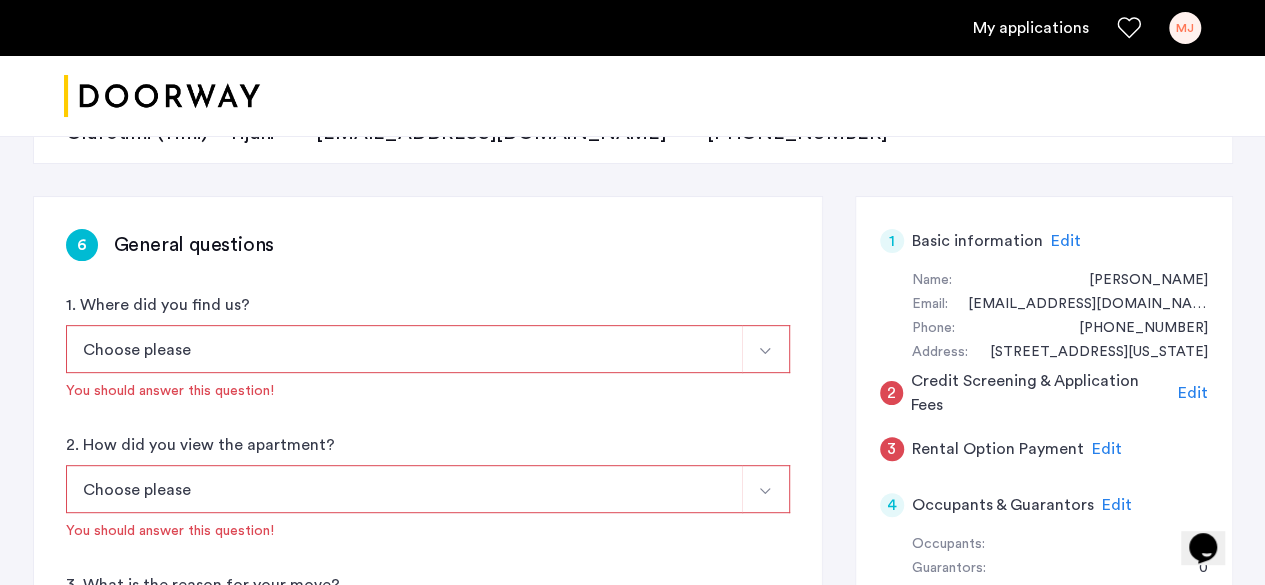 scroll, scrollTop: 281, scrollLeft: 0, axis: vertical 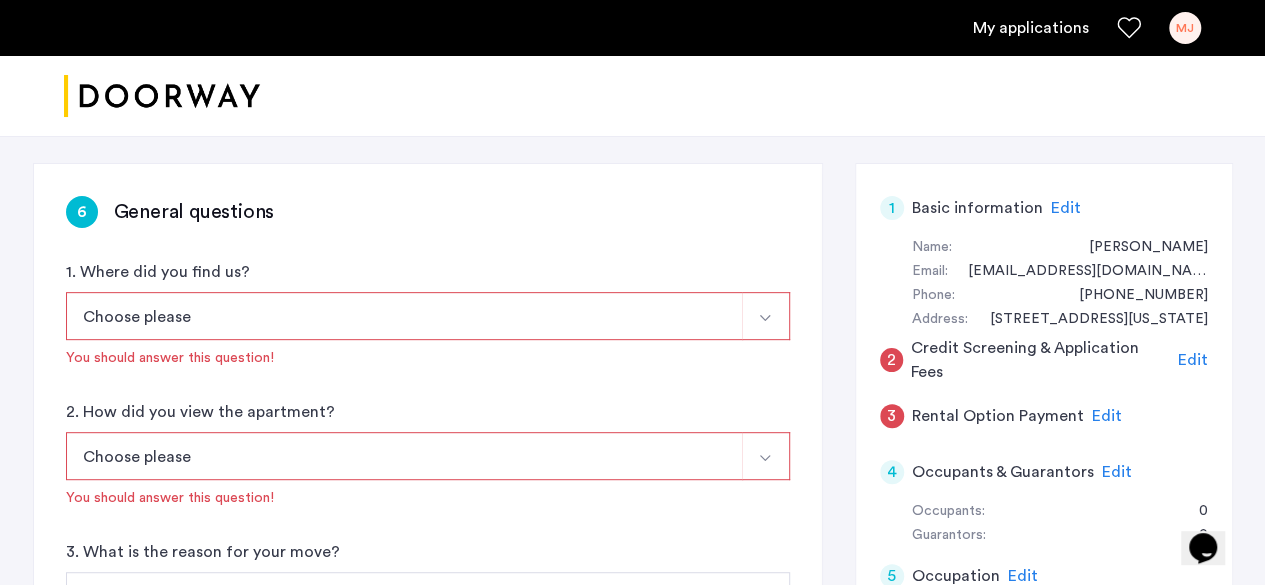 click at bounding box center [766, 316] 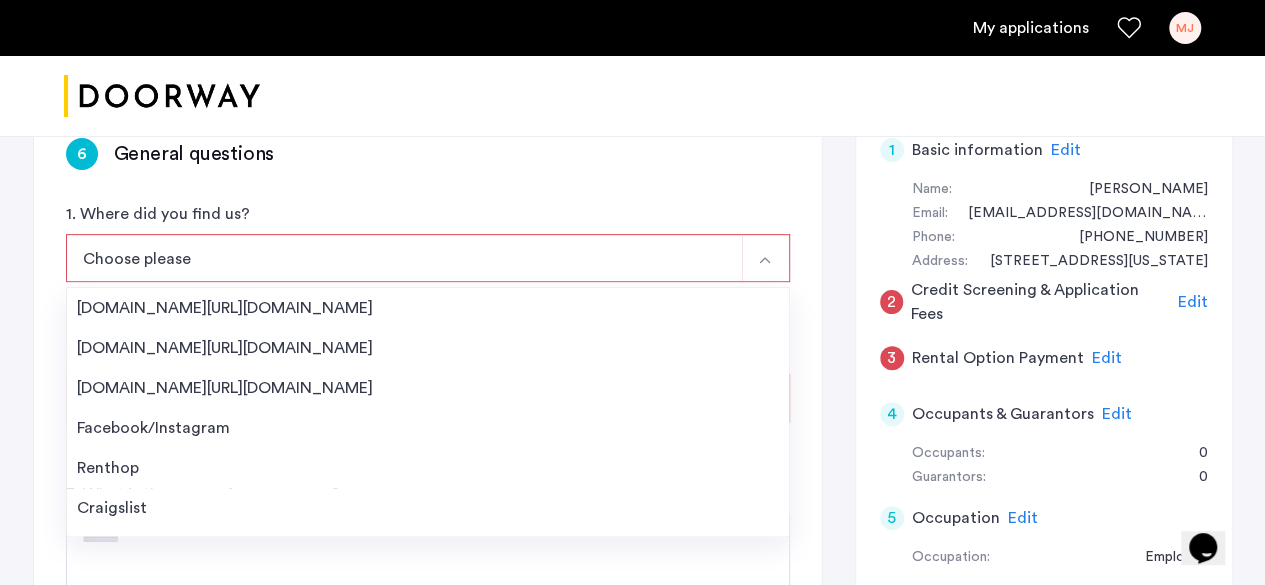 scroll, scrollTop: 345, scrollLeft: 0, axis: vertical 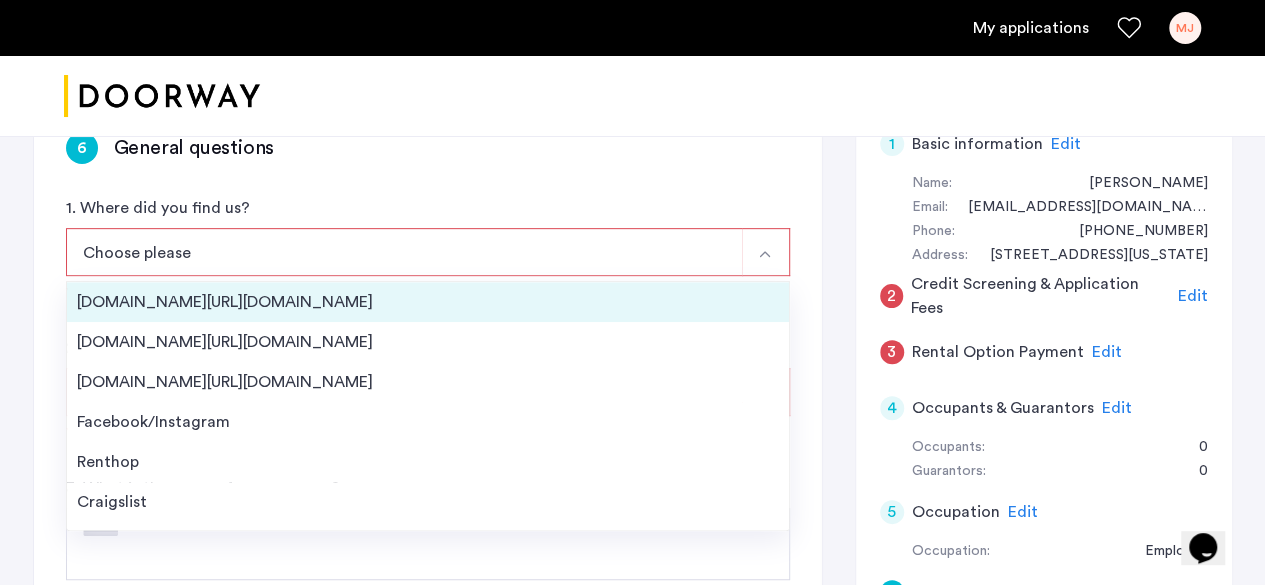 click on "[DOMAIN_NAME][URL][DOMAIN_NAME]" at bounding box center [428, 302] 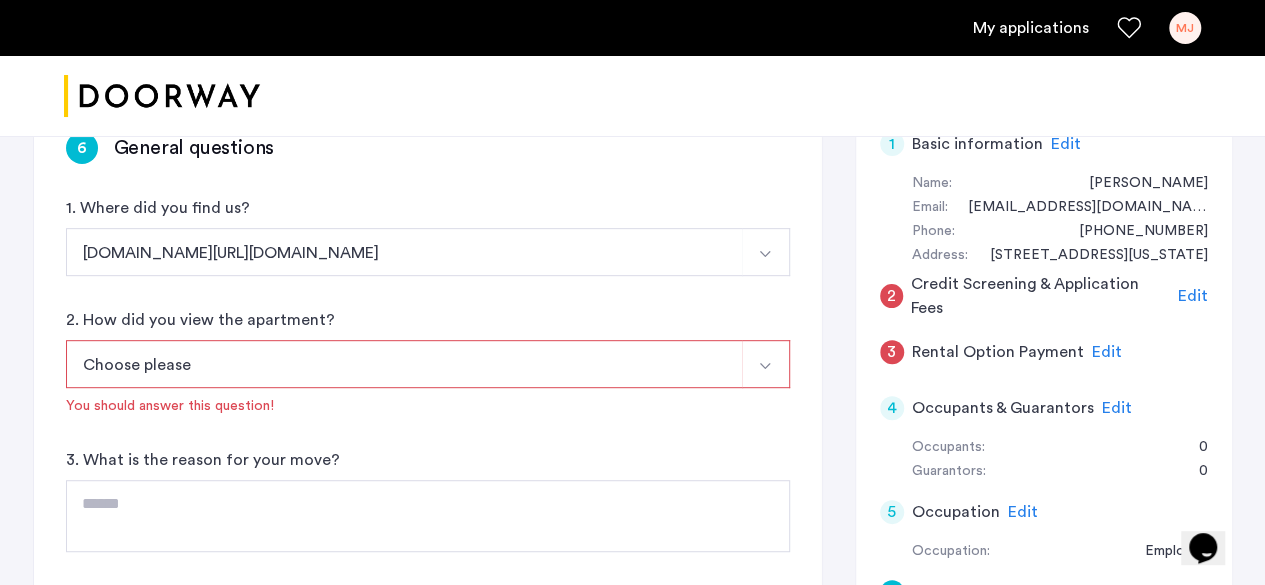 click on "Choose please" at bounding box center [404, 364] 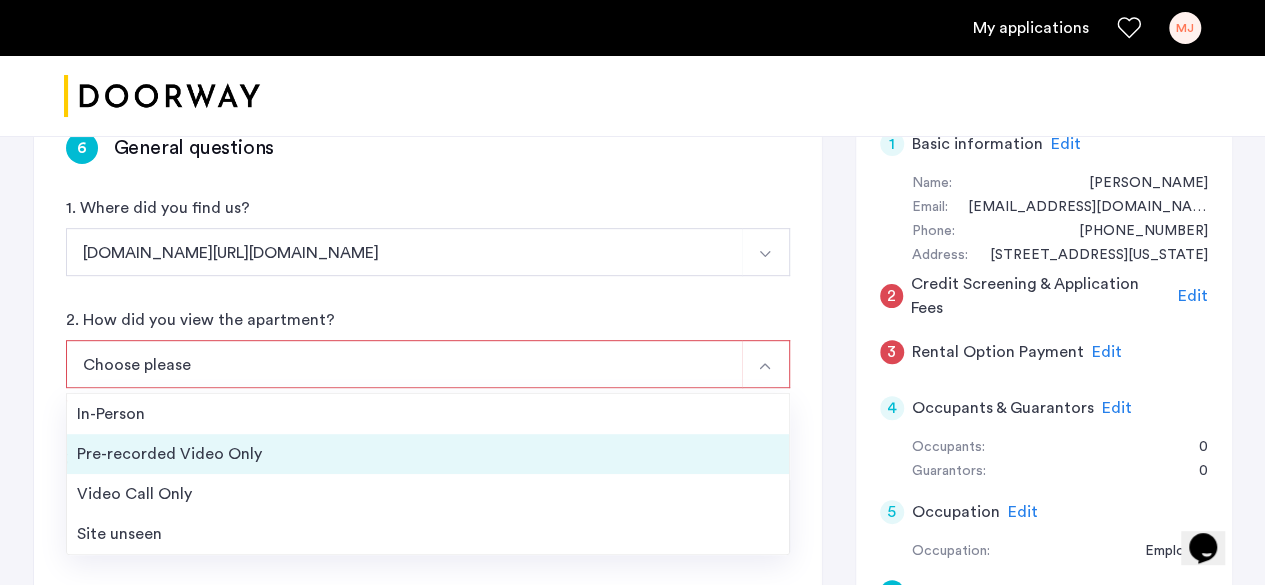 click on "Pre-recorded Video Only" at bounding box center [428, 454] 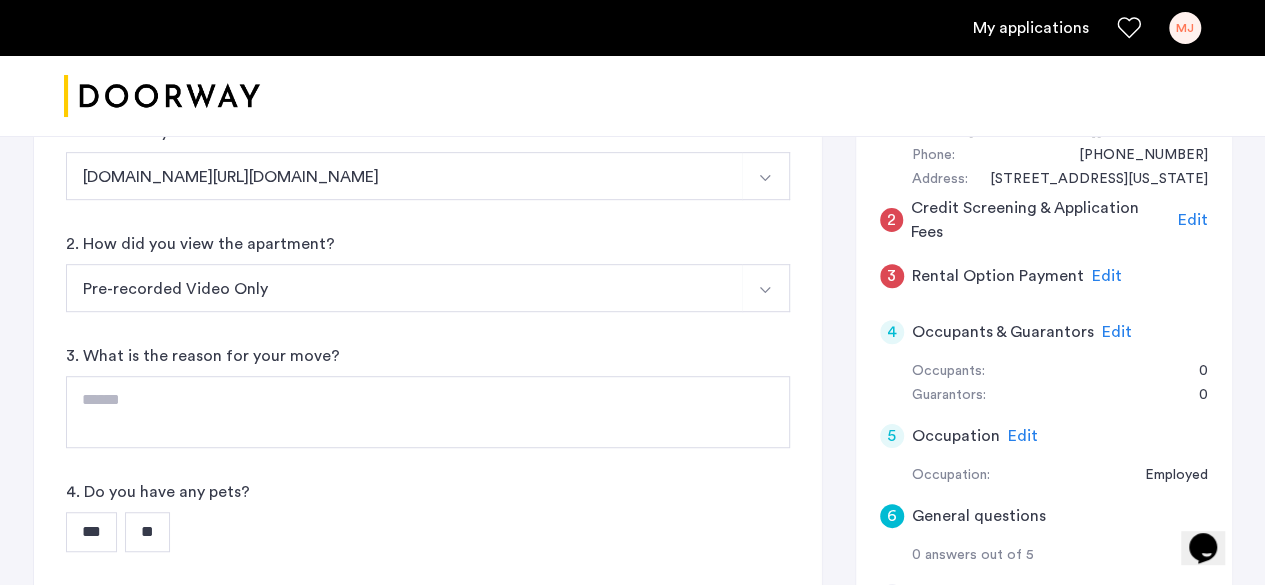 scroll, scrollTop: 423, scrollLeft: 0, axis: vertical 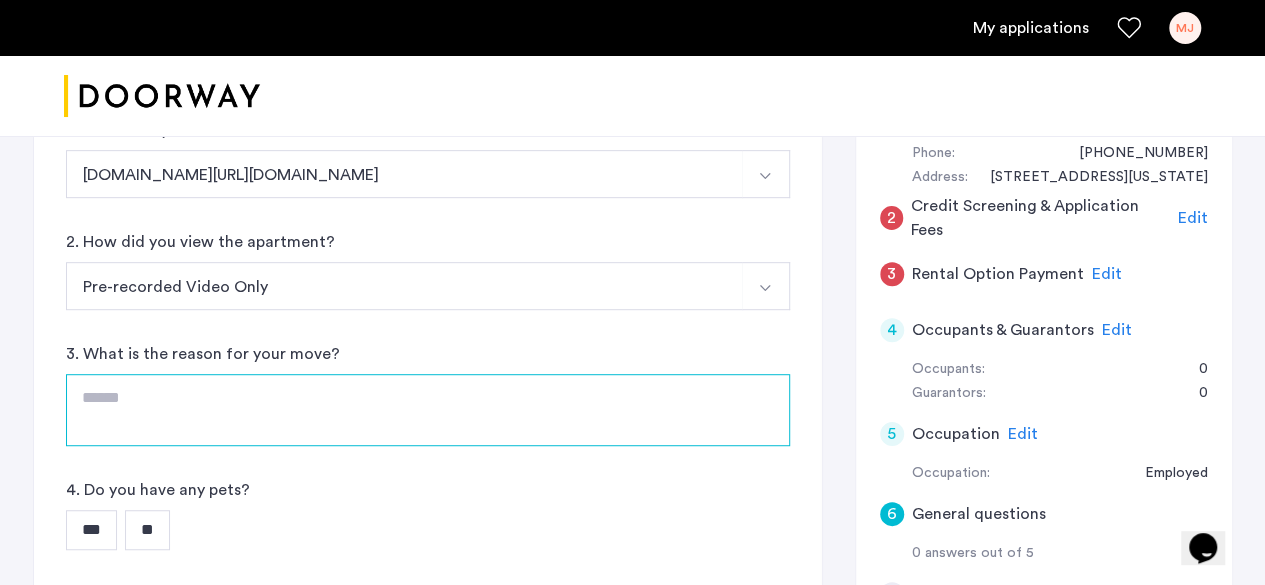 click 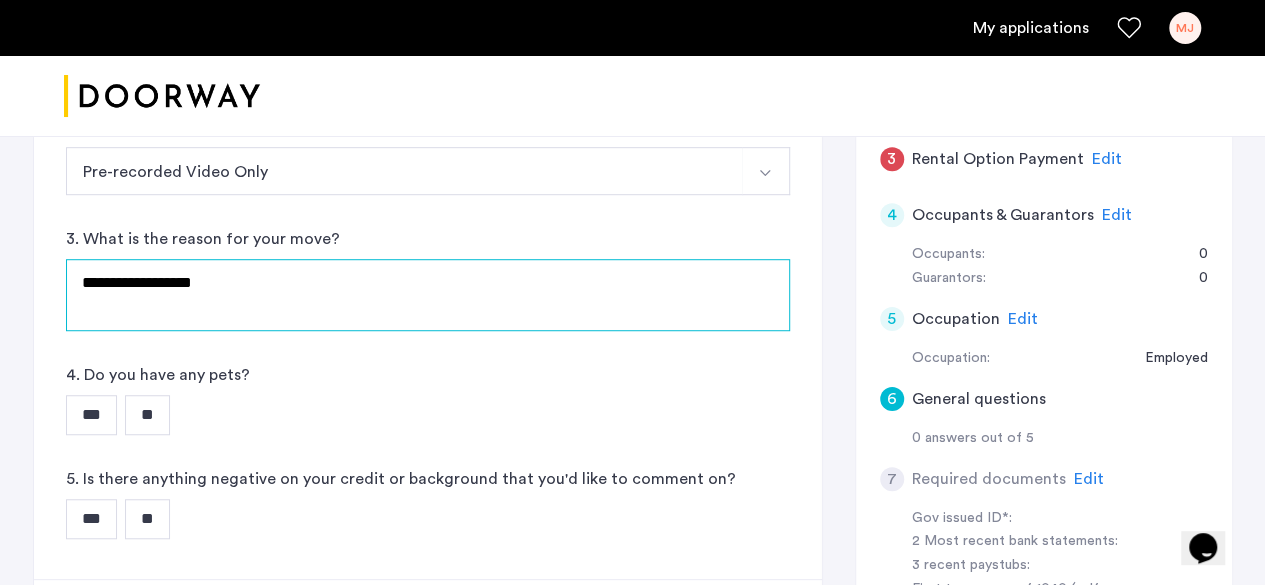 scroll, scrollTop: 612, scrollLeft: 0, axis: vertical 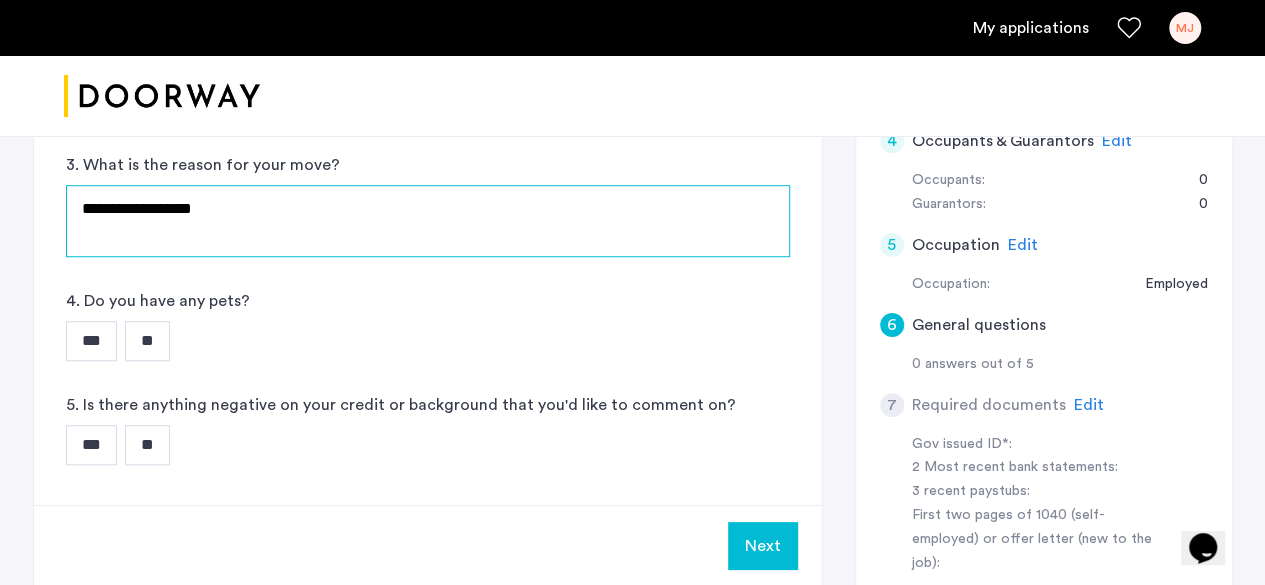 type on "**********" 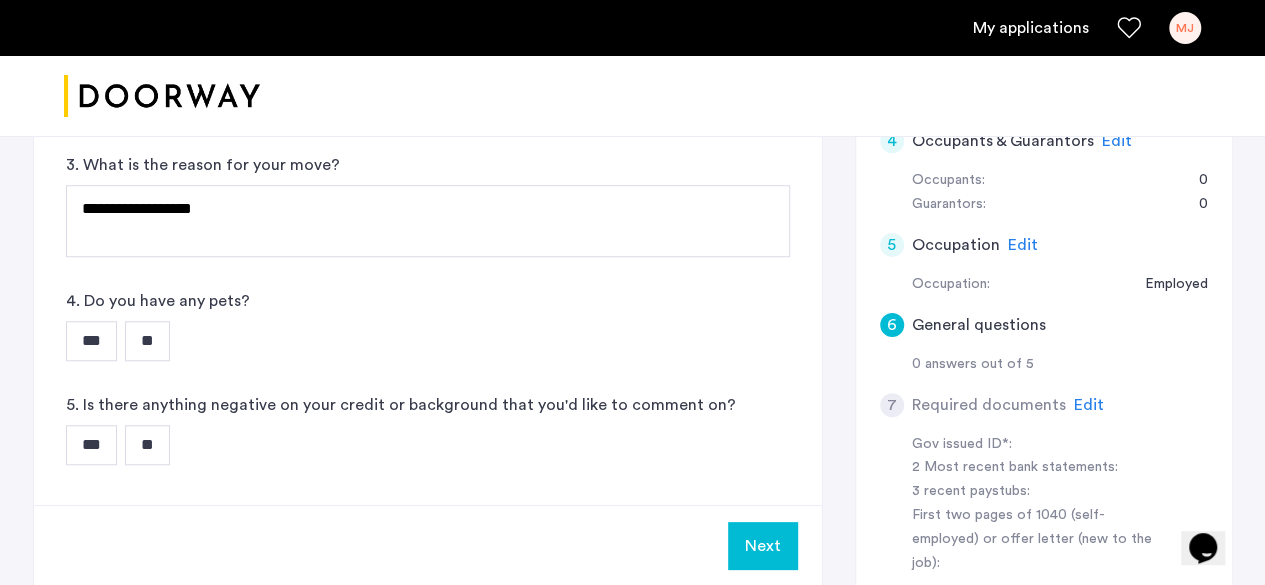 click on "**" at bounding box center (147, 341) 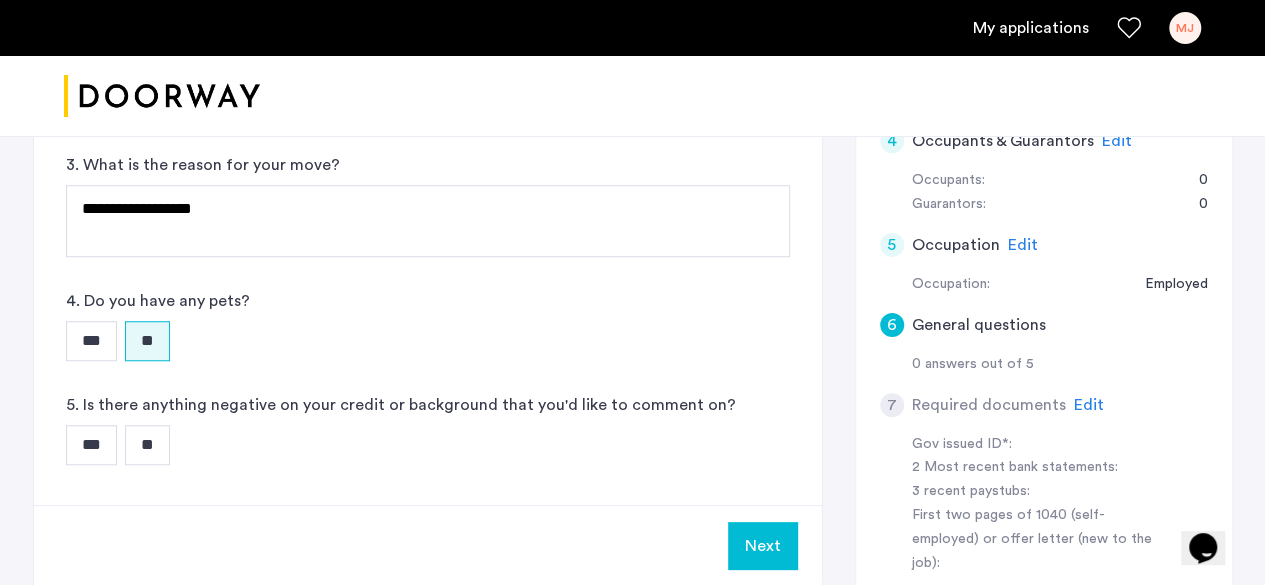 click on "**" at bounding box center (147, 445) 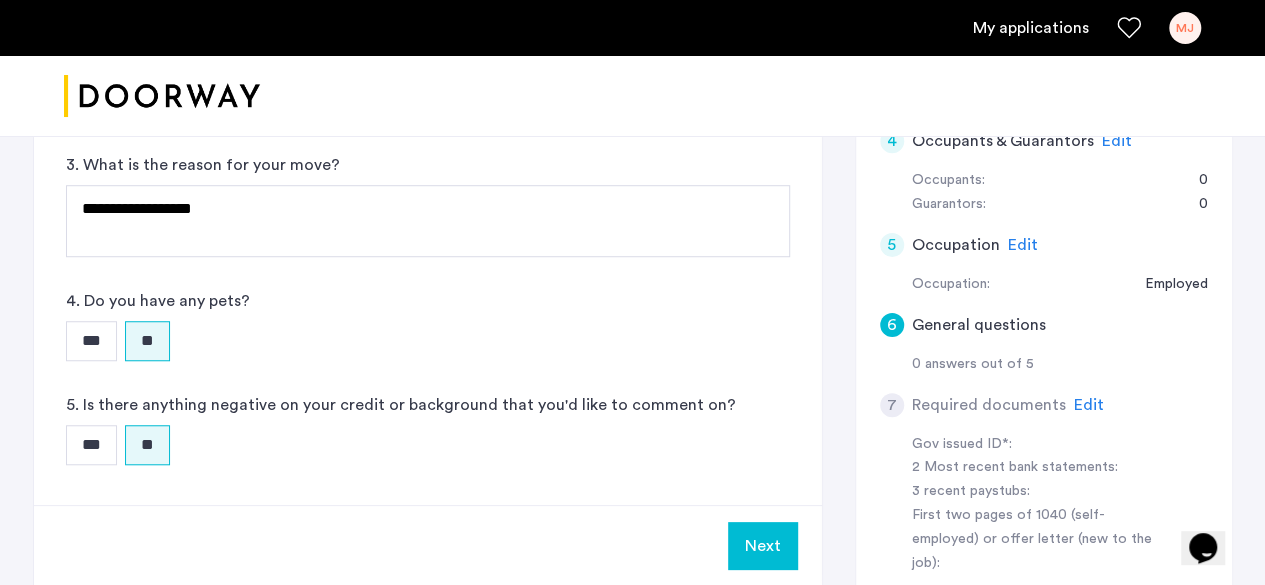 scroll, scrollTop: 690, scrollLeft: 0, axis: vertical 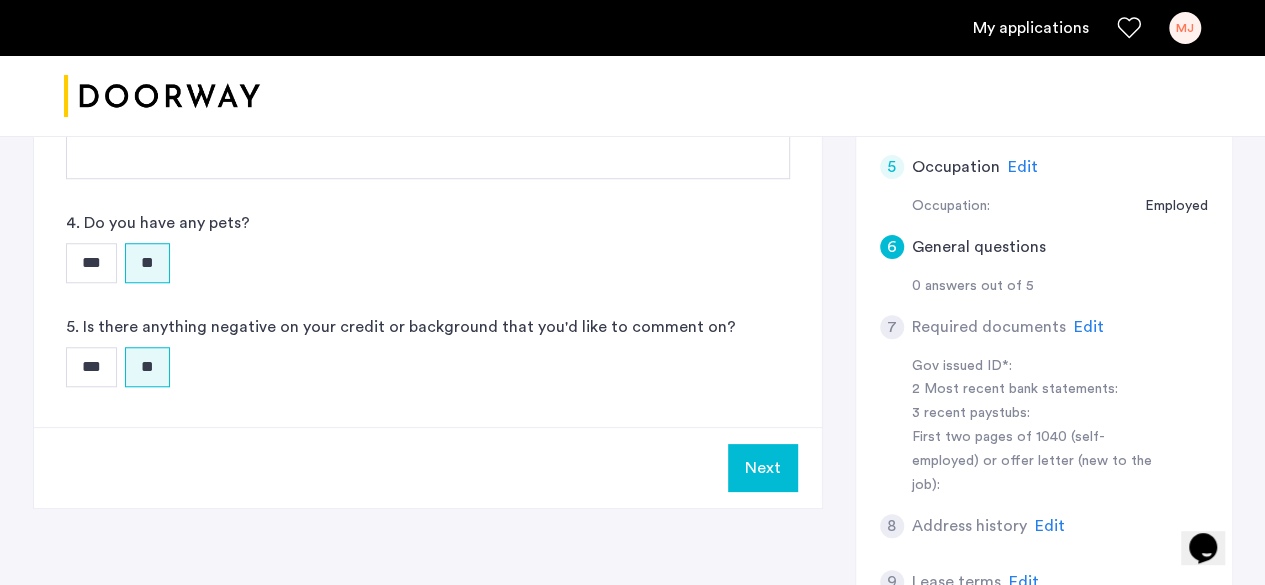 click on "Next" at bounding box center (763, 468) 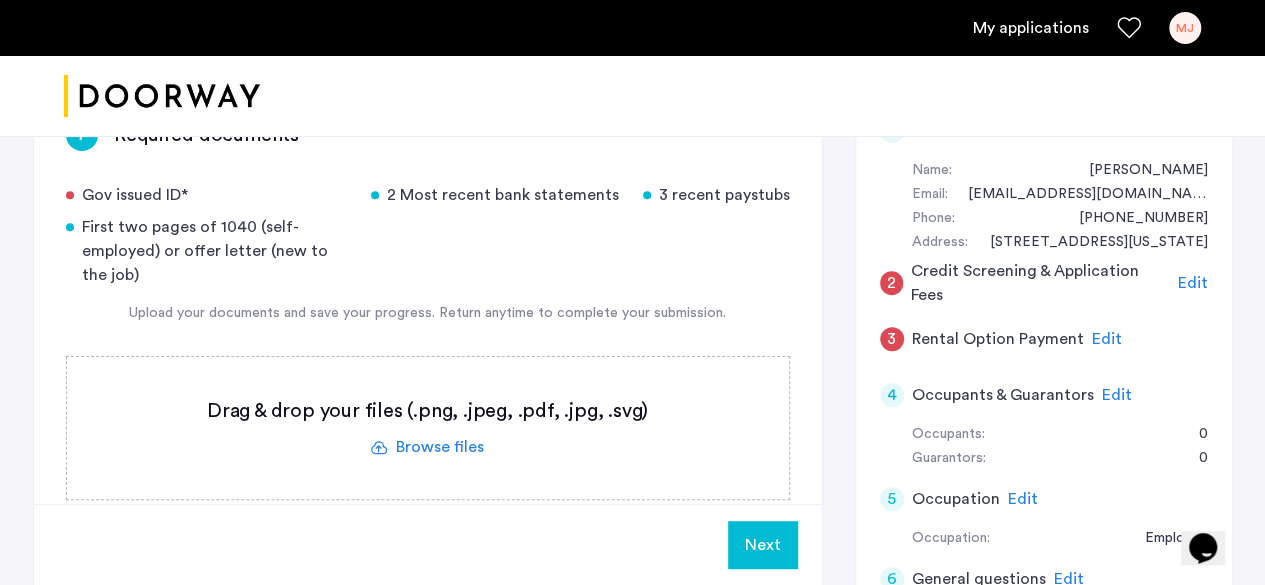 scroll, scrollTop: 359, scrollLeft: 0, axis: vertical 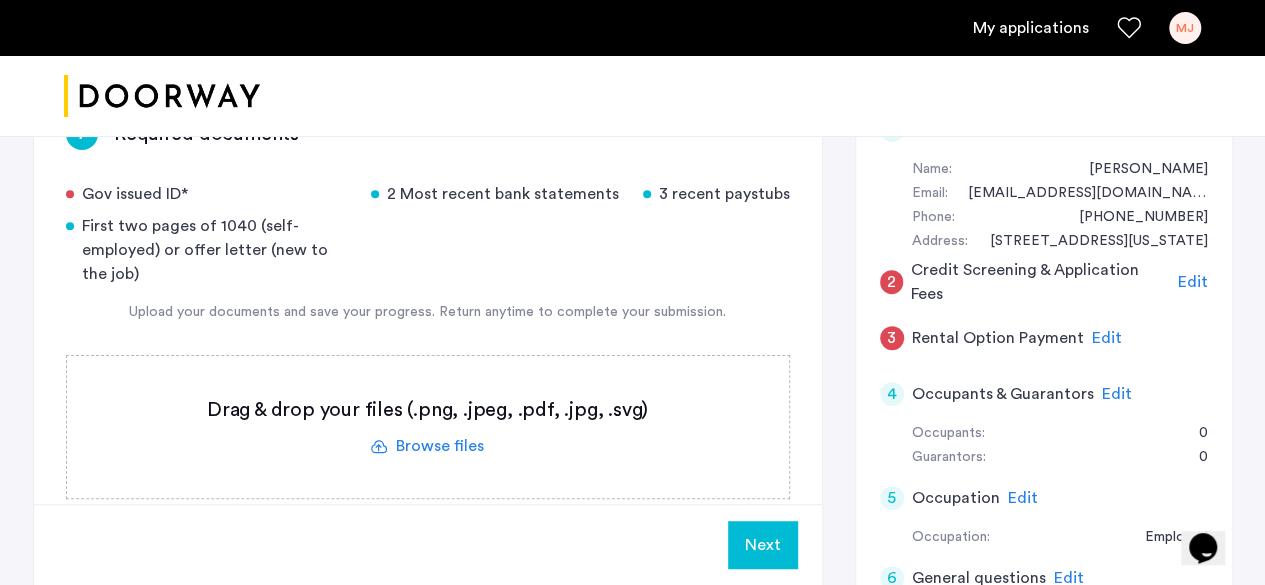 click 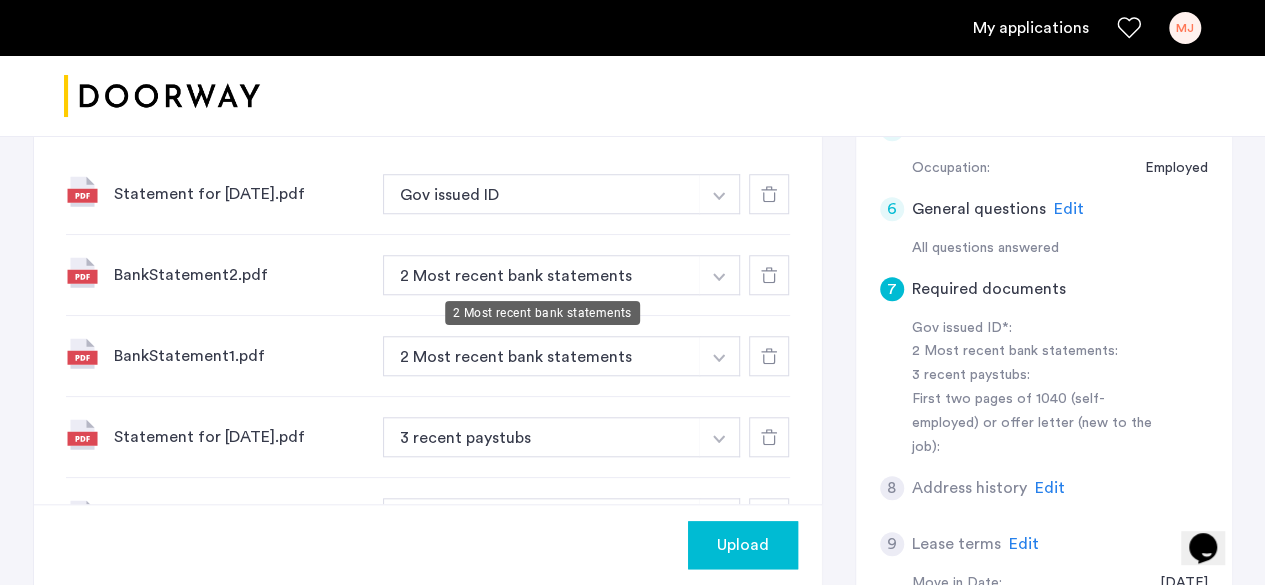 scroll, scrollTop: 729, scrollLeft: 0, axis: vertical 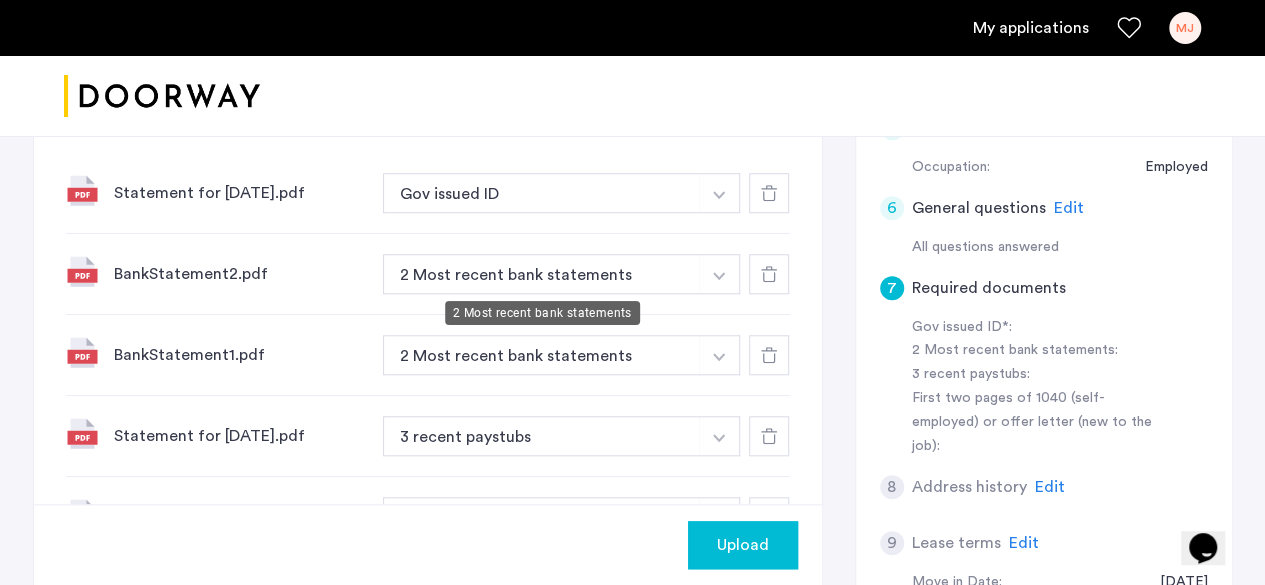 click on "2 Most recent bank statements" at bounding box center (542, 274) 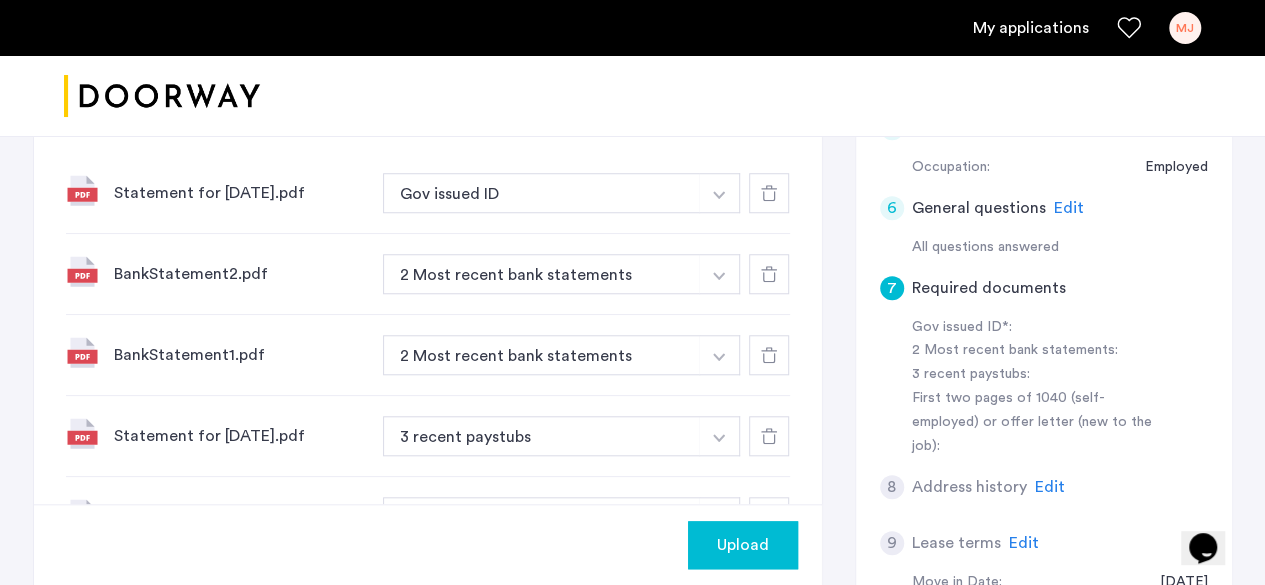 click on "2 Most recent bank statements" at bounding box center (542, 274) 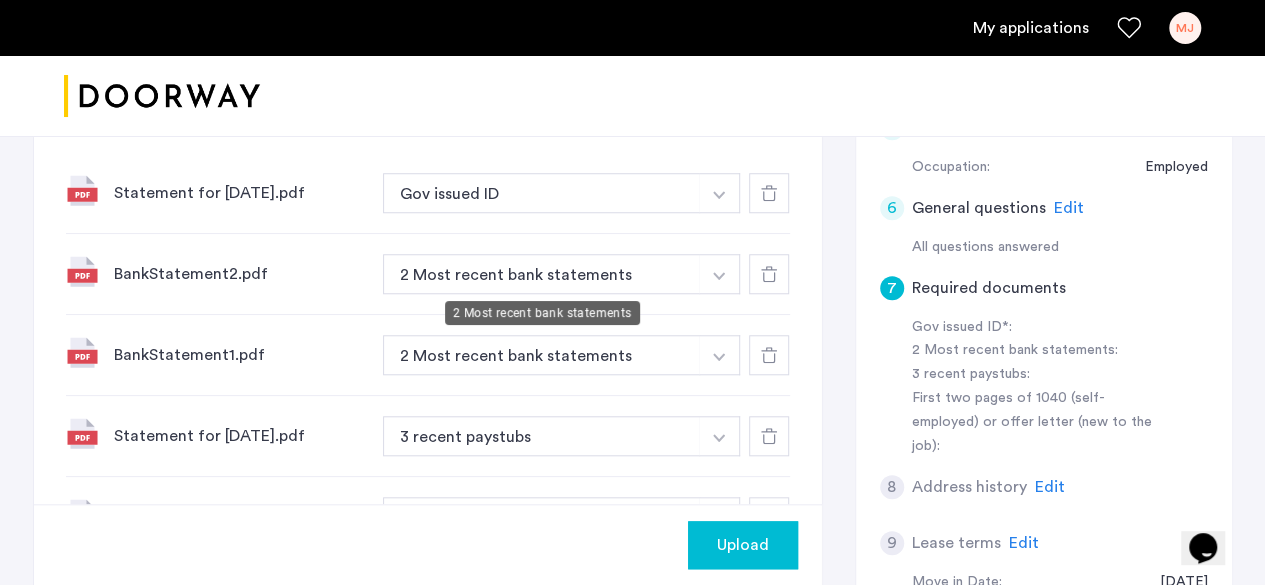 click on "2 Most recent bank statements" at bounding box center (542, 274) 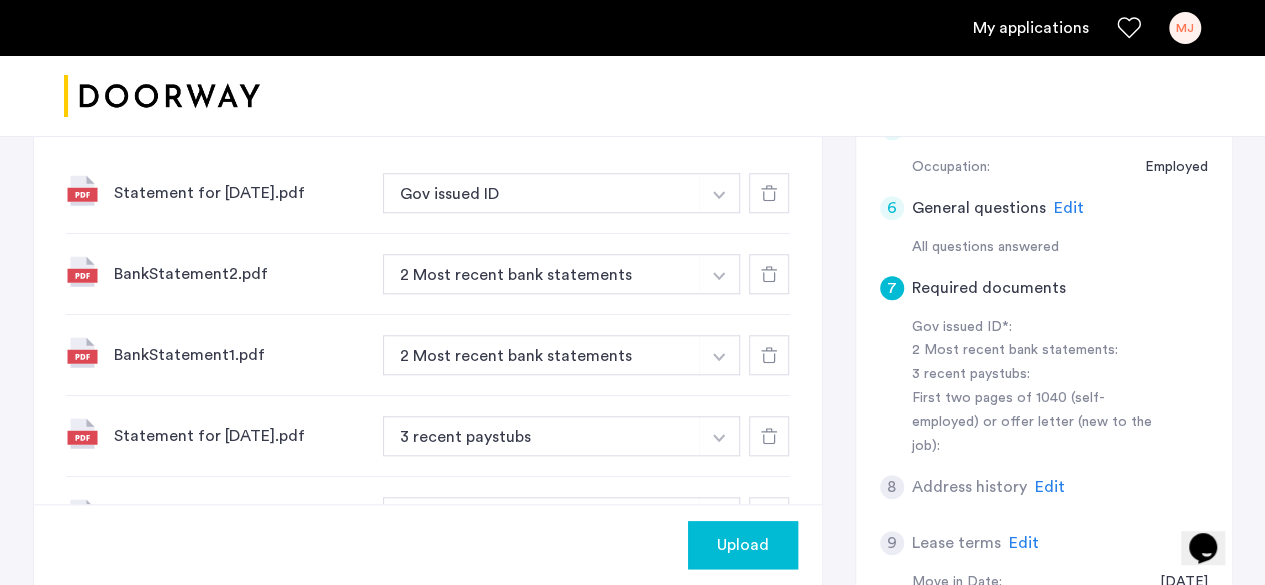 click at bounding box center [719, 193] 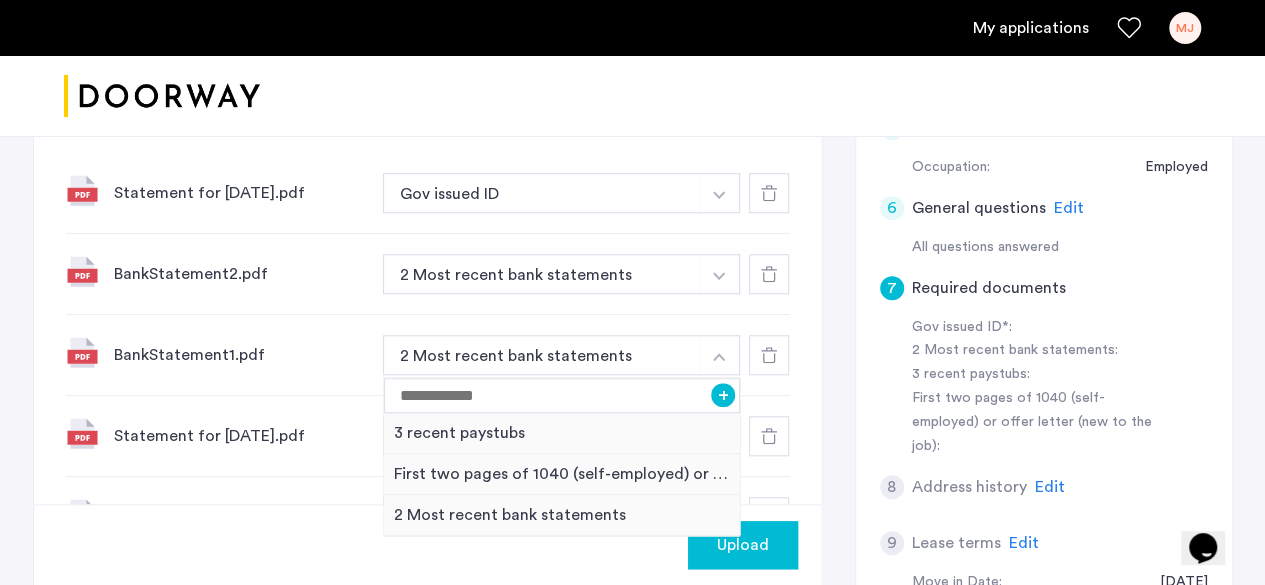 click at bounding box center (719, 195) 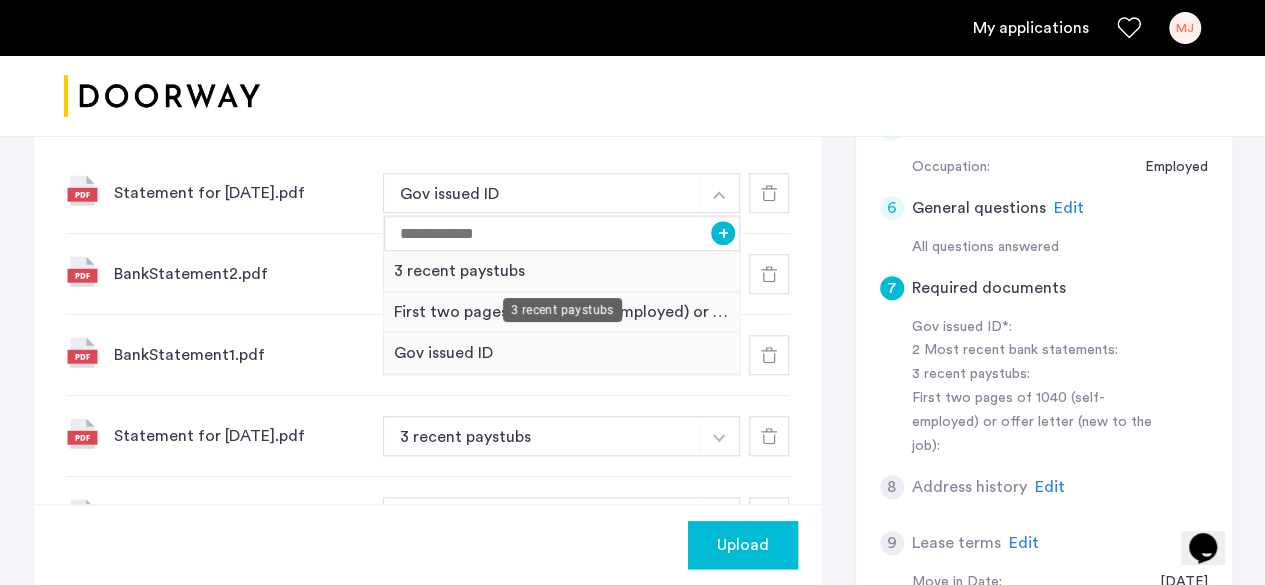 click on "3 recent paystubs" at bounding box center (562, 271) 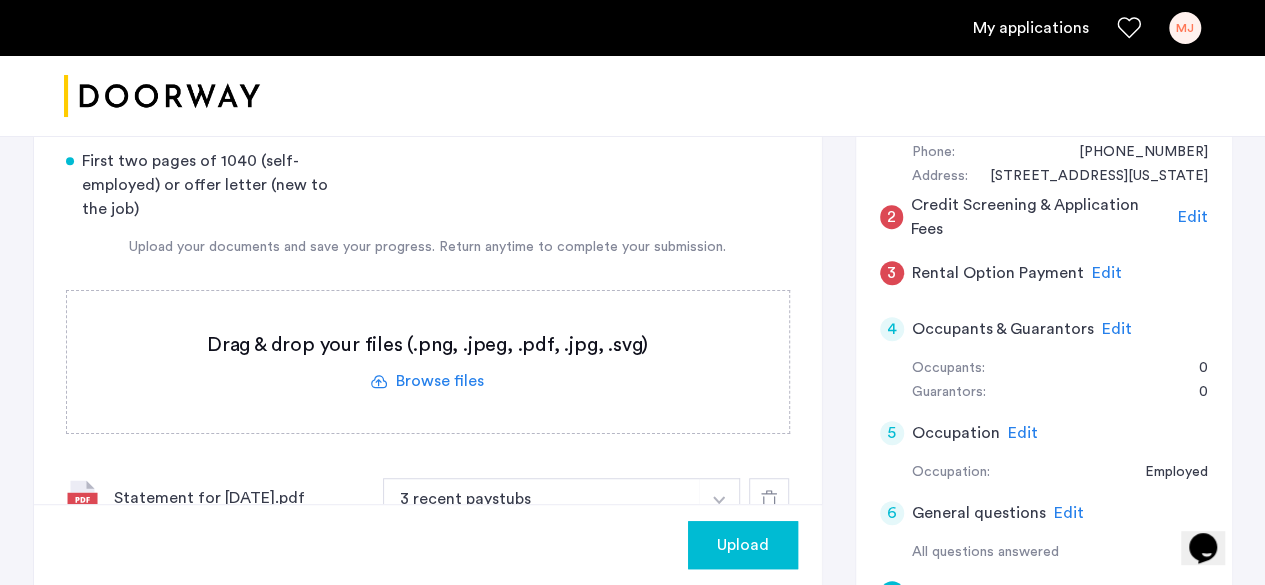 scroll, scrollTop: 425, scrollLeft: 0, axis: vertical 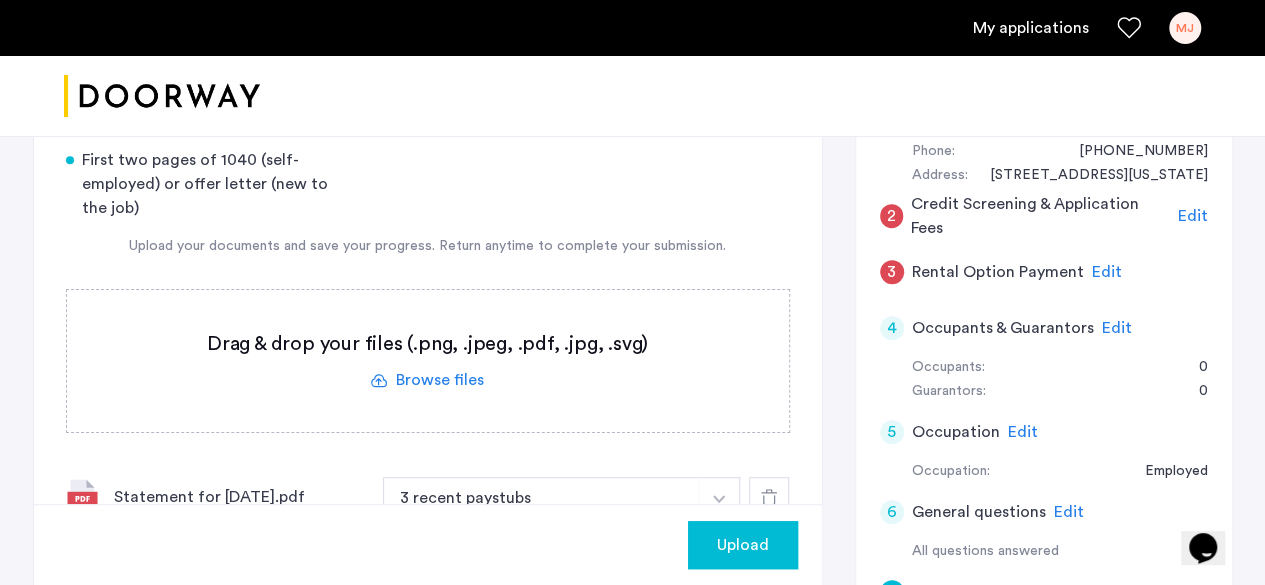 click 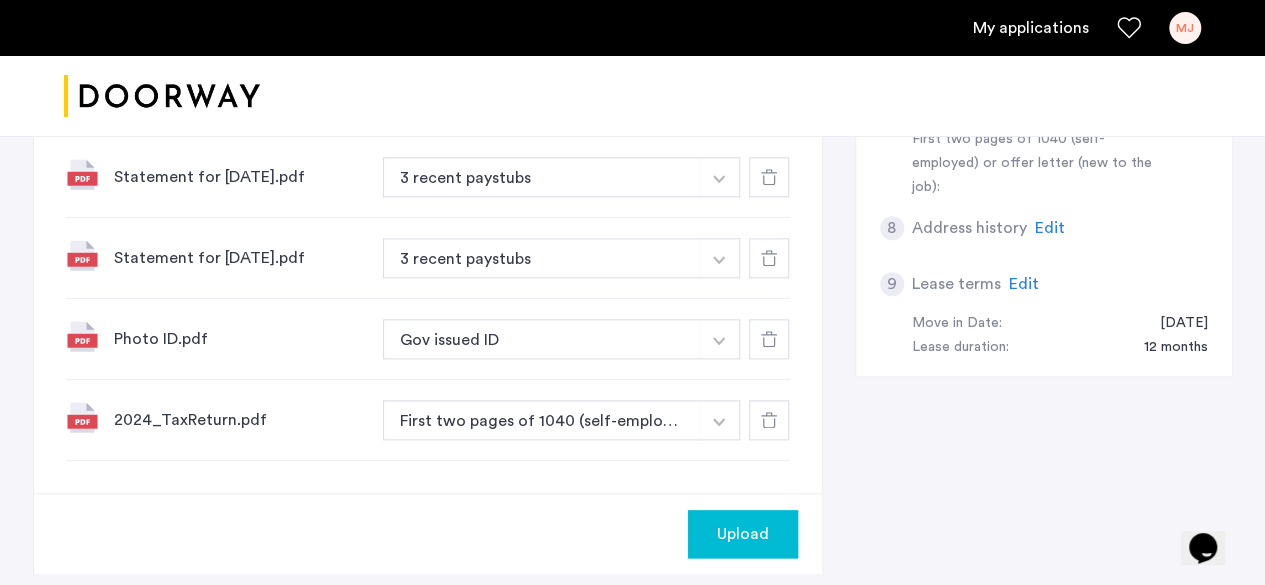 scroll, scrollTop: 987, scrollLeft: 0, axis: vertical 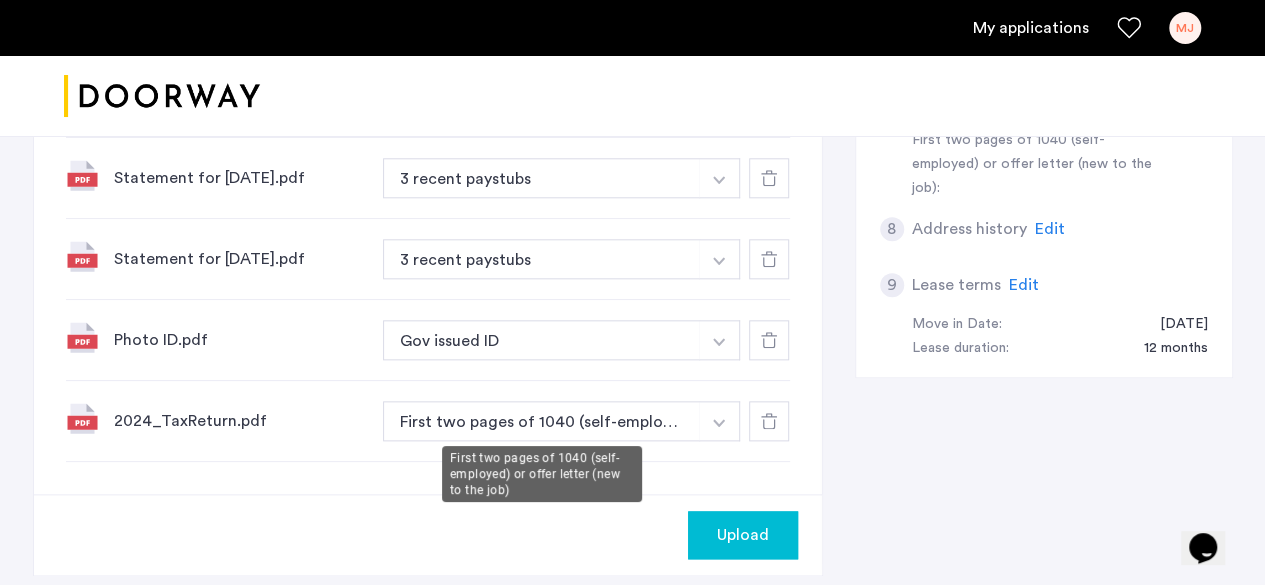 click on "First two pages of 1040 (self-employed) or offer letter (new to the job)" at bounding box center (542, 421) 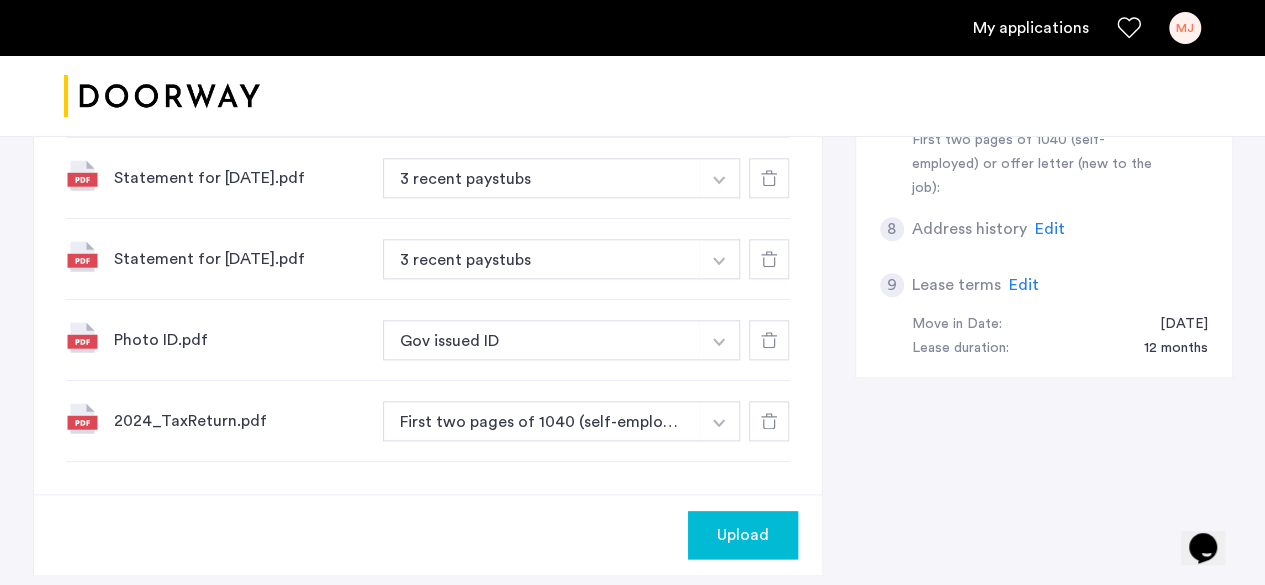 click on "First two pages of 1040 (self-employed) or offer letter (new to the job)" at bounding box center (542, 421) 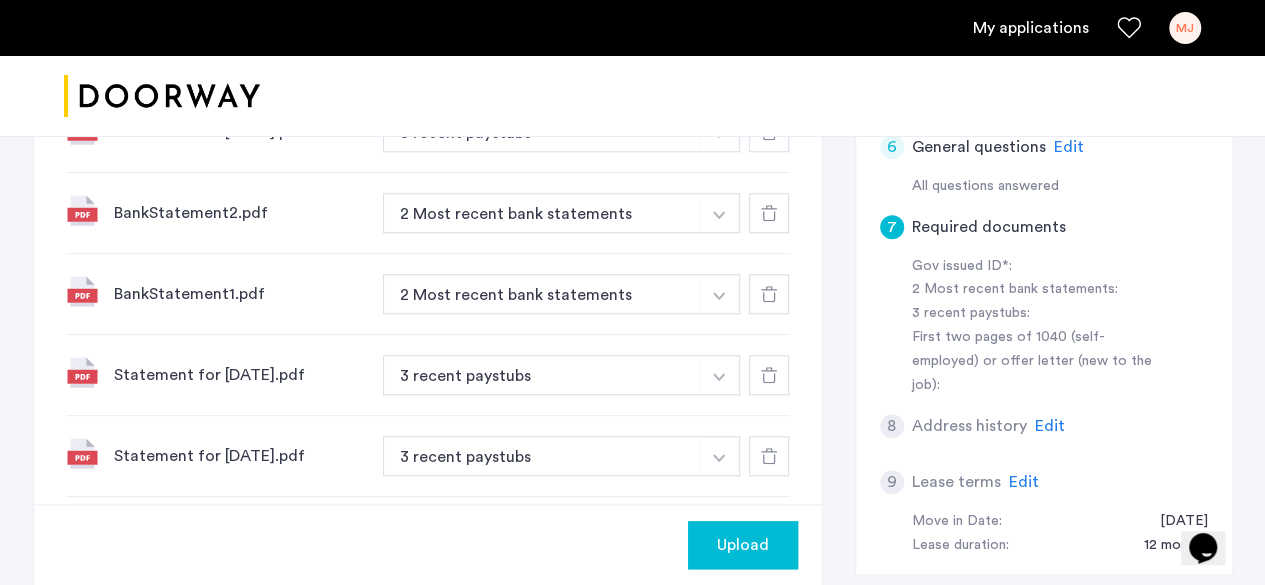 scroll, scrollTop: 789, scrollLeft: 0, axis: vertical 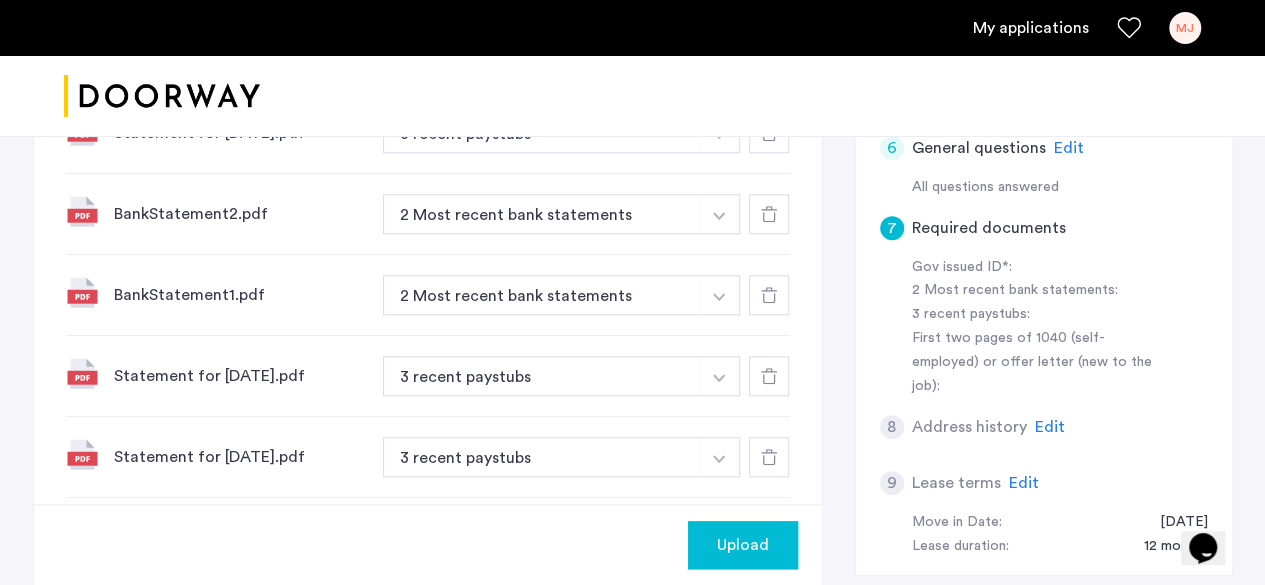click on "Edit" 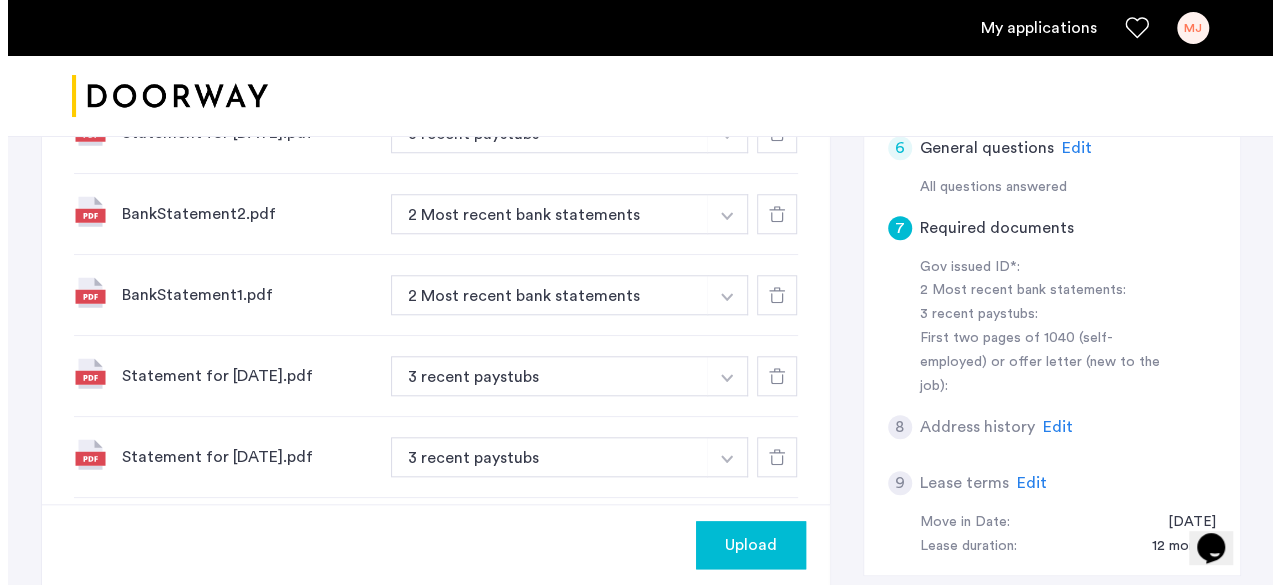 scroll, scrollTop: 0, scrollLeft: 0, axis: both 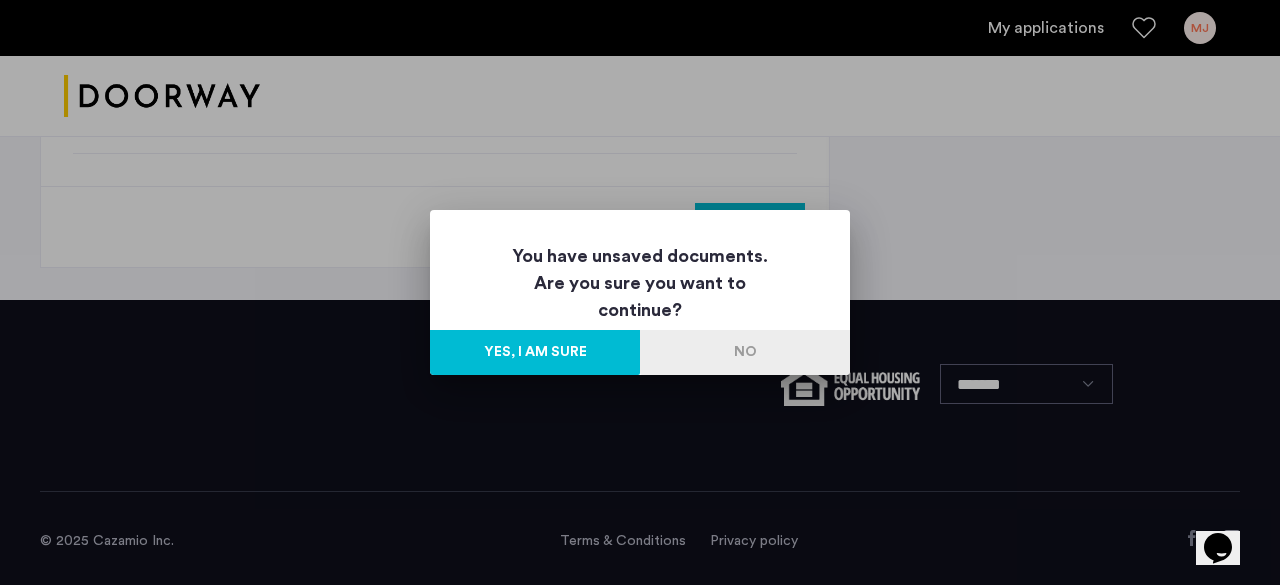 click on "No" at bounding box center (745, 352) 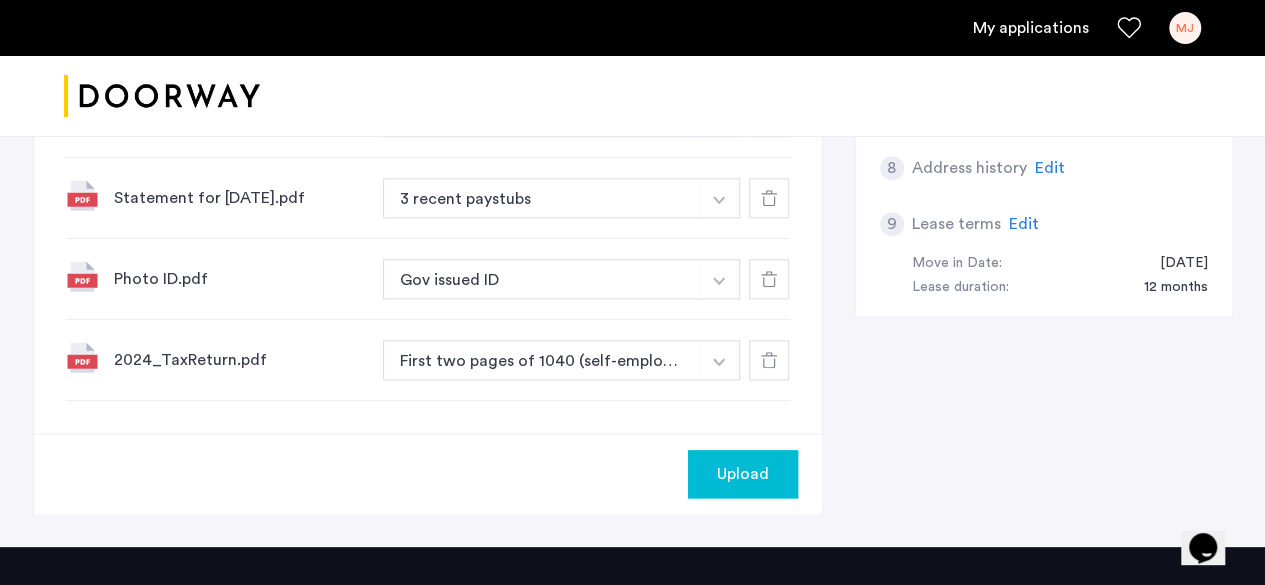 scroll, scrollTop: 1050, scrollLeft: 0, axis: vertical 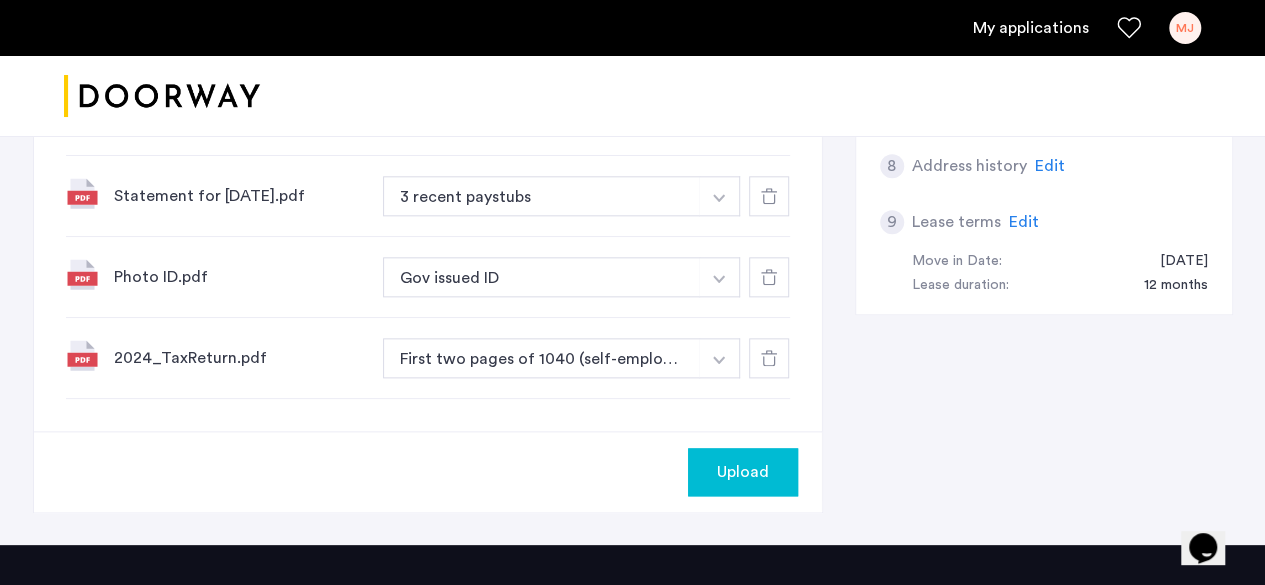 click on "Upload" 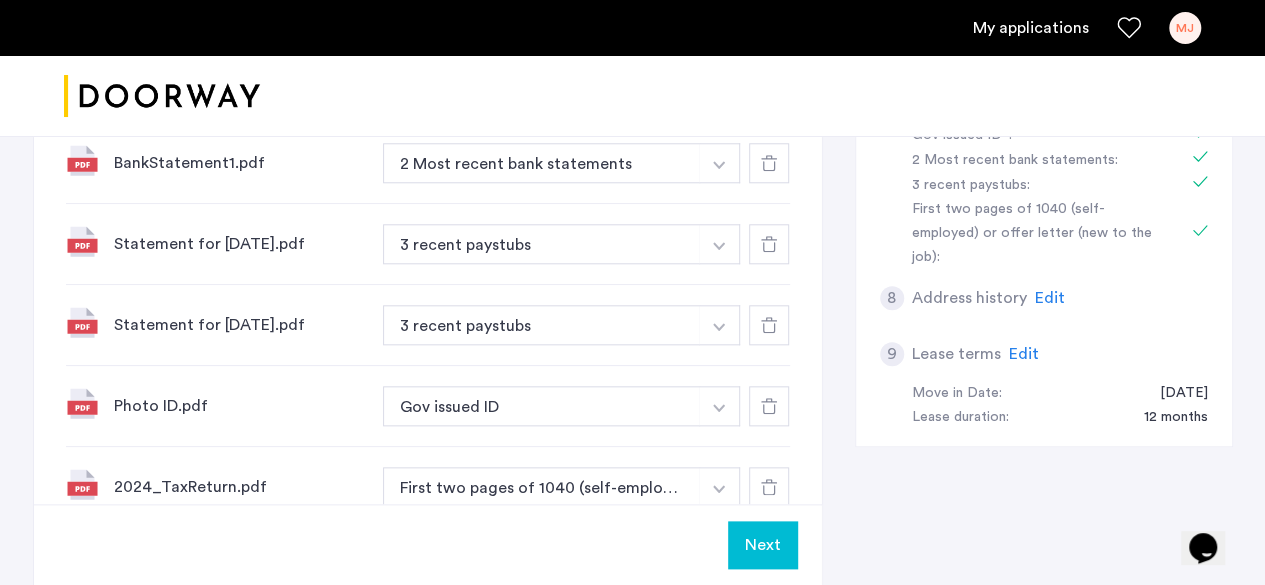 scroll, scrollTop: 798, scrollLeft: 0, axis: vertical 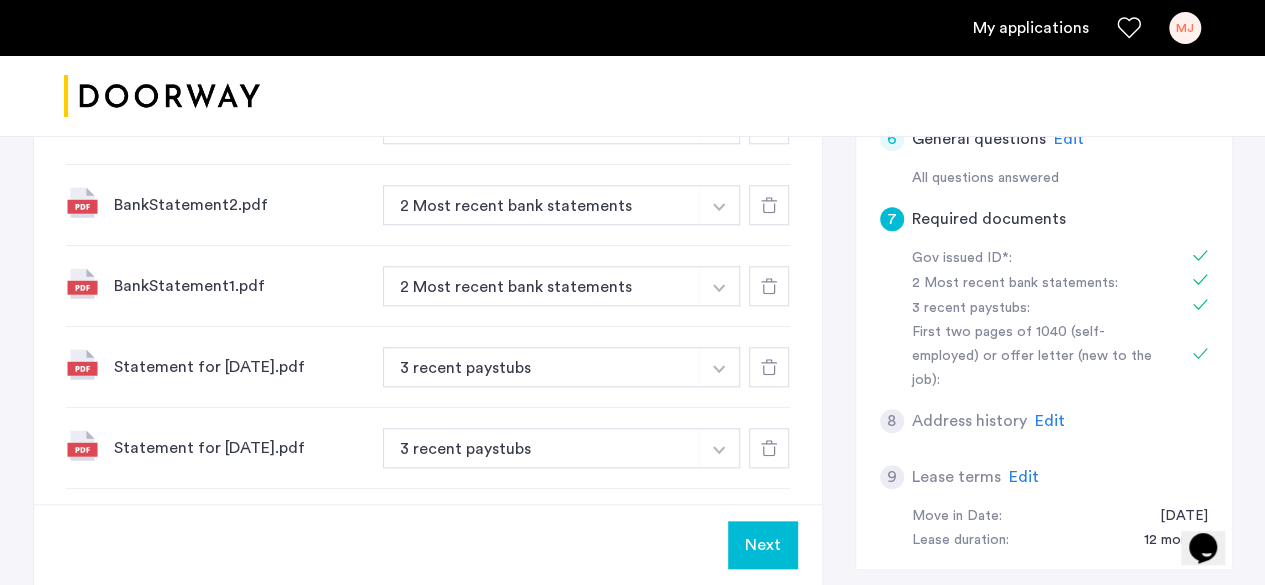 click on "Edit" 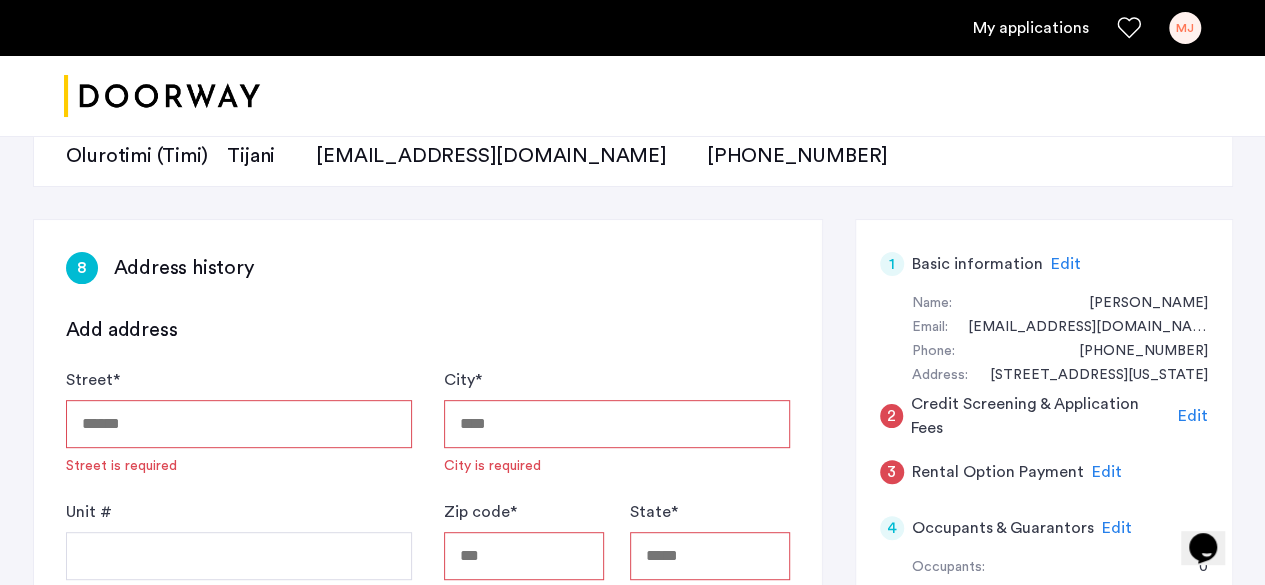 scroll, scrollTop: 216, scrollLeft: 0, axis: vertical 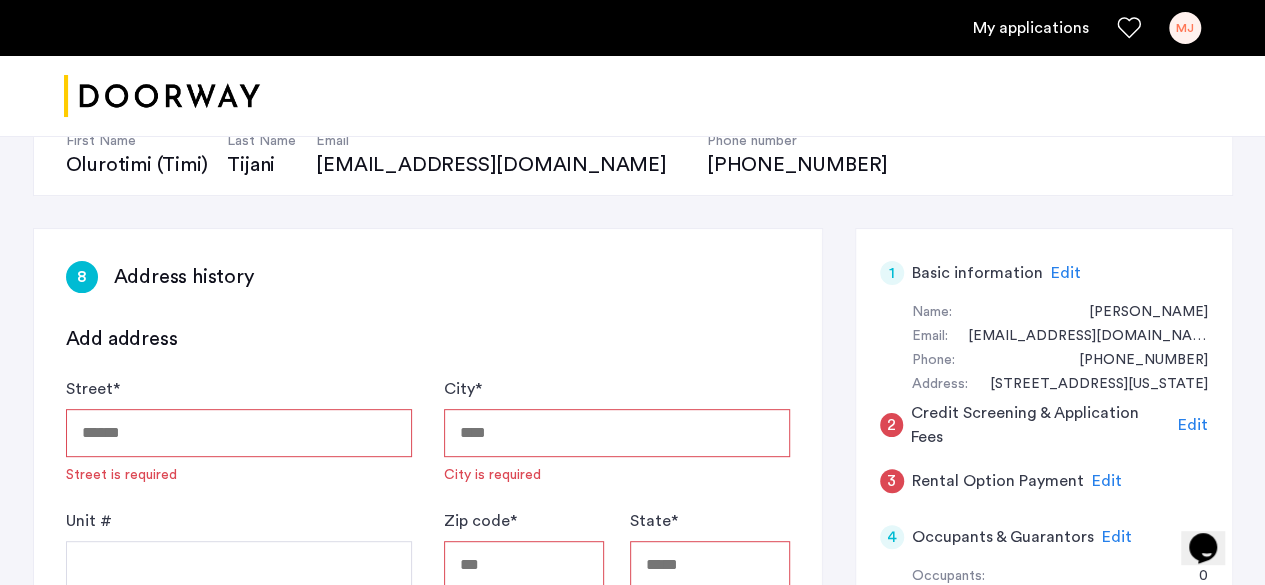 click on "Street  *" at bounding box center [239, 433] 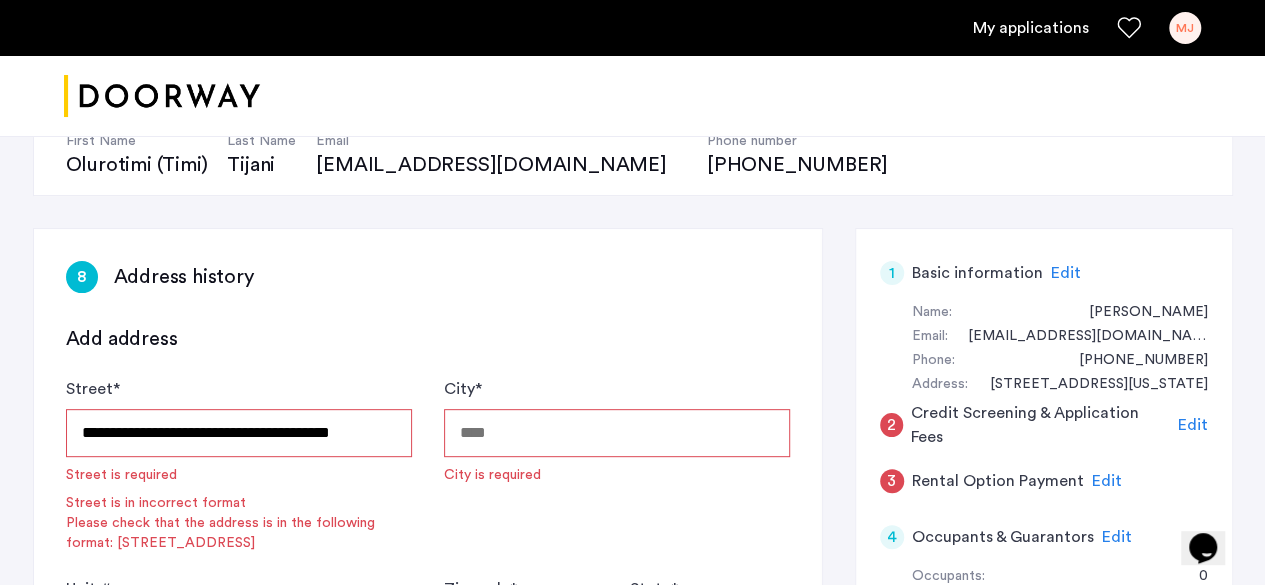 type on "**********" 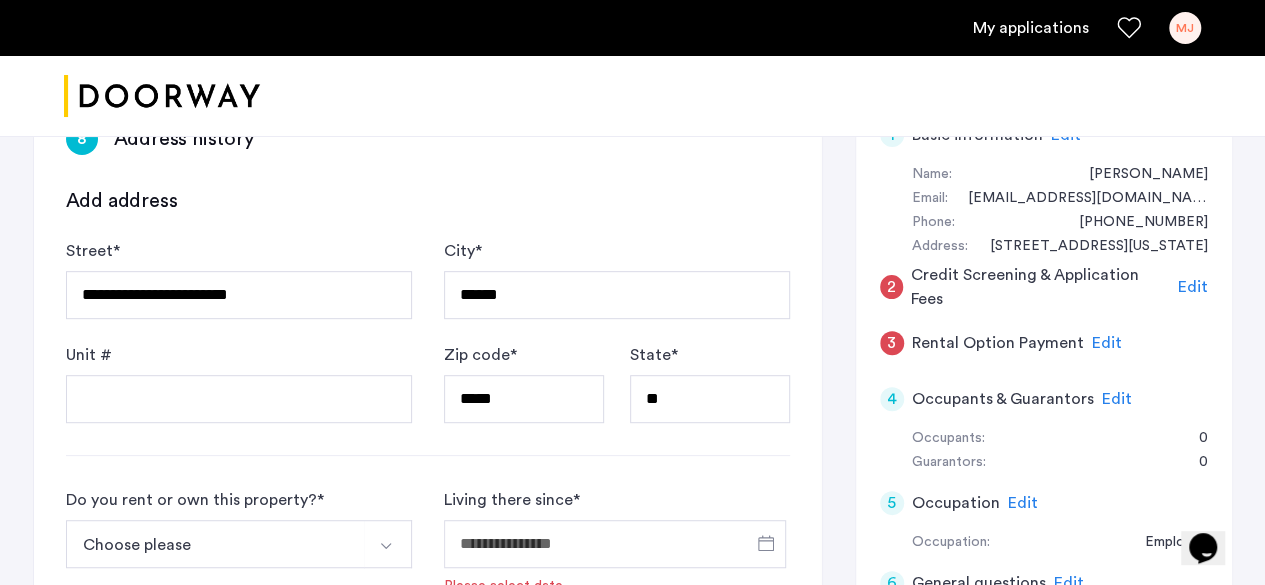 scroll, scrollTop: 362, scrollLeft: 0, axis: vertical 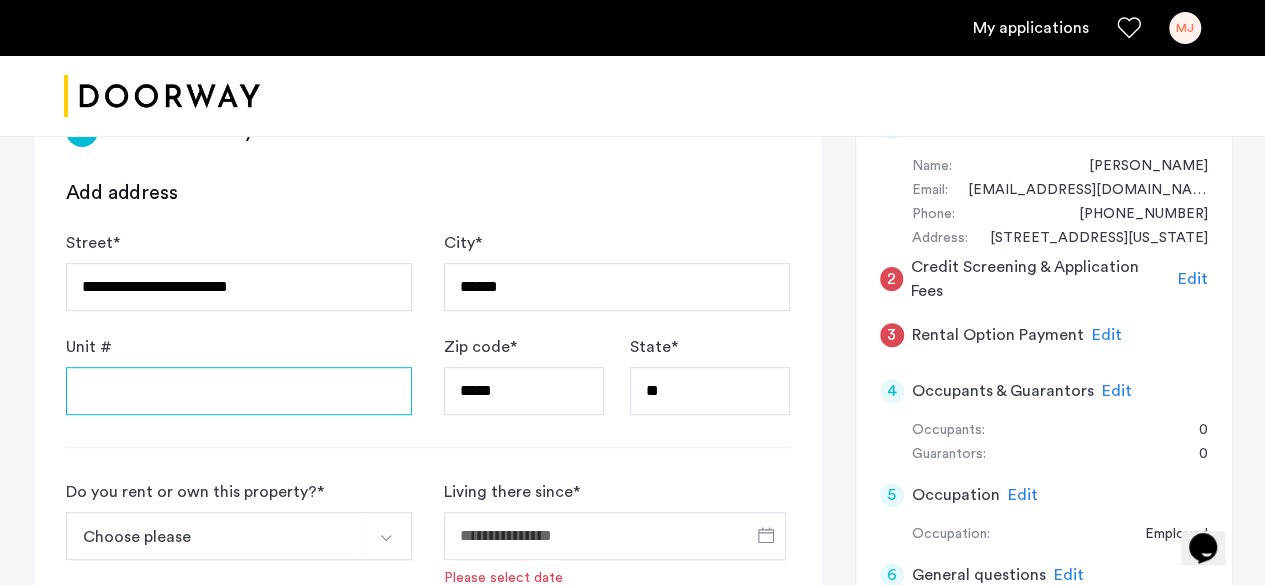 click on "Unit #" at bounding box center (239, 391) 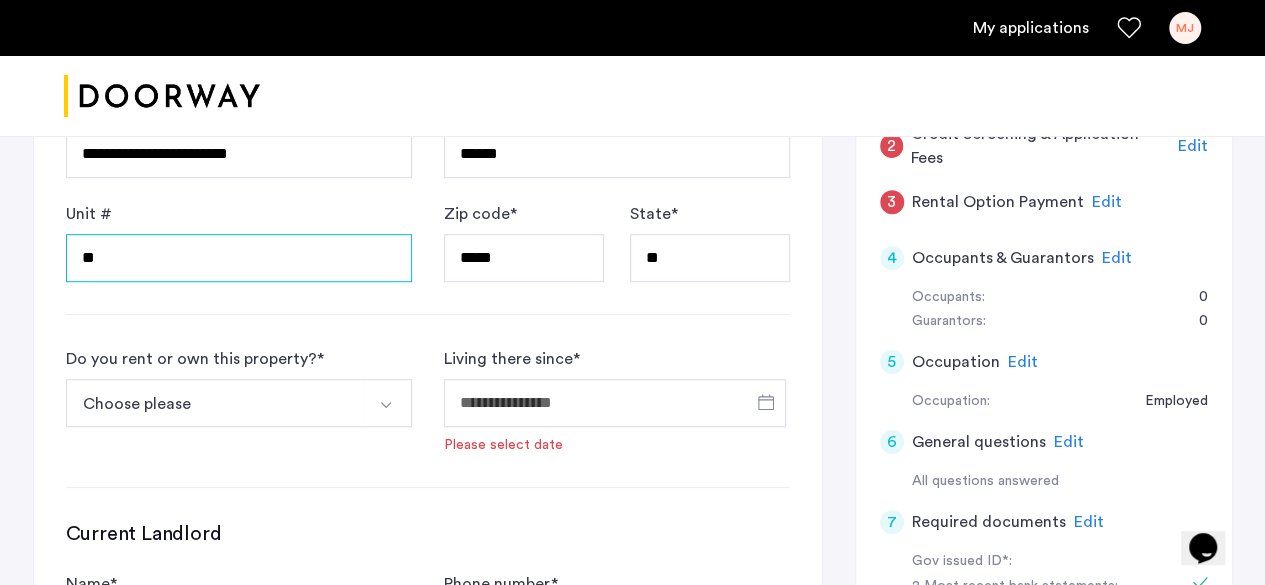 scroll, scrollTop: 516, scrollLeft: 0, axis: vertical 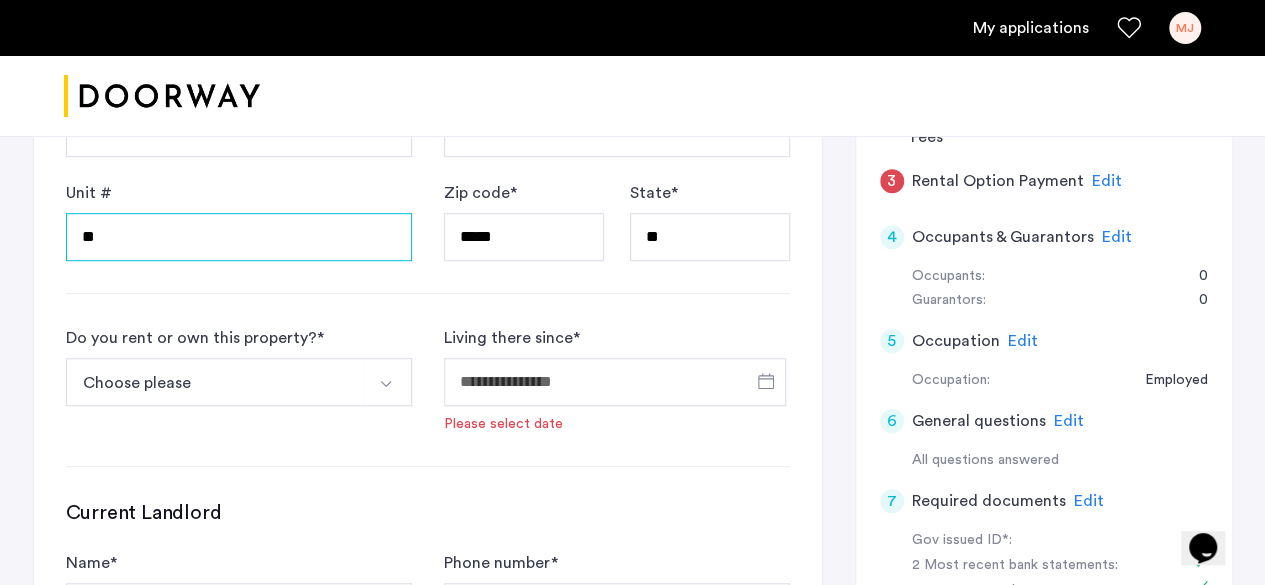 type on "**" 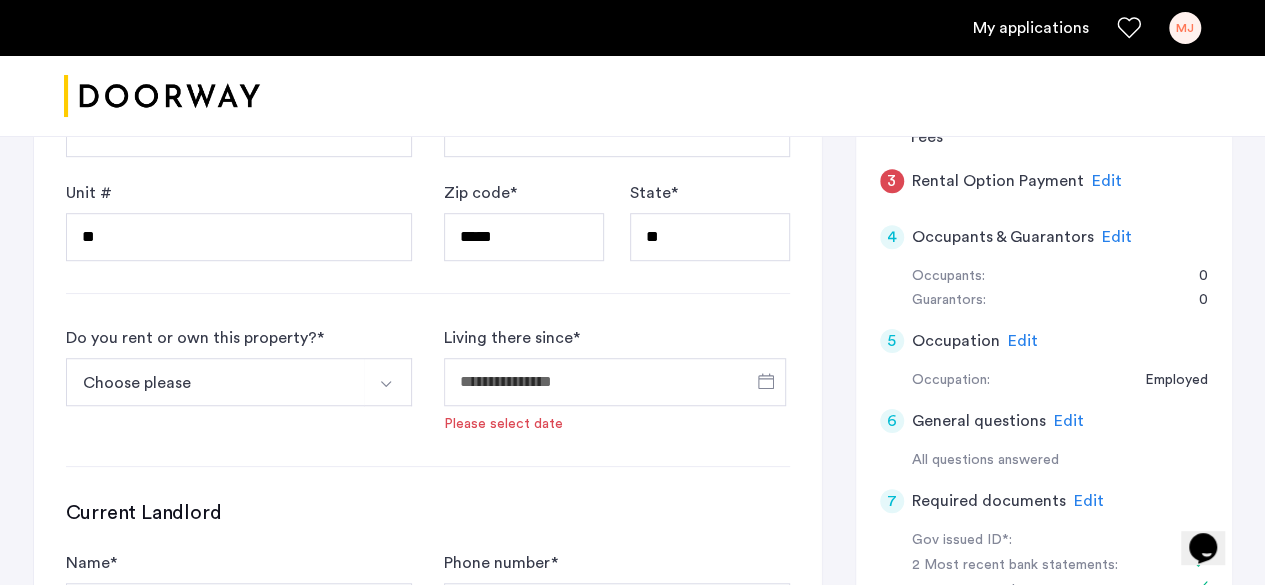 click at bounding box center (388, 382) 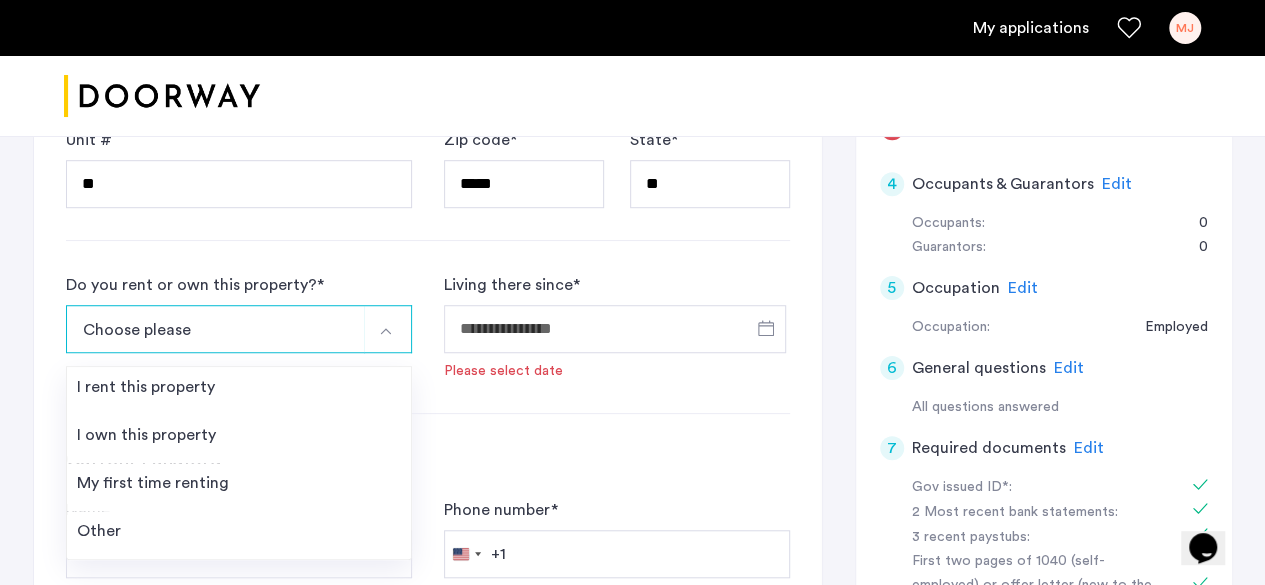 scroll, scrollTop: 568, scrollLeft: 0, axis: vertical 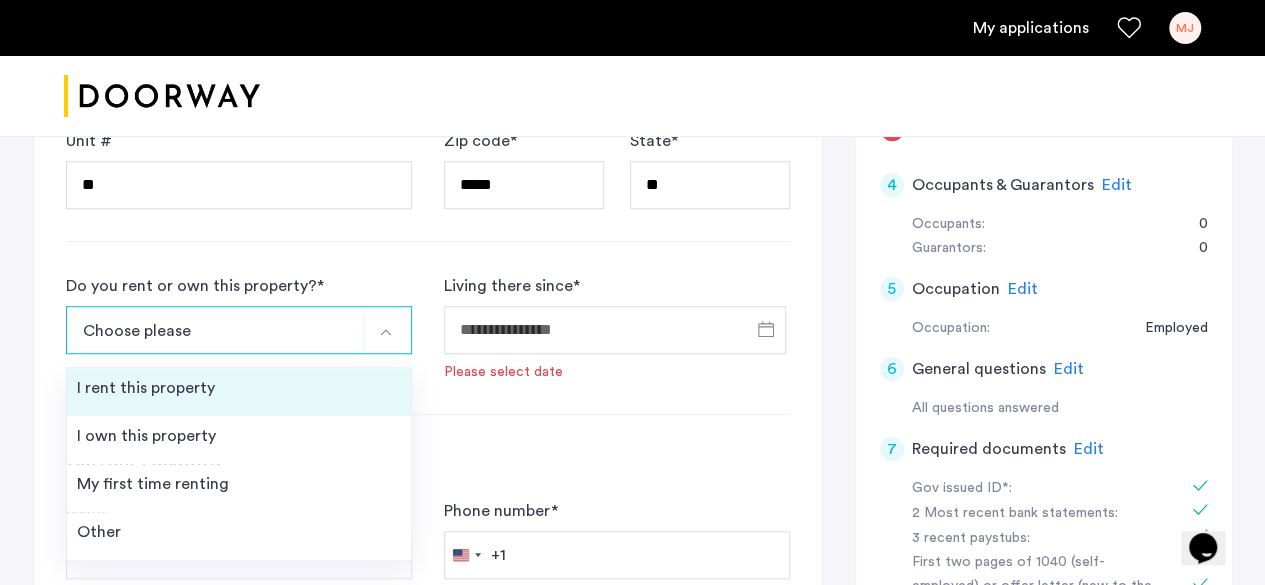 click on "I rent this property" at bounding box center (239, 392) 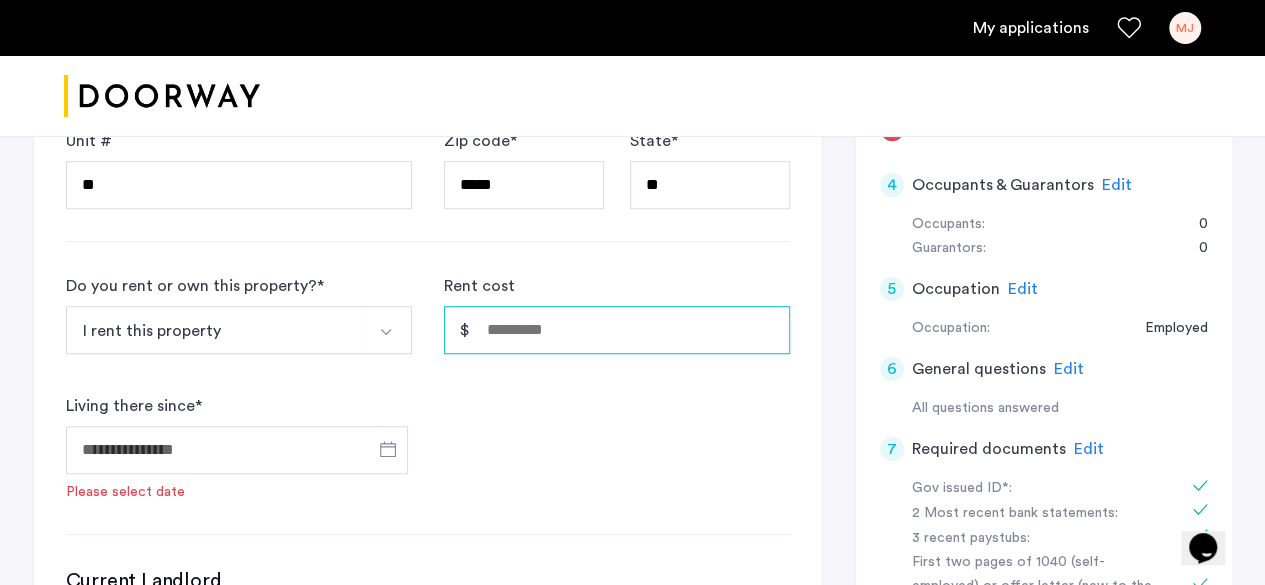 click on "Rent cost" at bounding box center [617, 330] 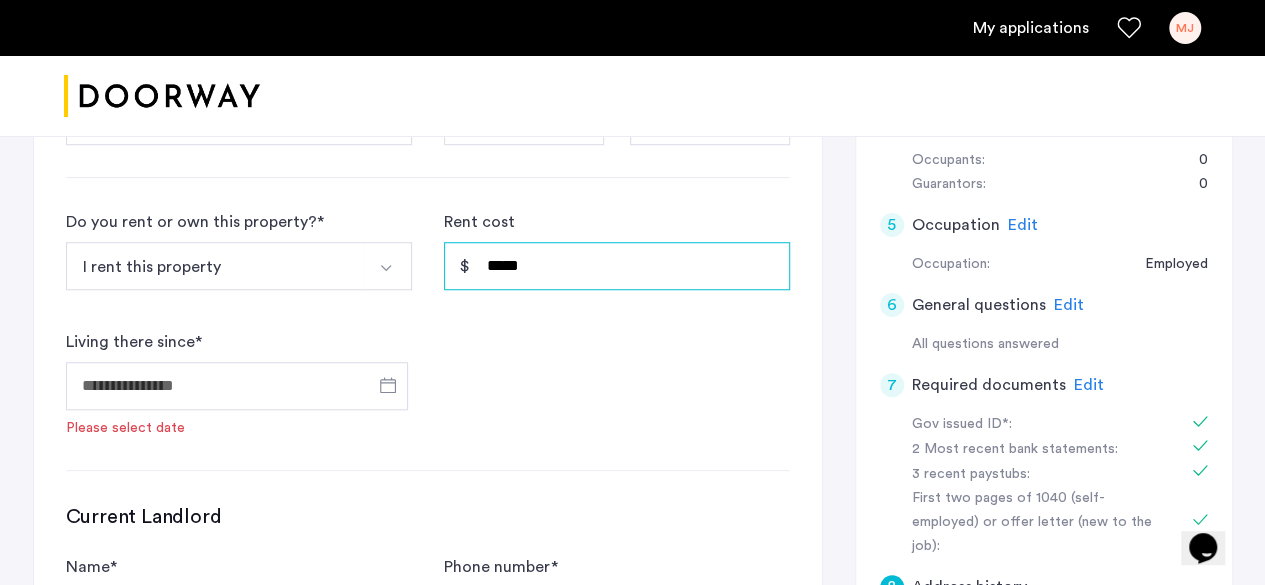 scroll, scrollTop: 642, scrollLeft: 0, axis: vertical 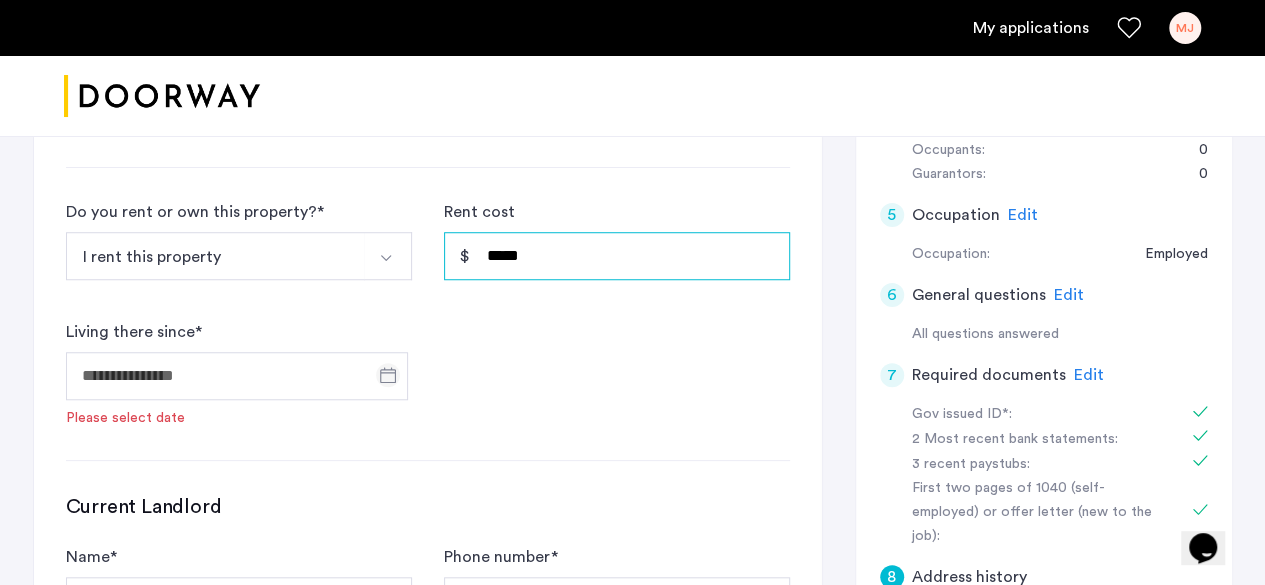 type on "*****" 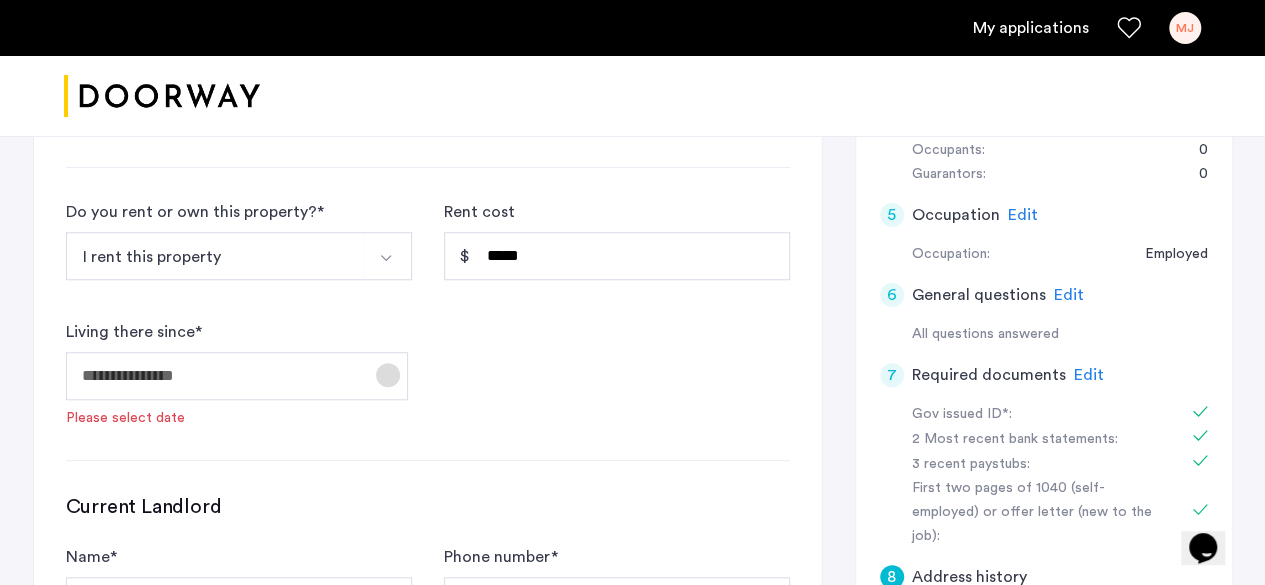 click 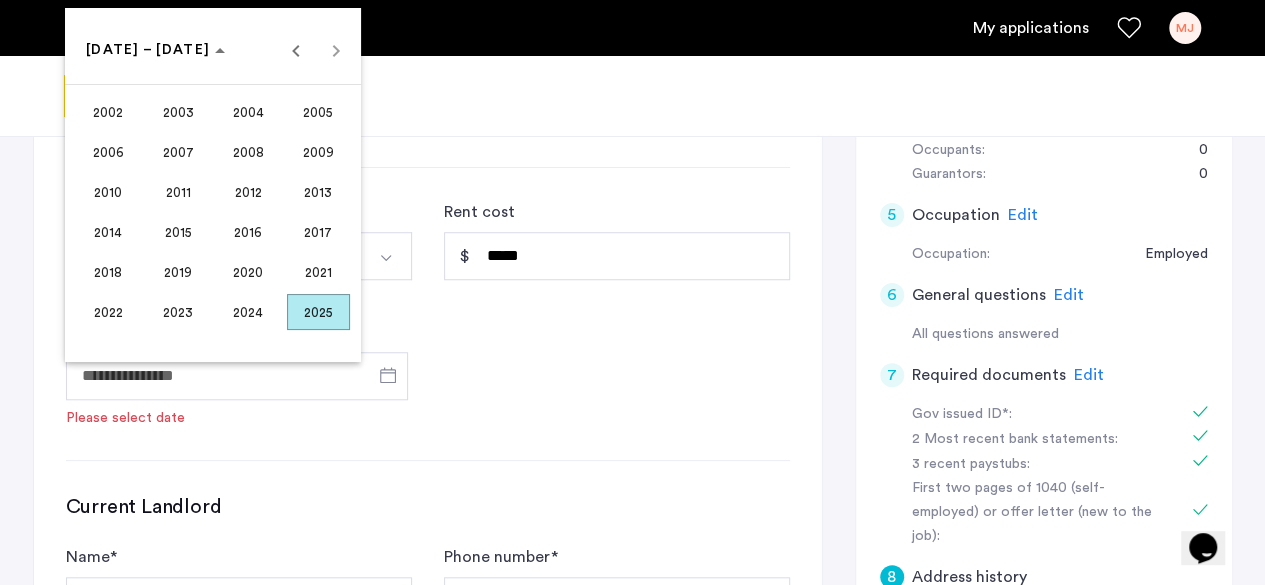 click on "2023" at bounding box center [178, 312] 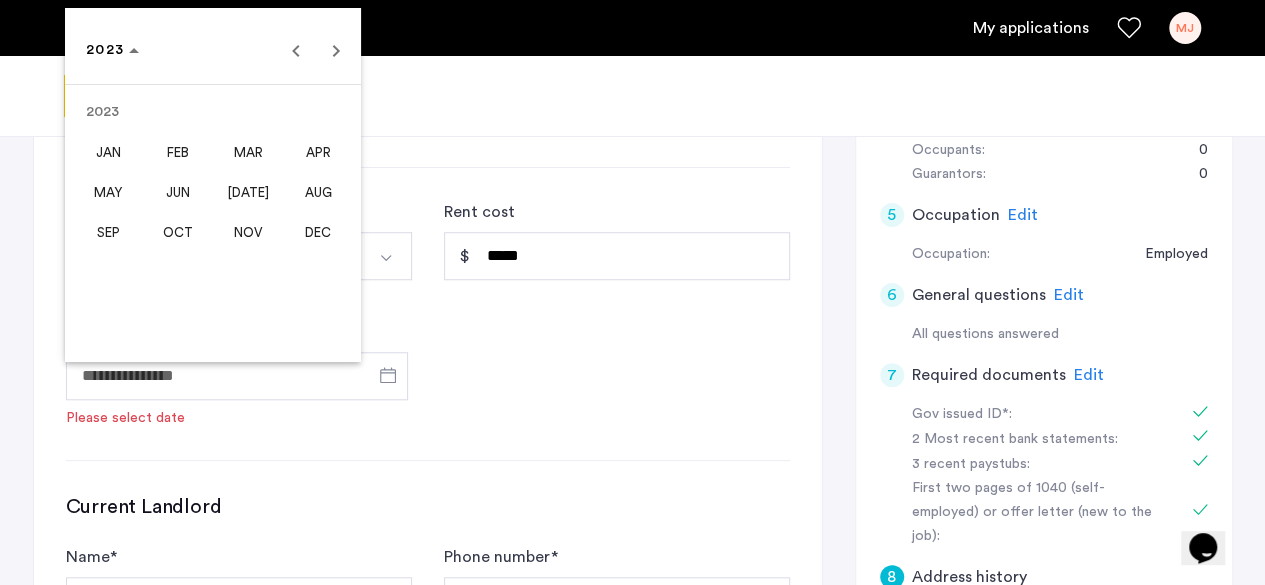 click on "SEP" at bounding box center [108, 232] 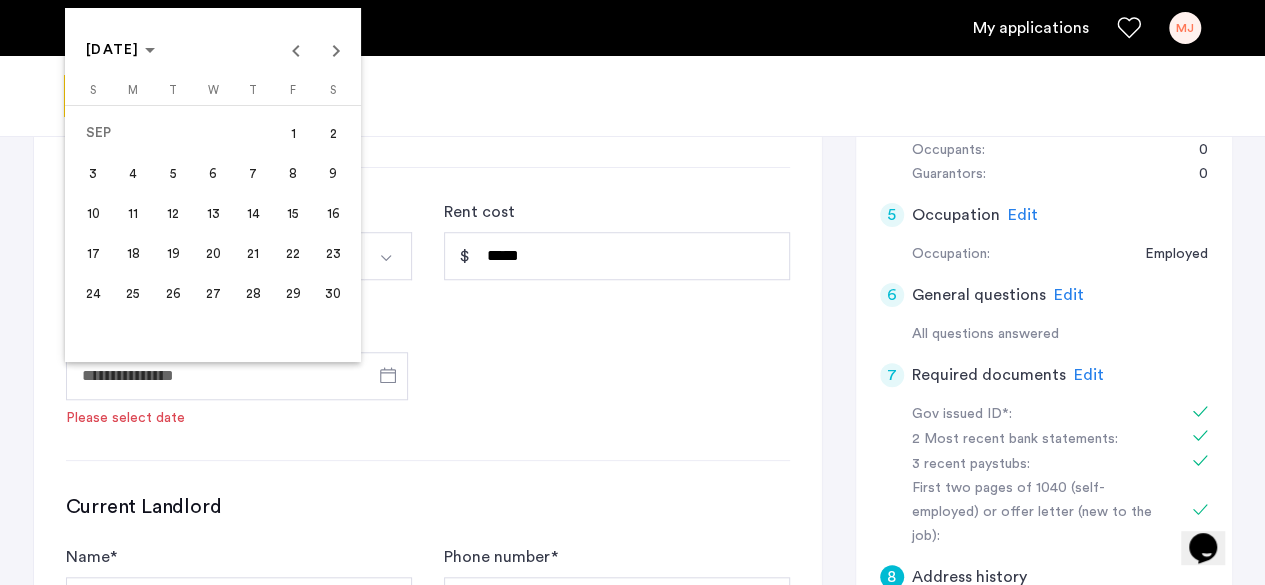 click on "1" at bounding box center (293, 133) 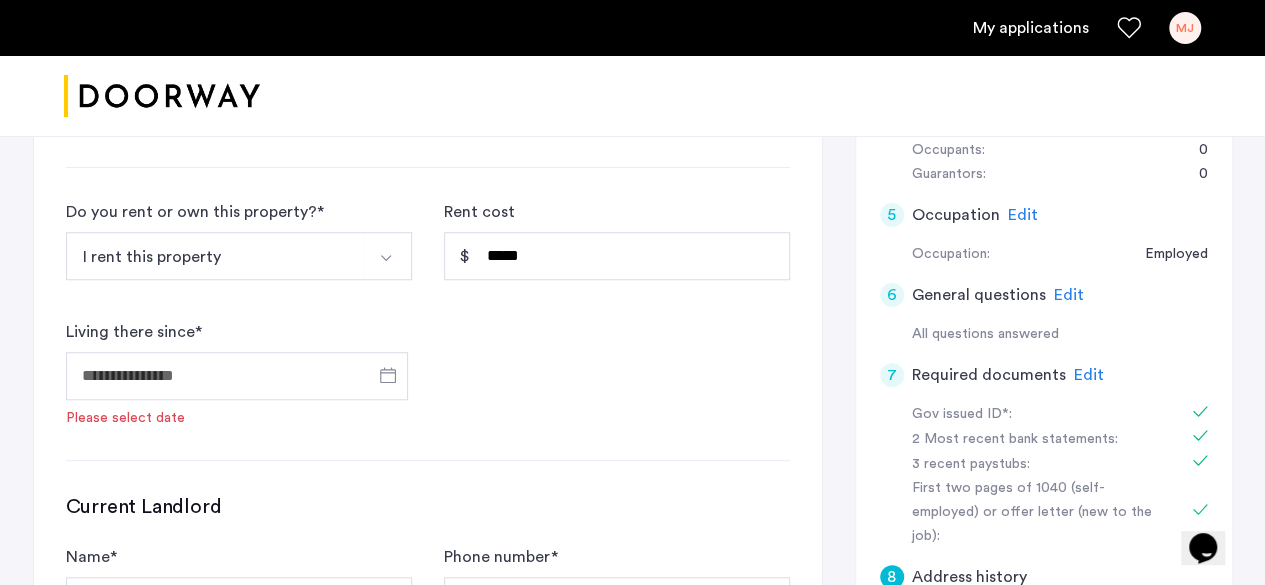 type on "**********" 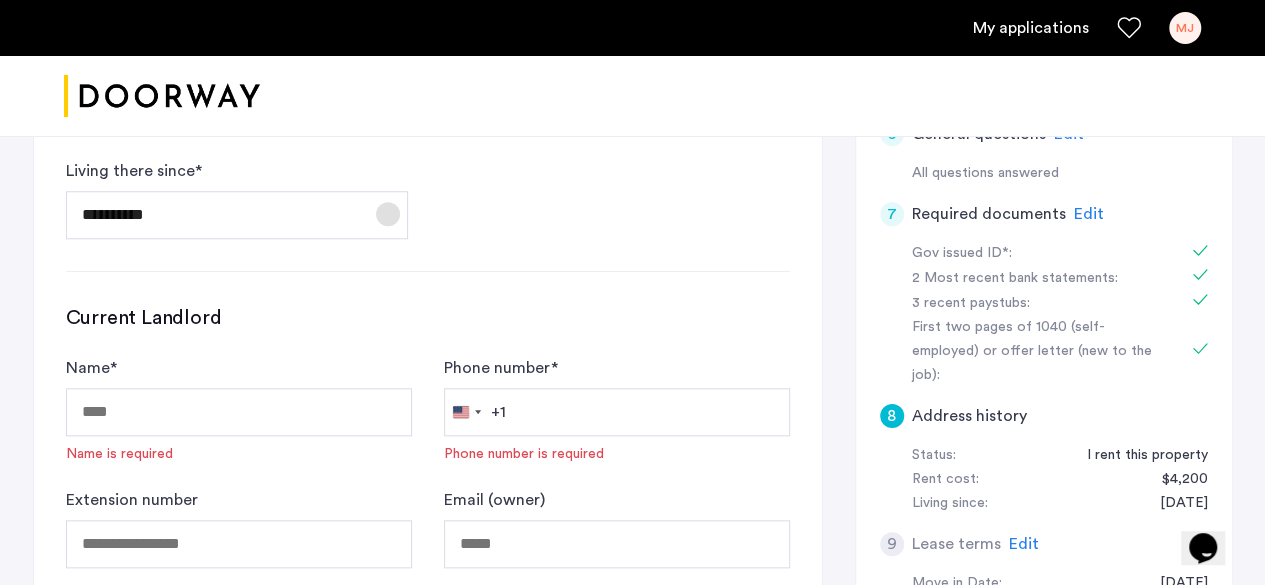 scroll, scrollTop: 804, scrollLeft: 0, axis: vertical 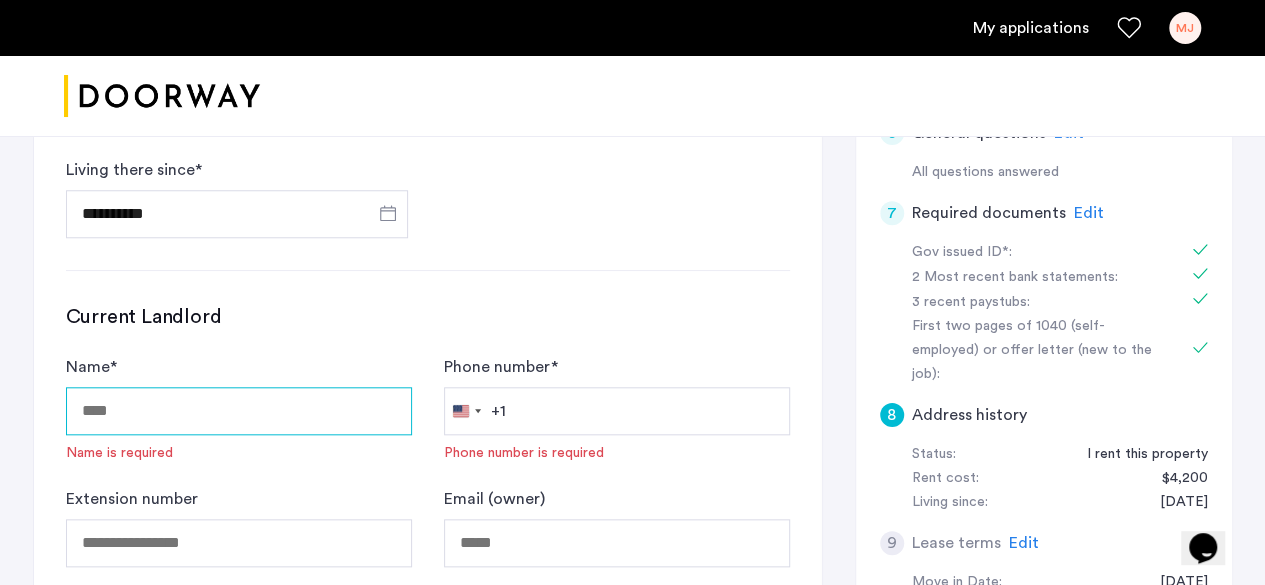 click on "Name  *" at bounding box center [239, 411] 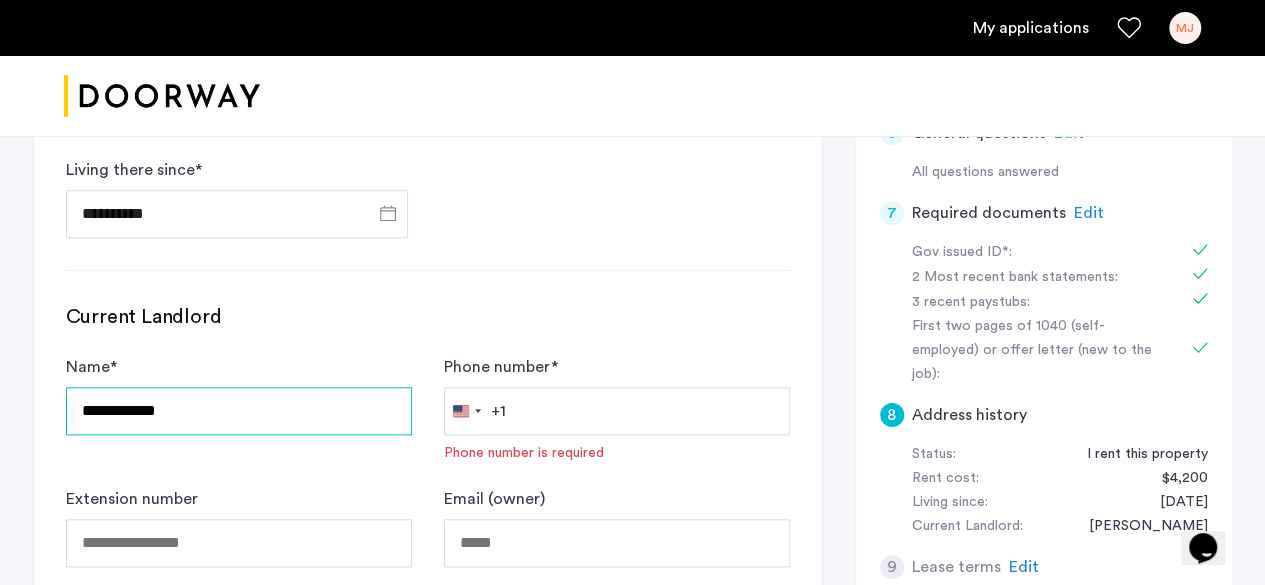 type on "**********" 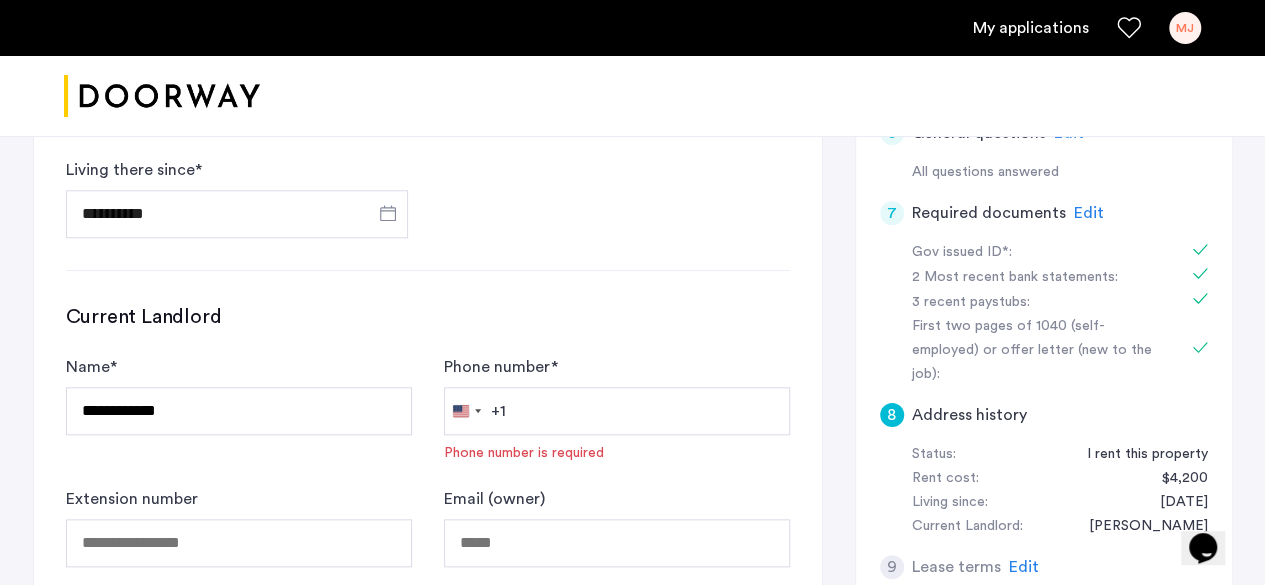 type 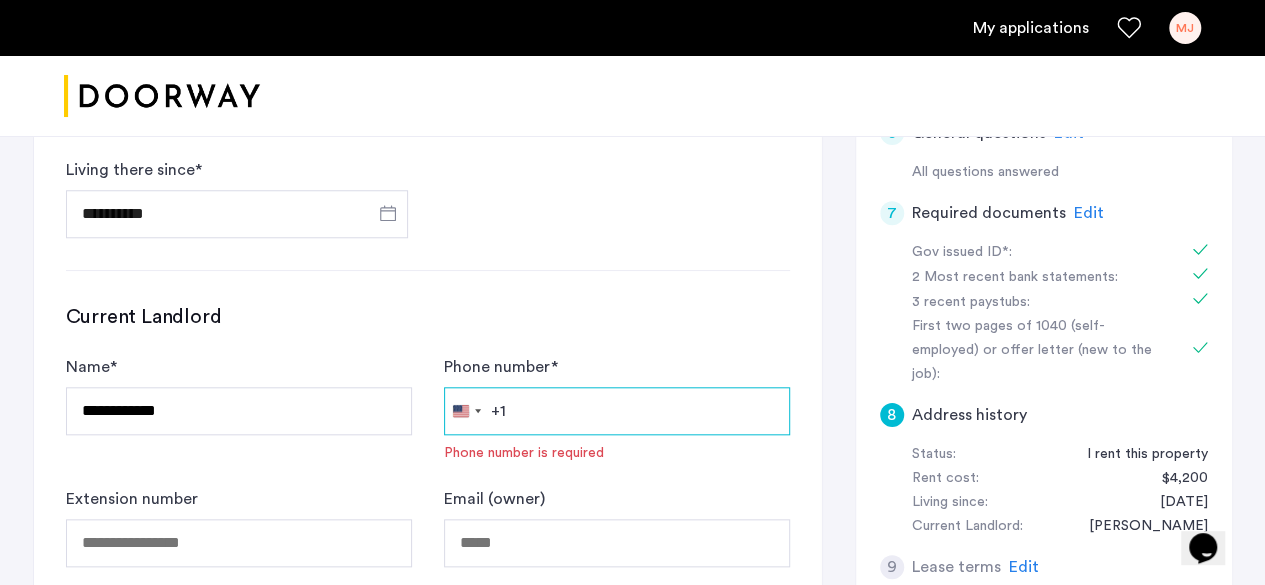 click on "Phone number  *" at bounding box center [617, 411] 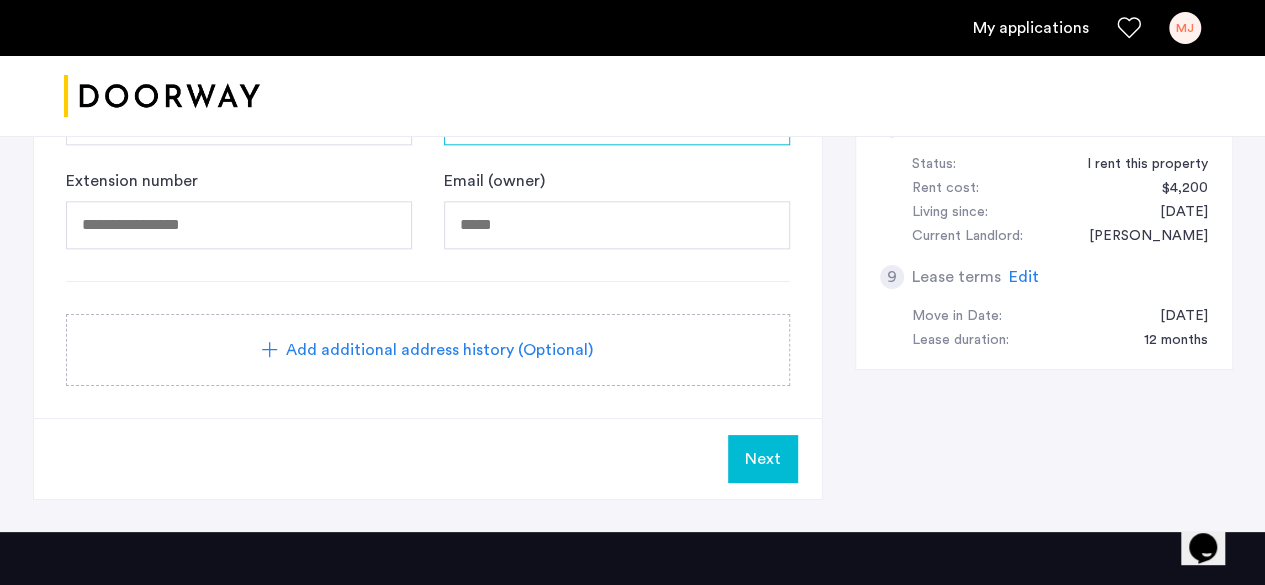 scroll, scrollTop: 1093, scrollLeft: 0, axis: vertical 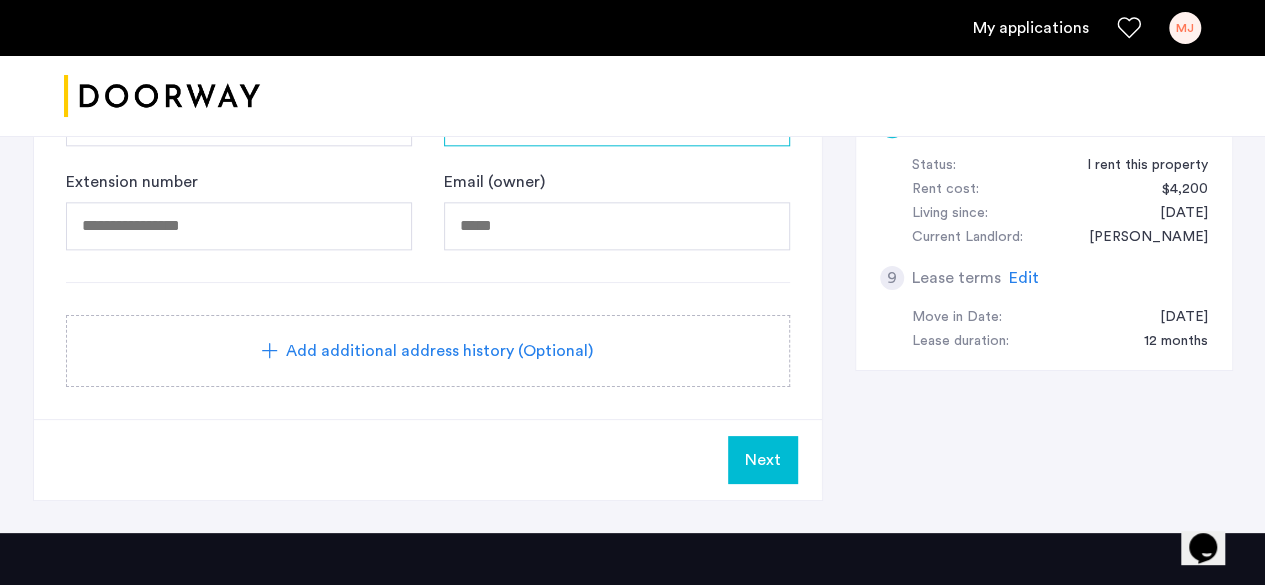 type on "**********" 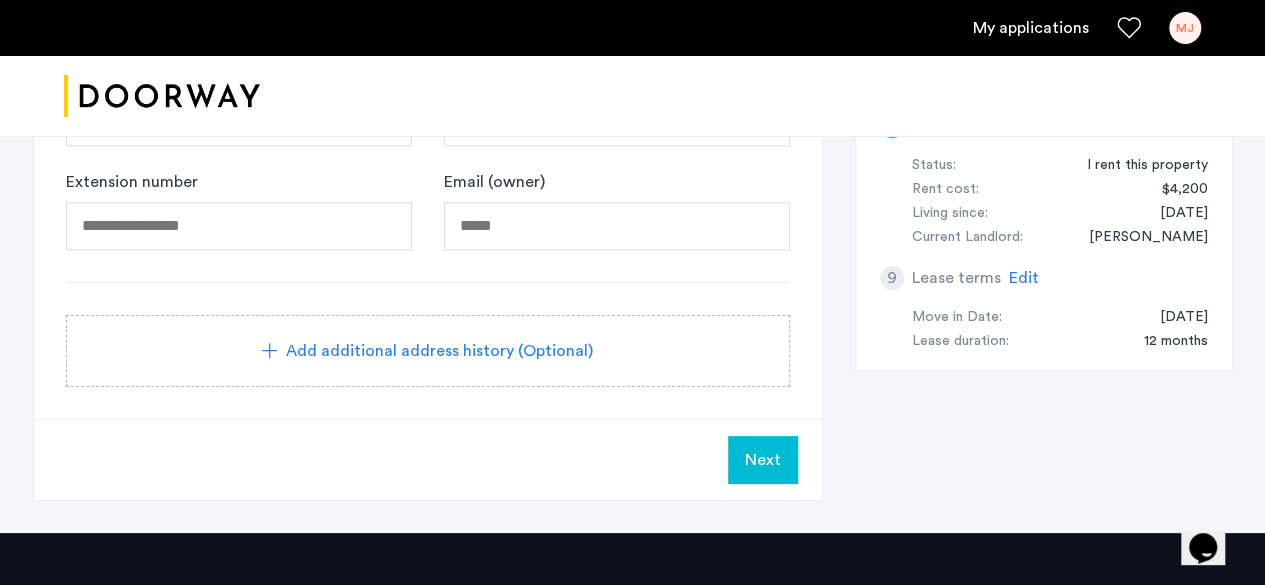 click on "Next" 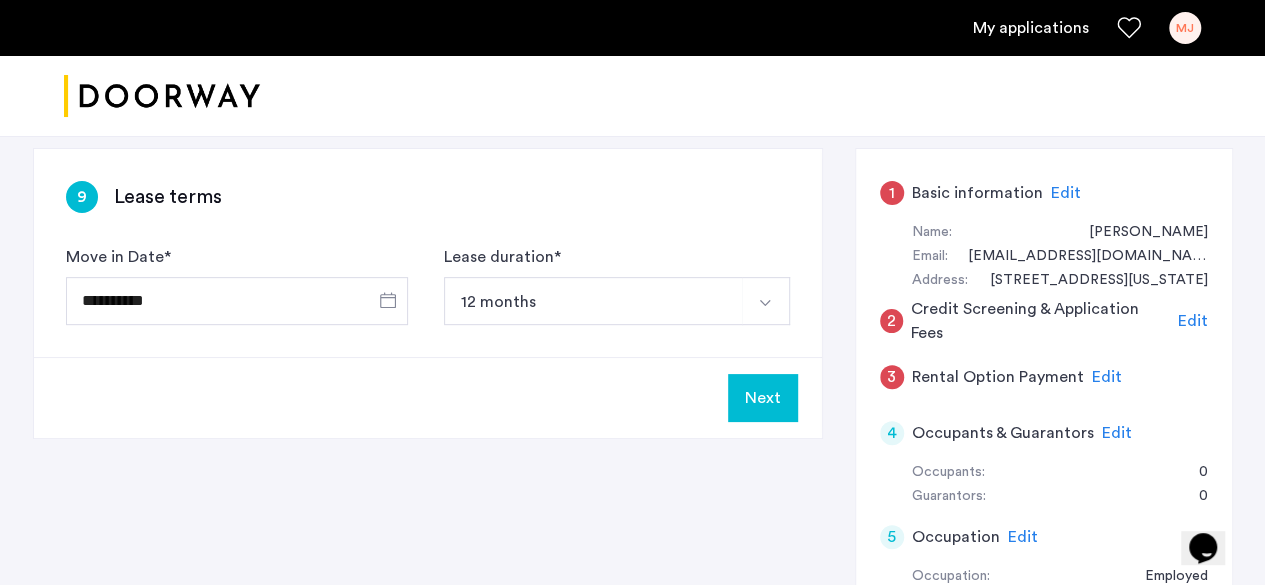 scroll, scrollTop: 316, scrollLeft: 0, axis: vertical 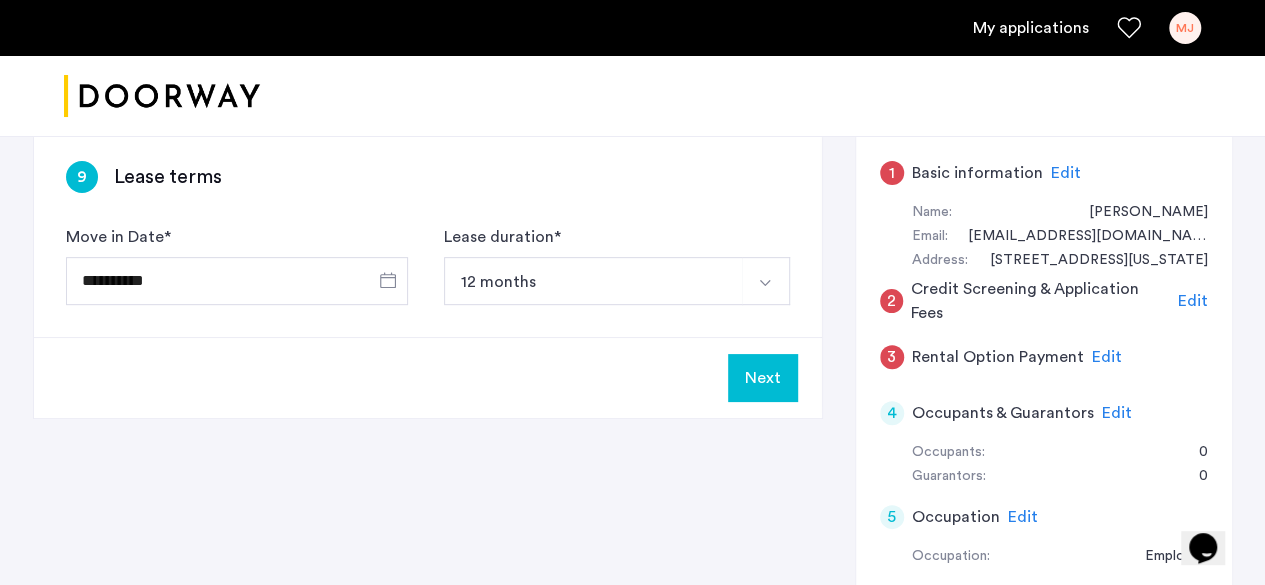 click on "Next" 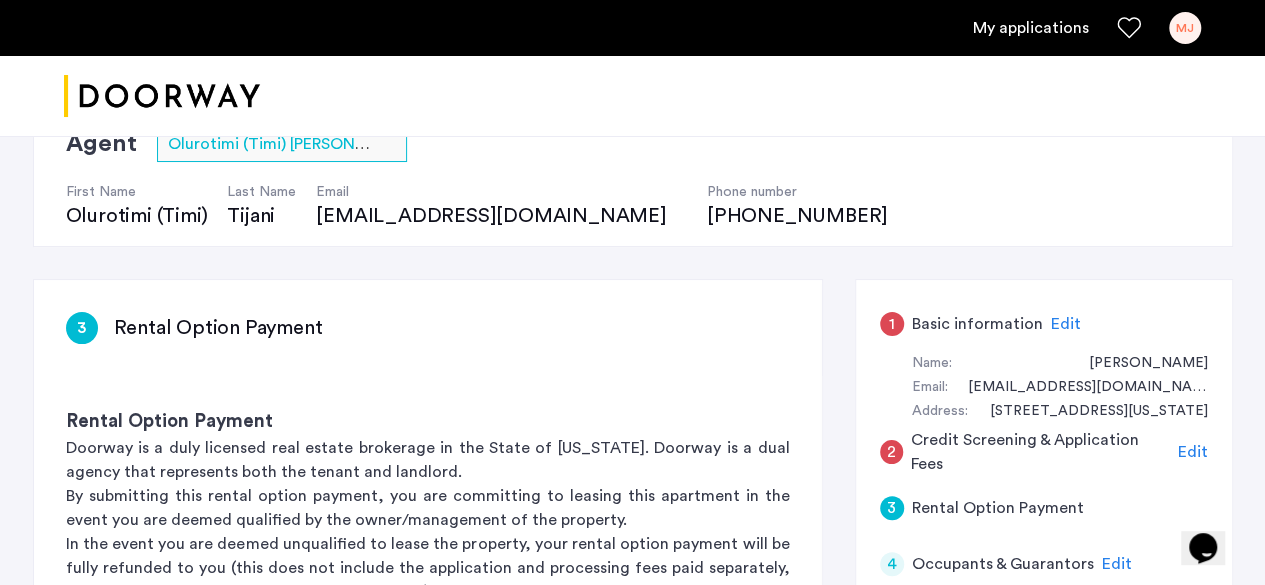 scroll, scrollTop: 0, scrollLeft: 0, axis: both 